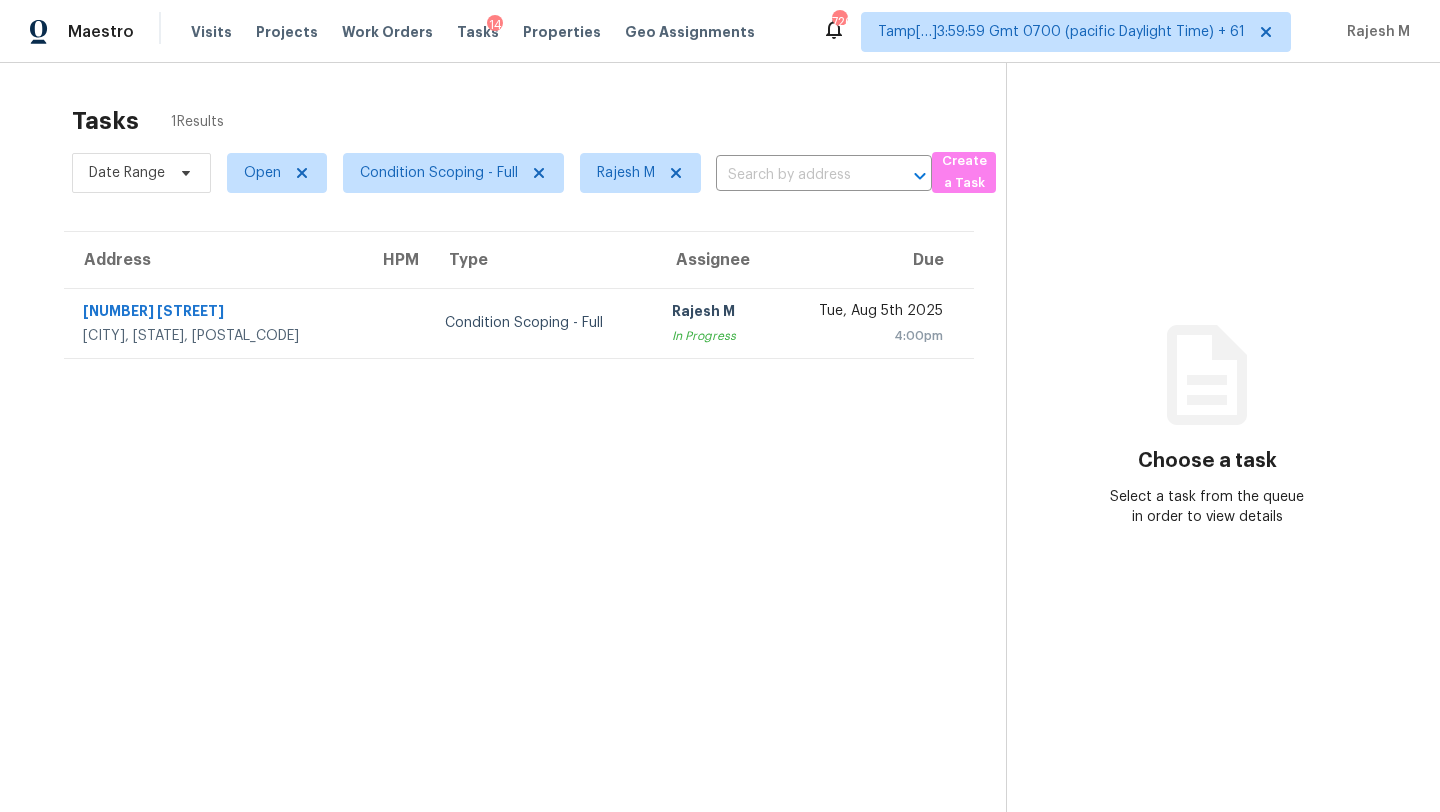 scroll, scrollTop: 0, scrollLeft: 0, axis: both 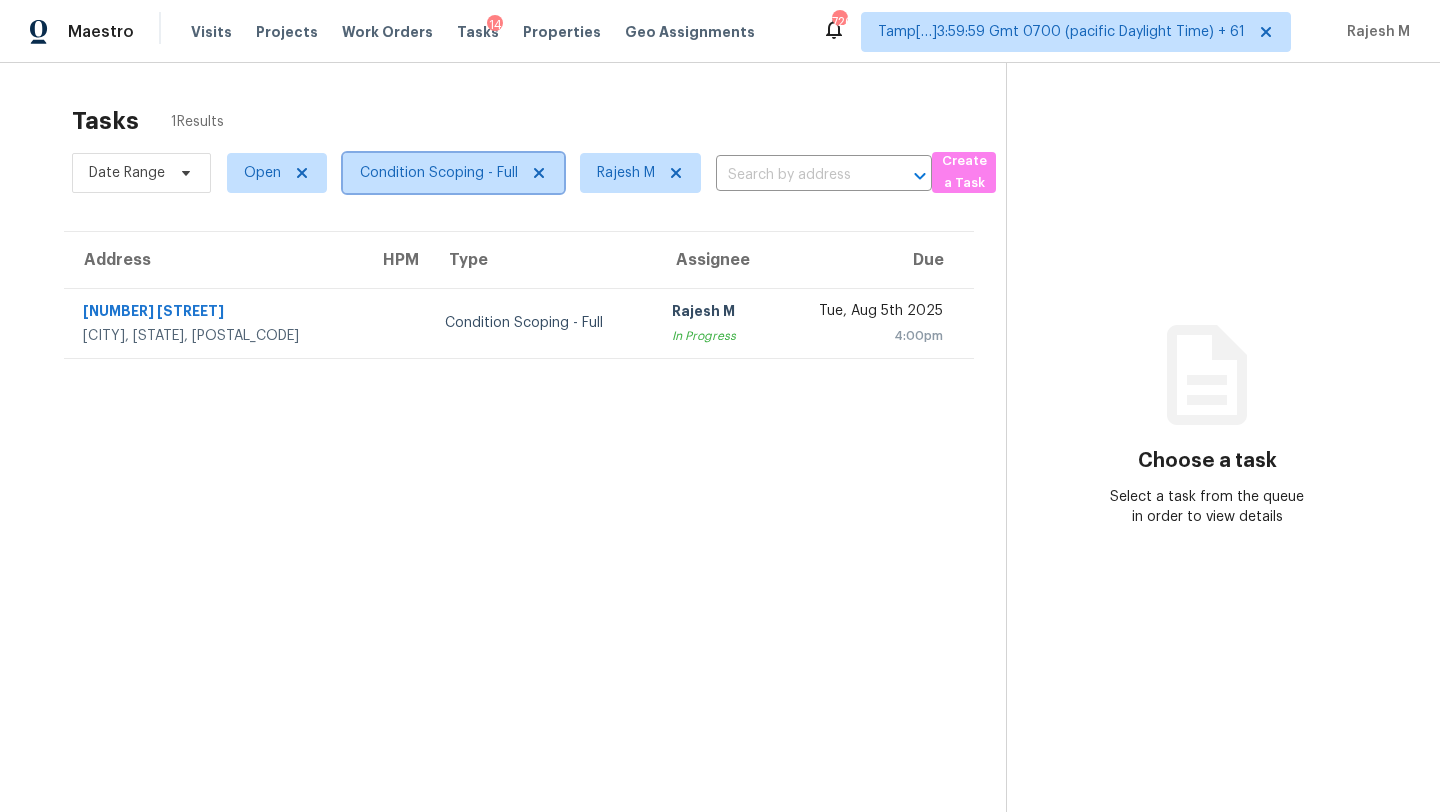 click on "Condition Scoping - Full" at bounding box center (439, 173) 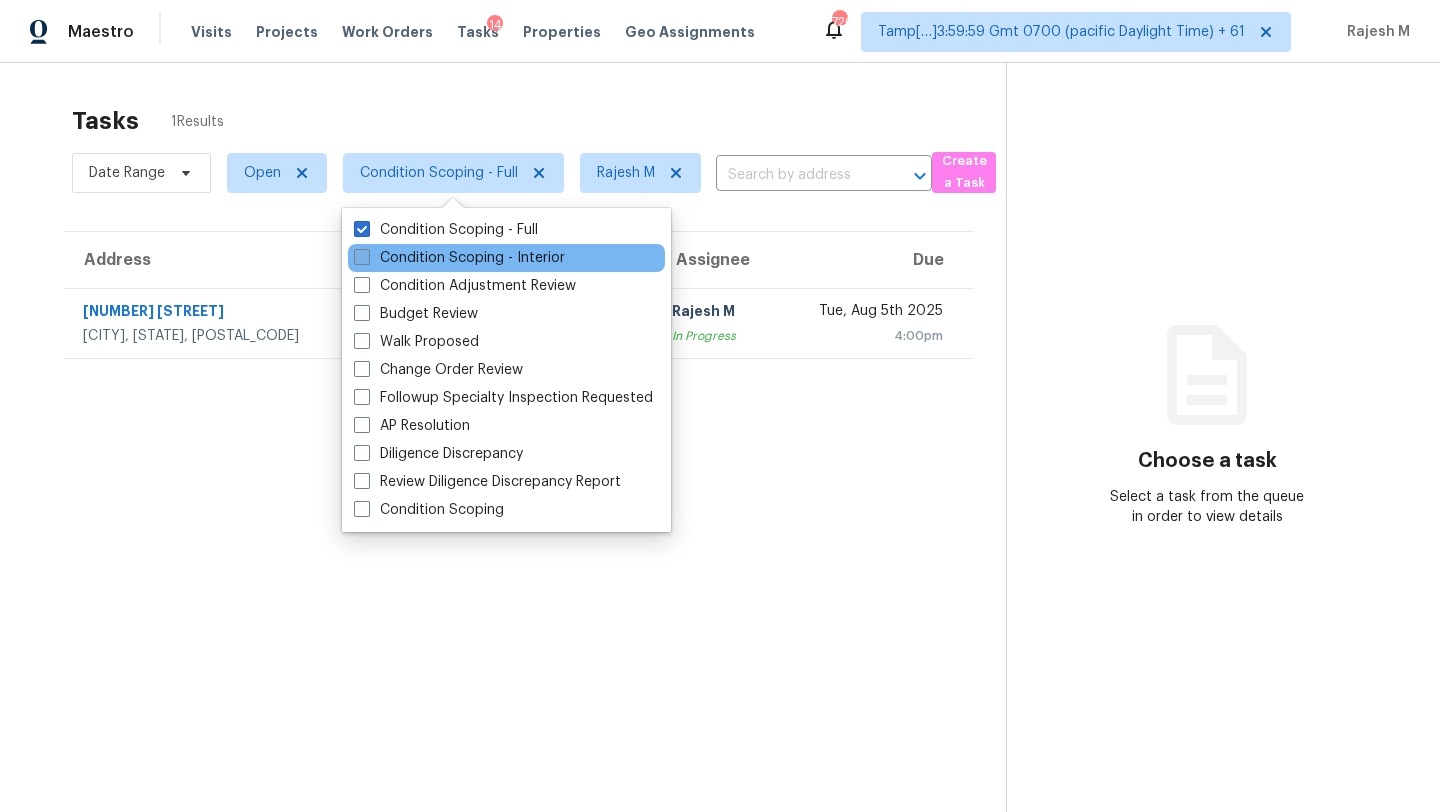 click on "Condition Scoping - Interior" at bounding box center [459, 258] 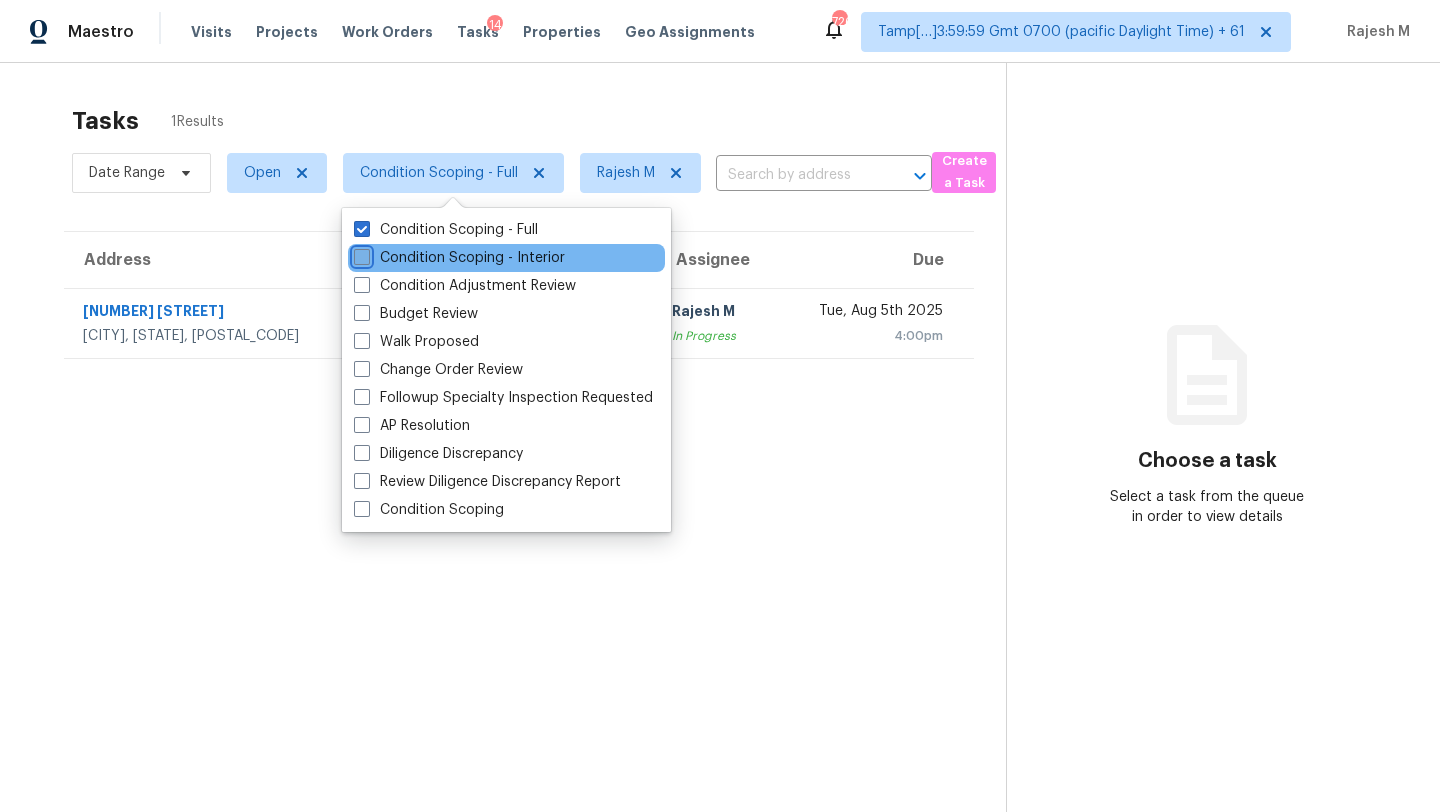 click on "Condition Scoping - Interior" at bounding box center [360, 254] 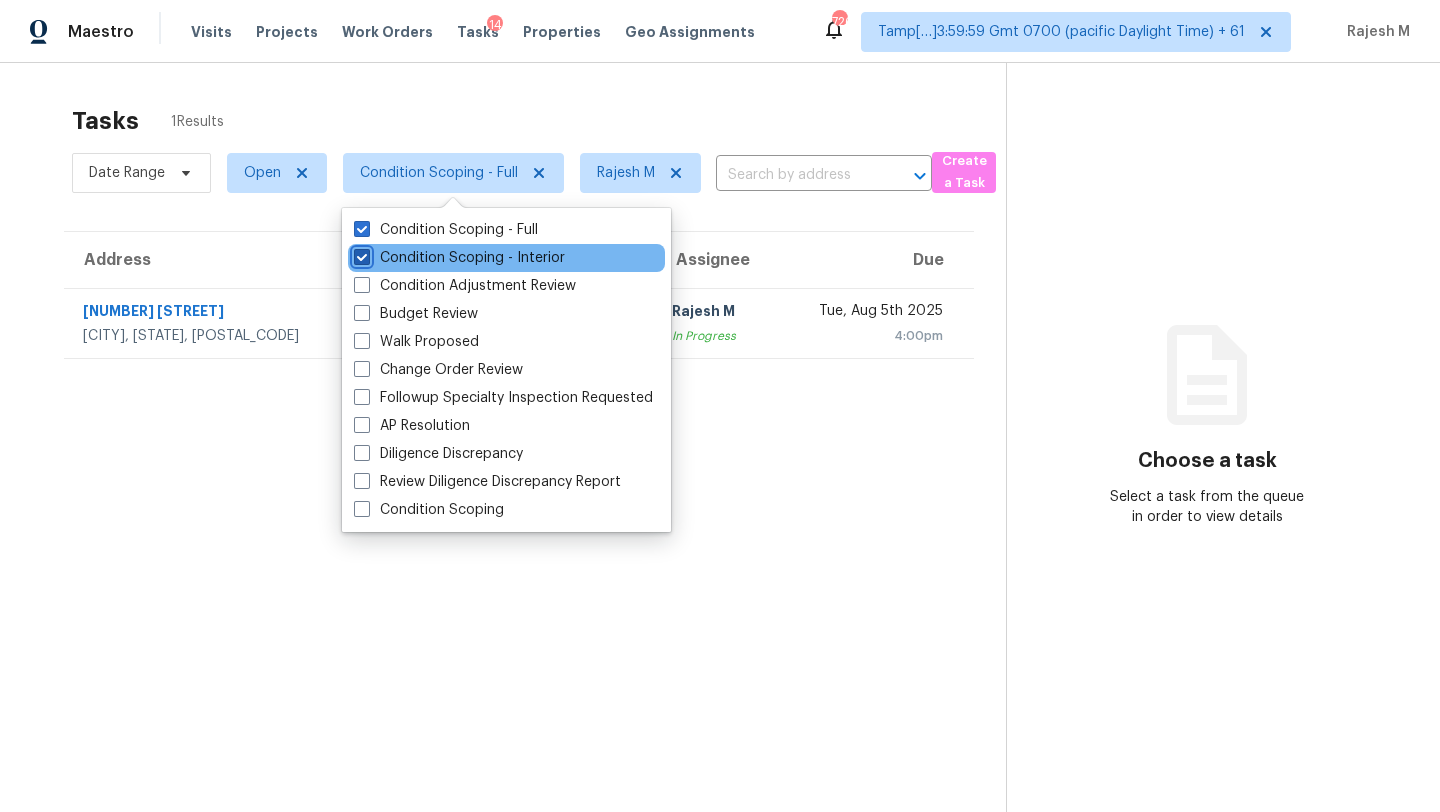 checkbox on "true" 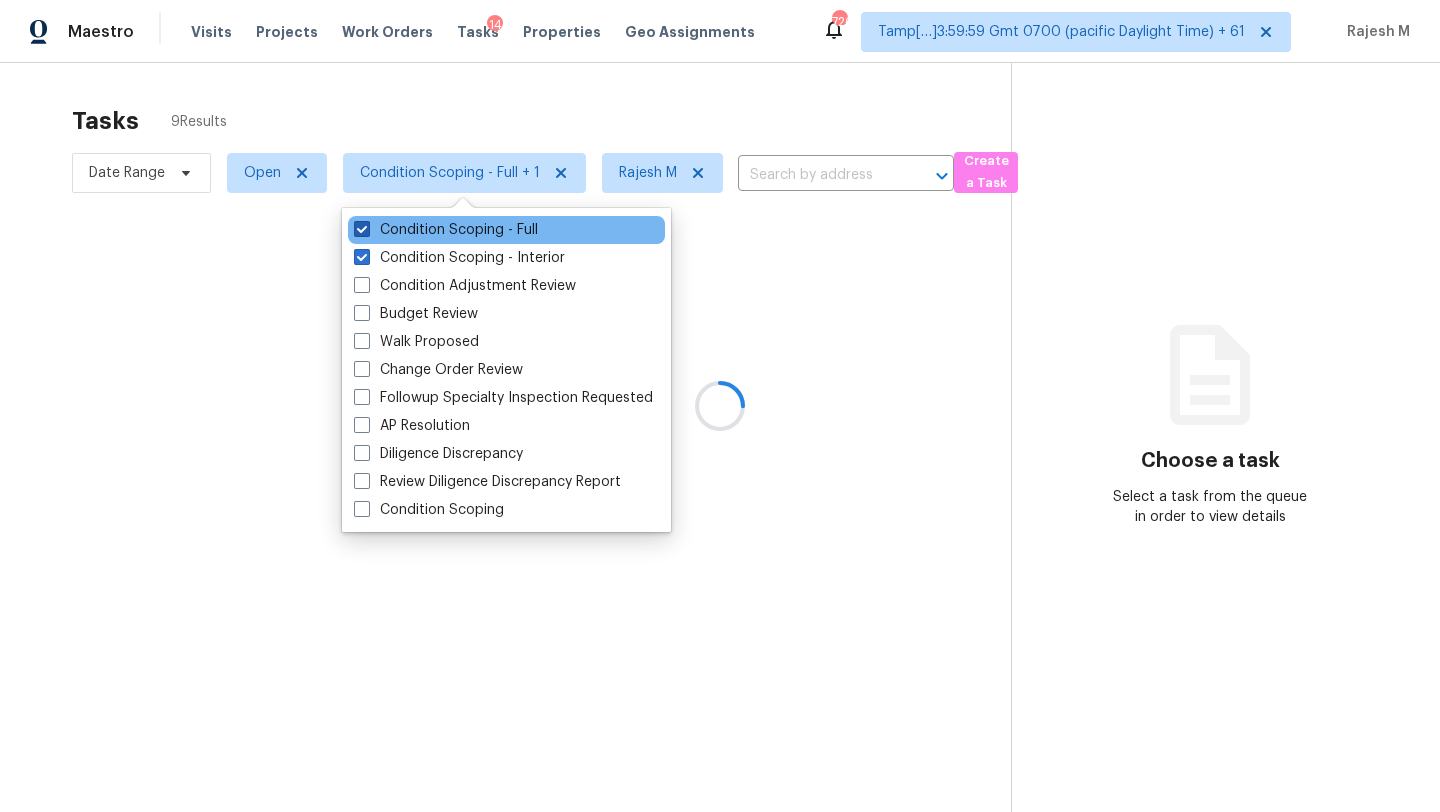 click on "Condition Scoping - Full" at bounding box center (446, 230) 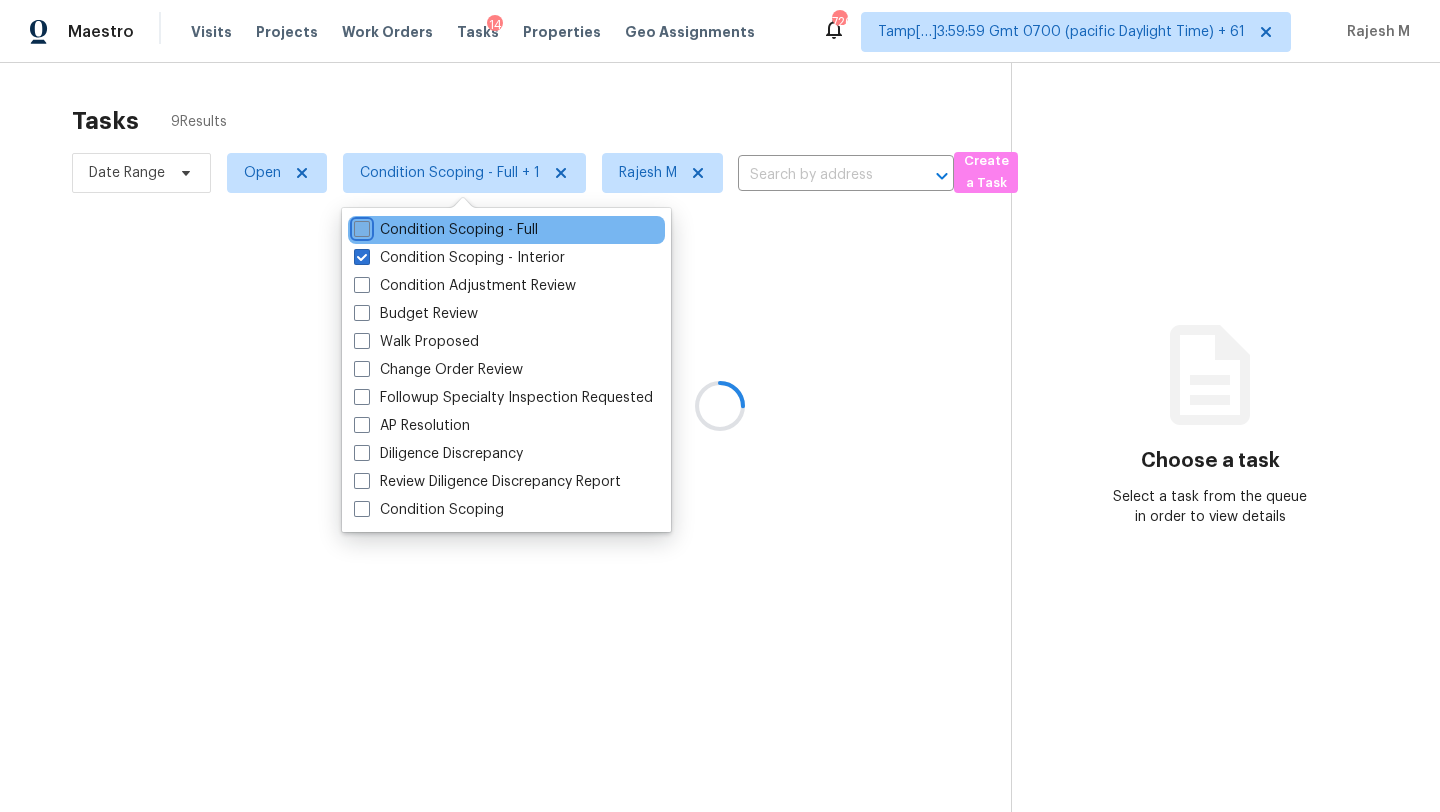 checkbox on "false" 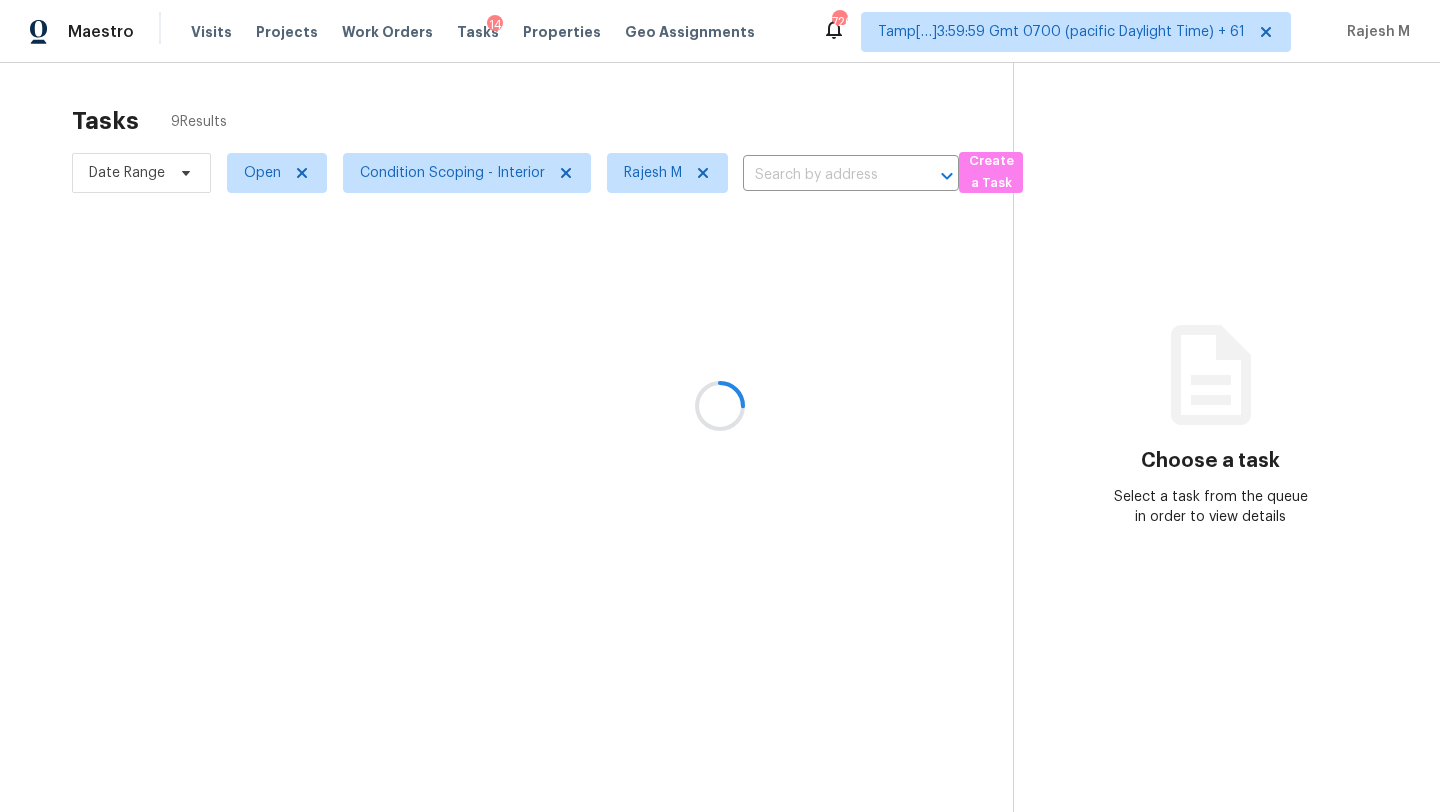 click at bounding box center (720, 406) 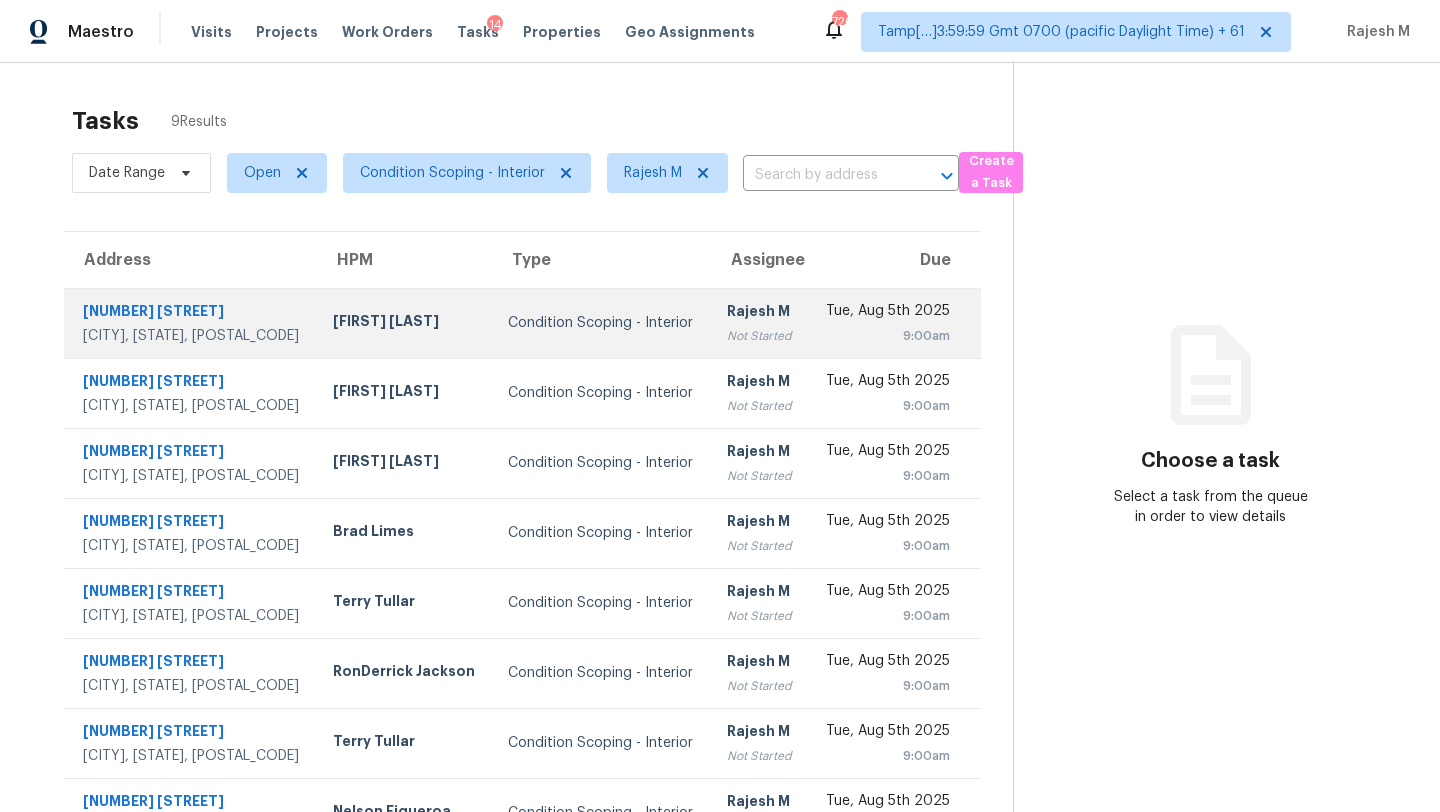 click on "Rajesh M Not Started" at bounding box center (760, 323) 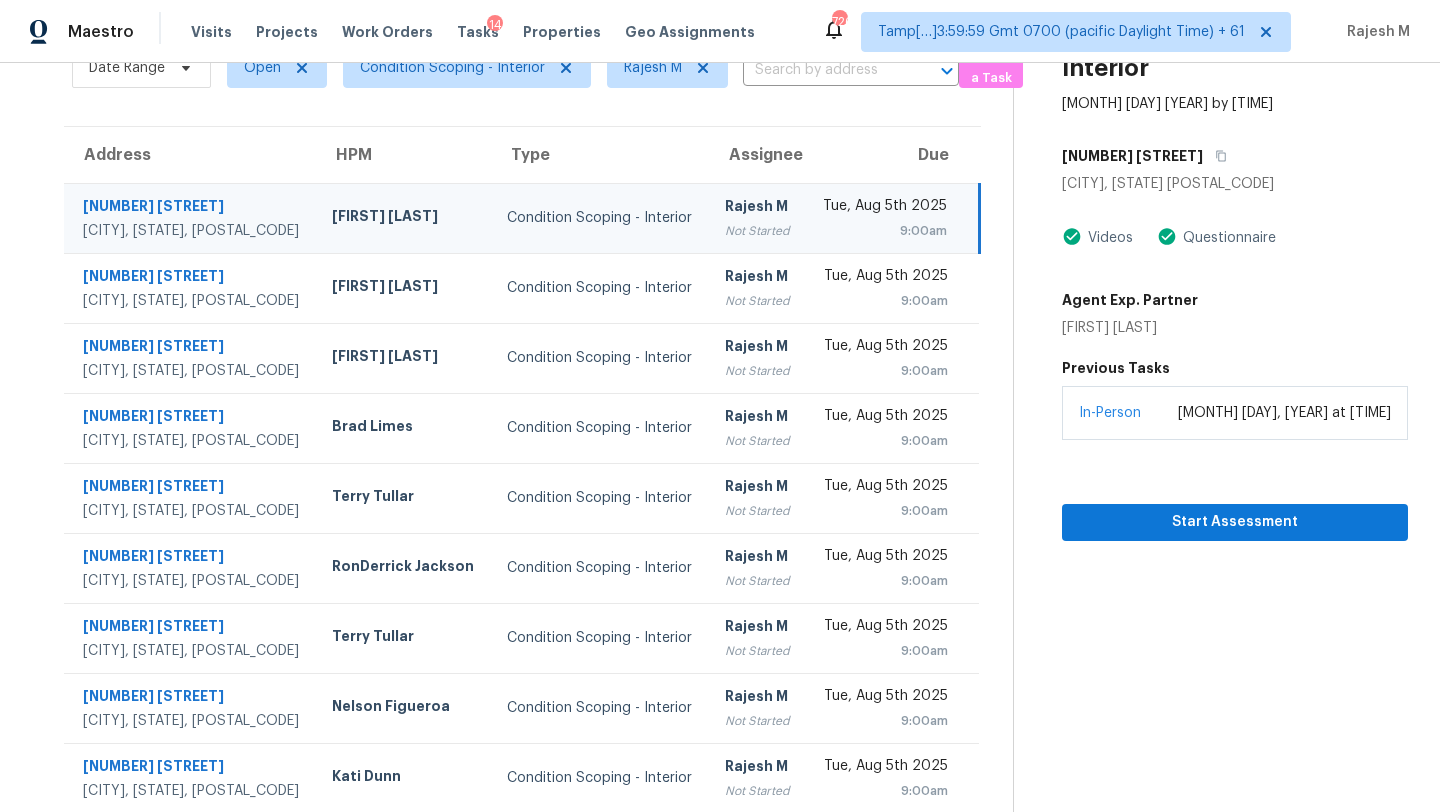 scroll, scrollTop: 114, scrollLeft: 0, axis: vertical 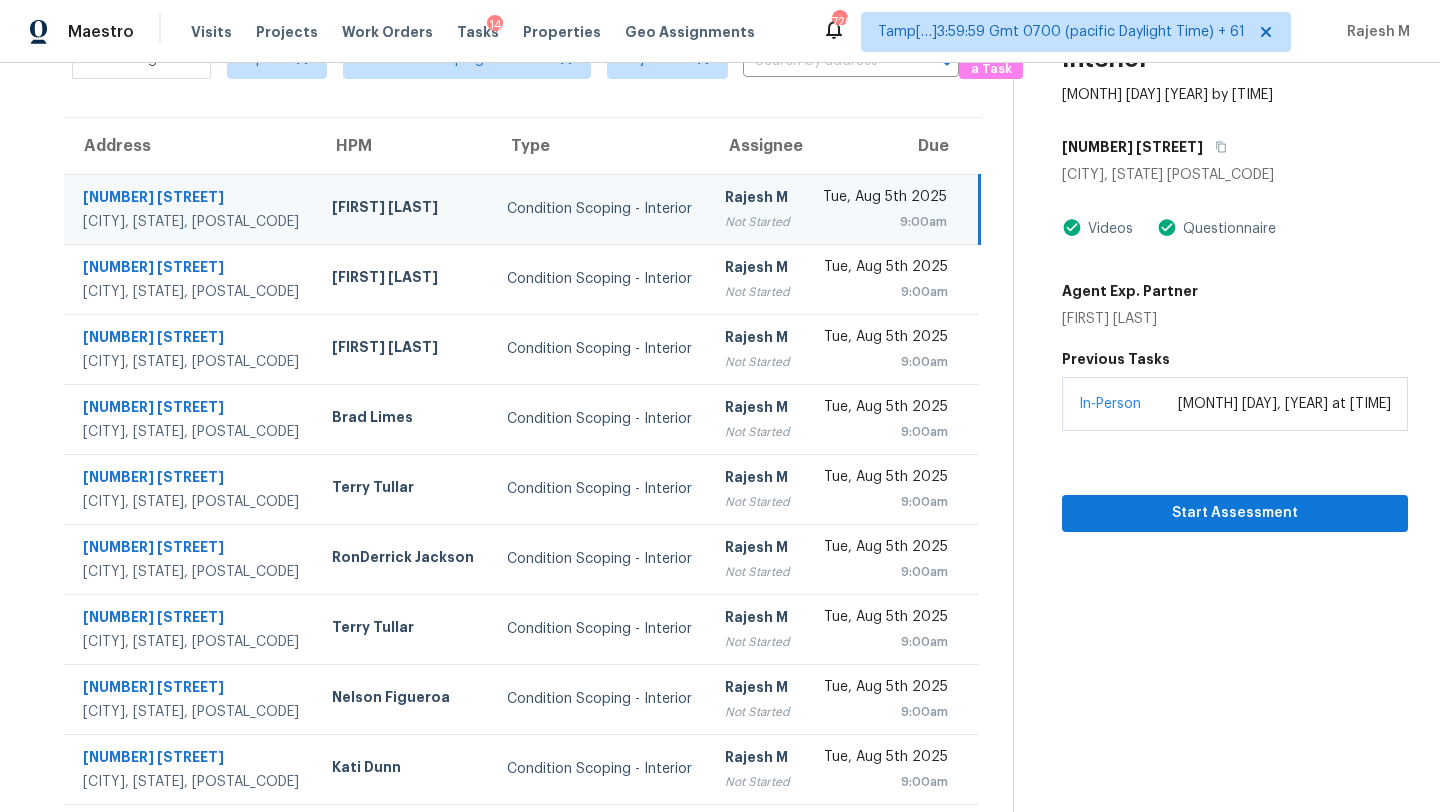 click on "Rajesh M" at bounding box center (757, 199) 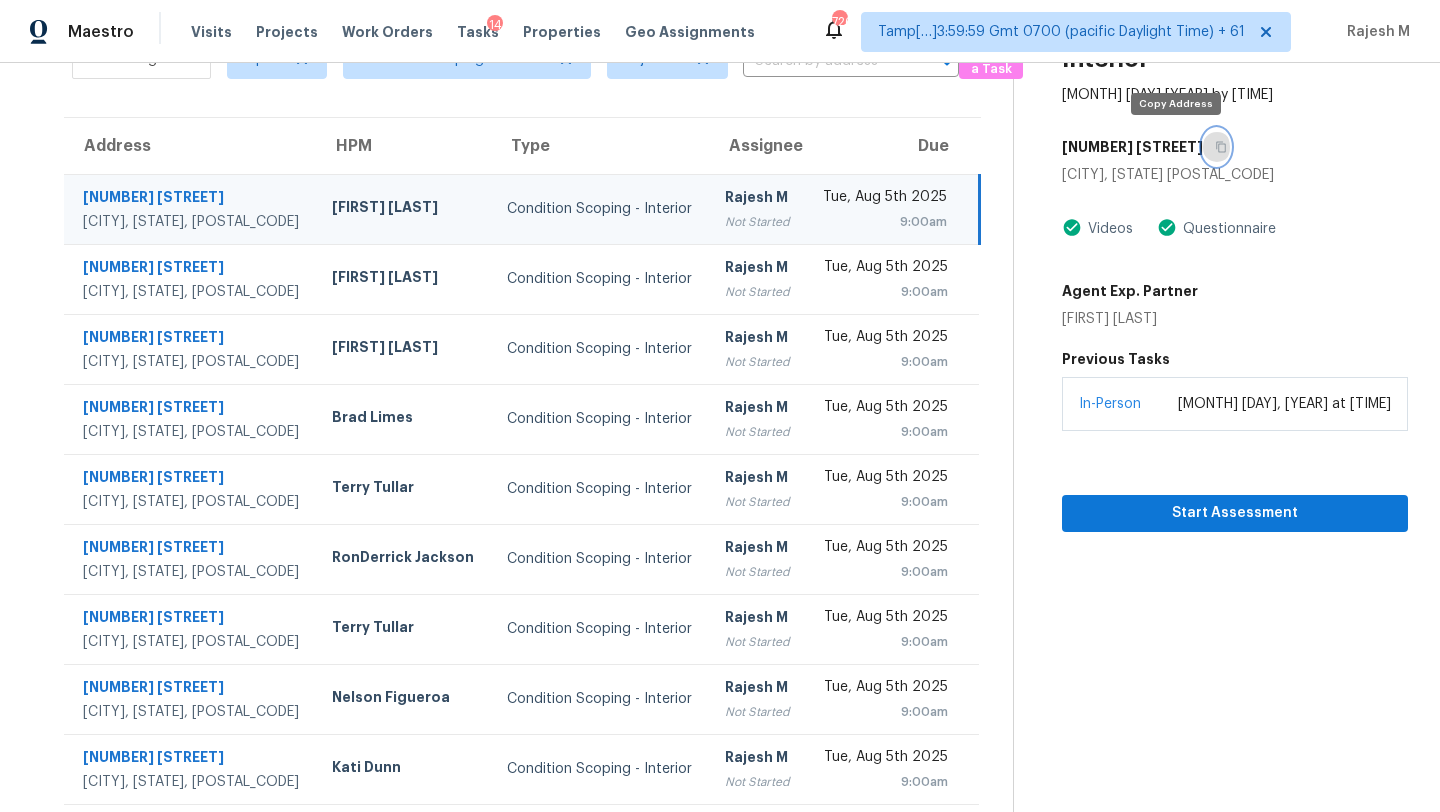 click 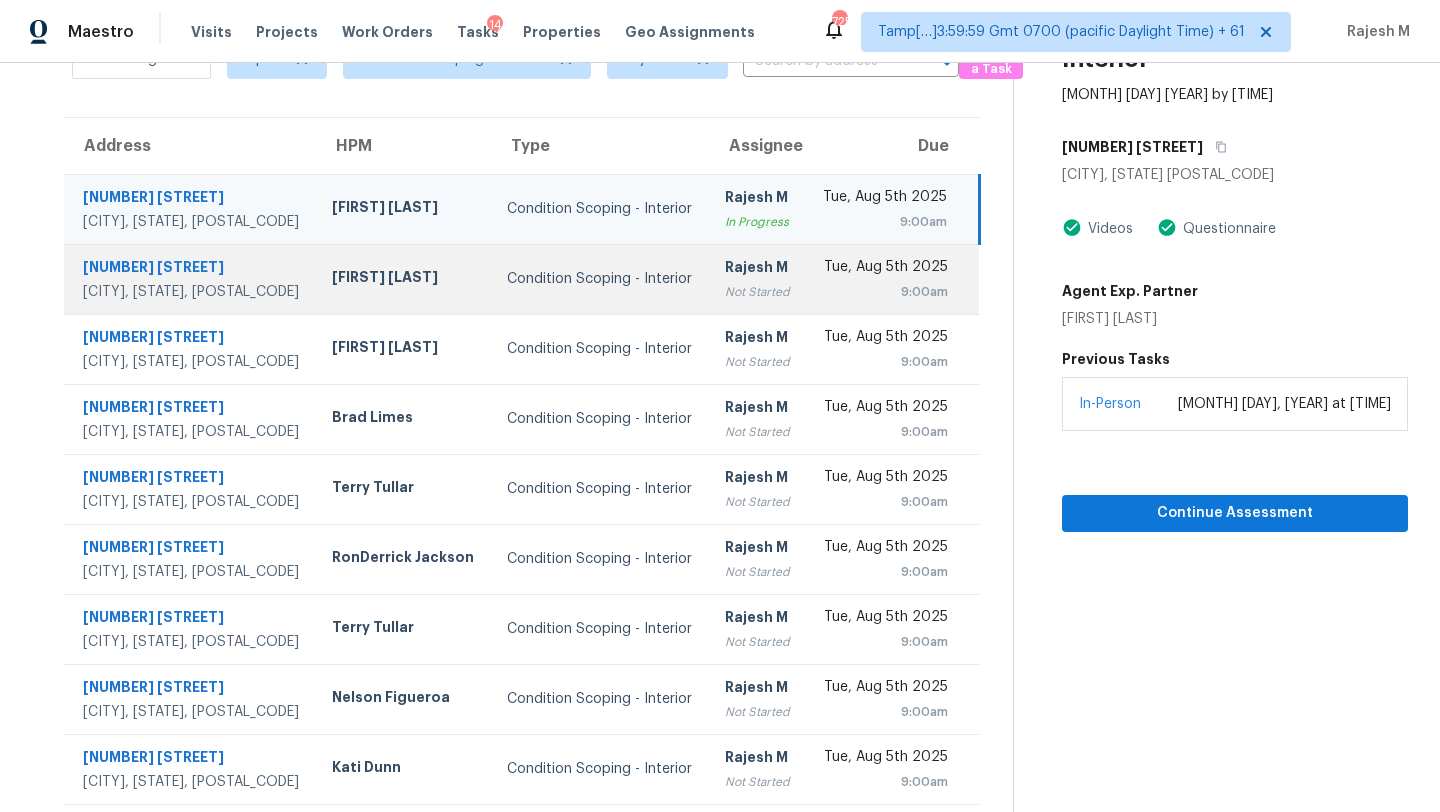 click on "Rajesh M Not Started" at bounding box center (757, 279) 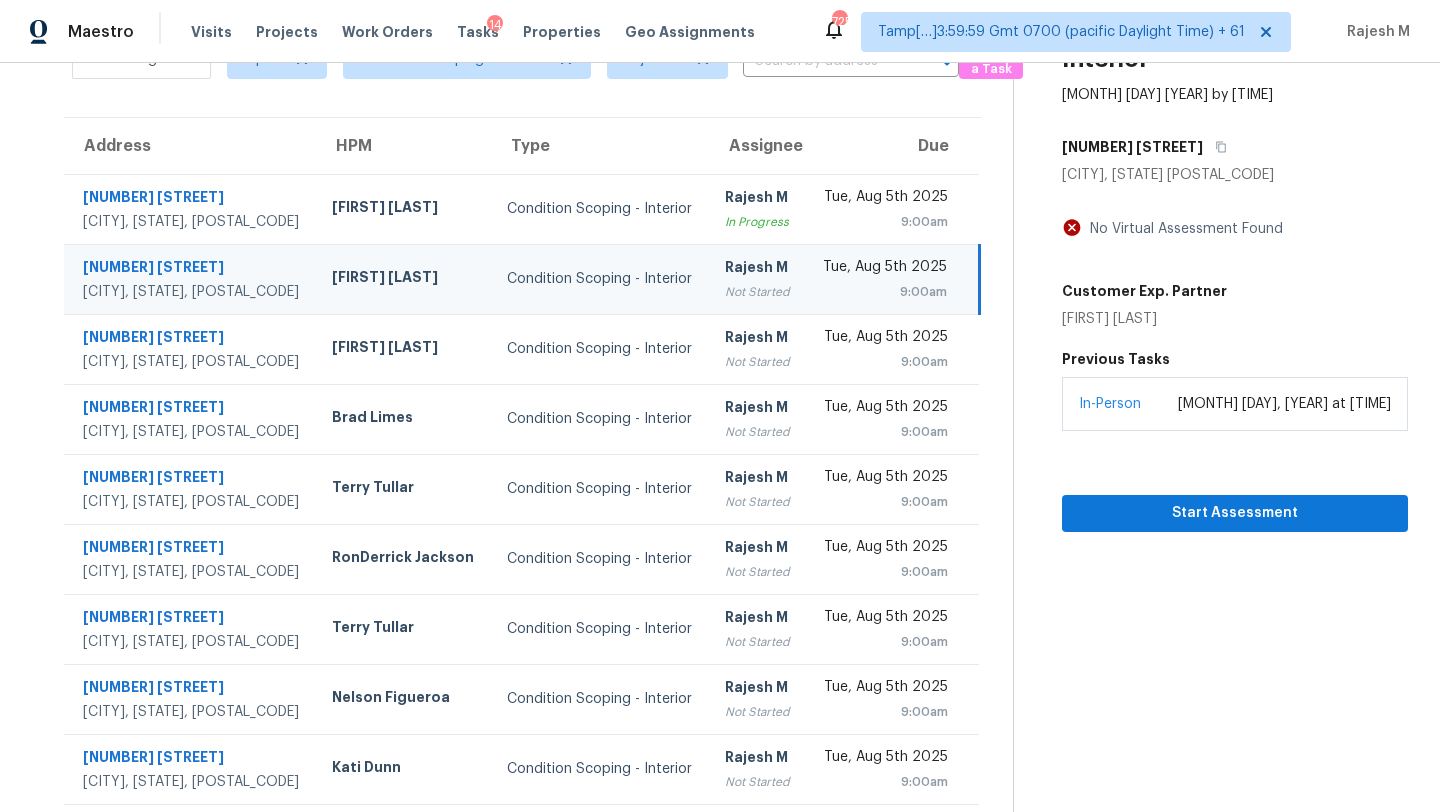 click on "3211 Poughkeepsie Dr" at bounding box center (1235, 147) 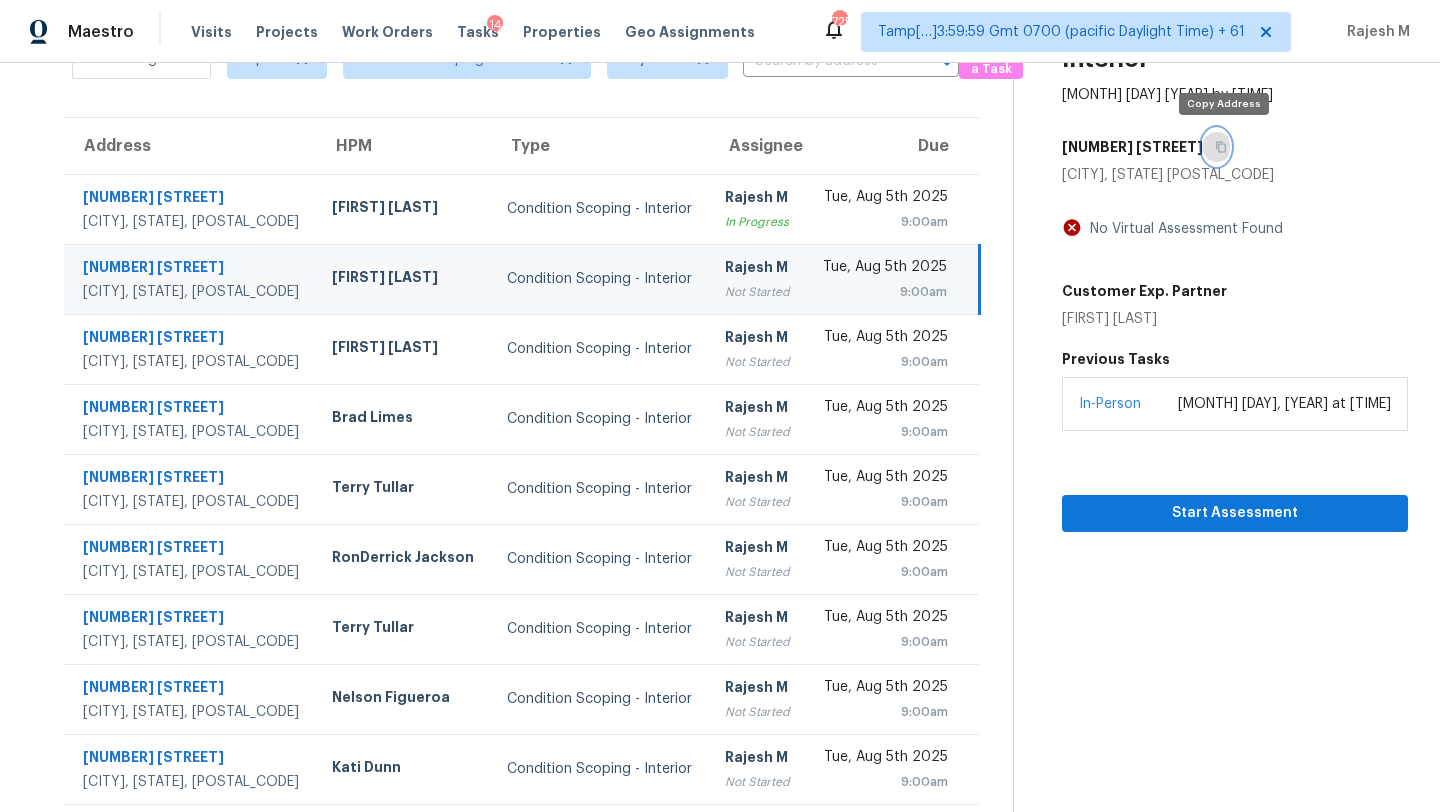 click at bounding box center (1216, 147) 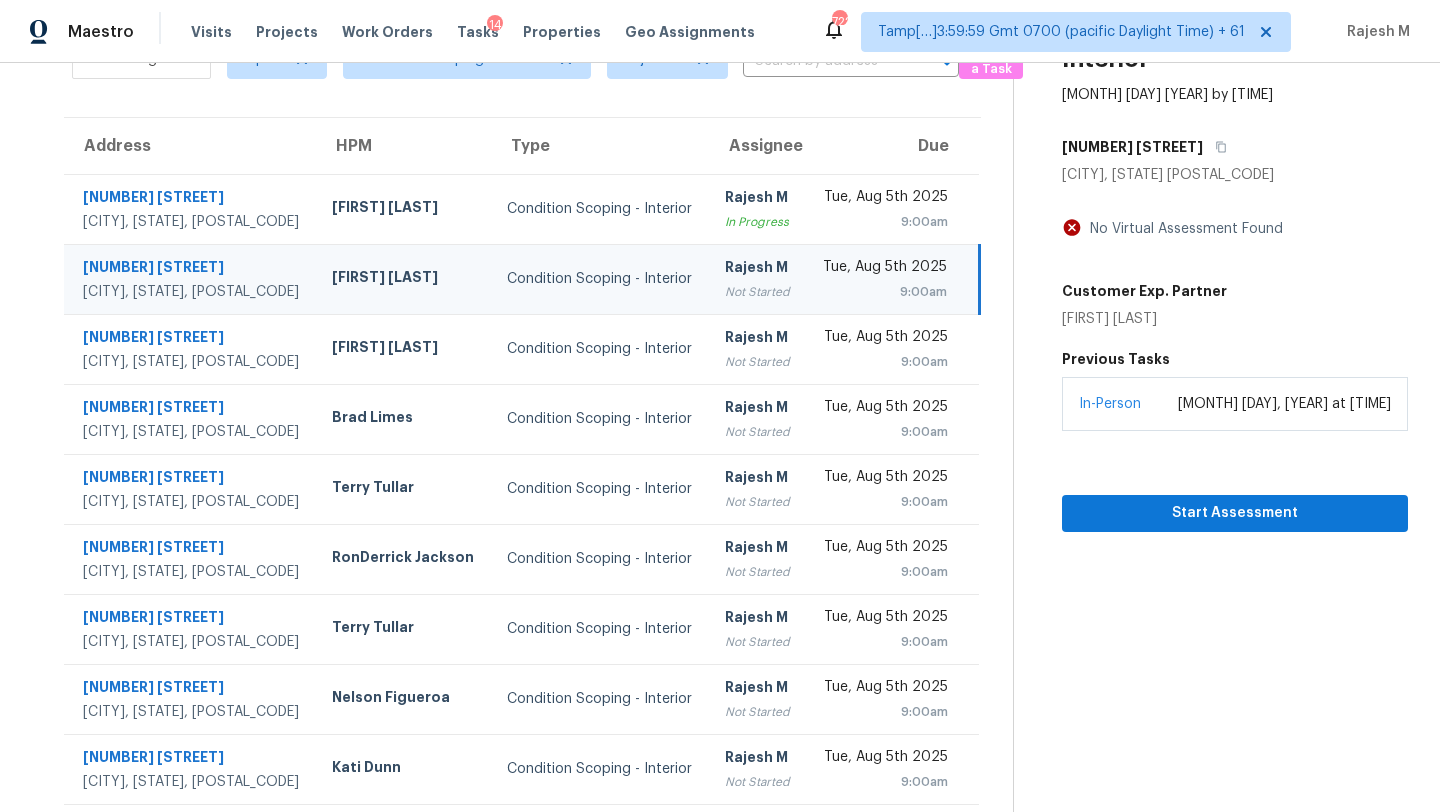 click on "Not Started" at bounding box center [757, 292] 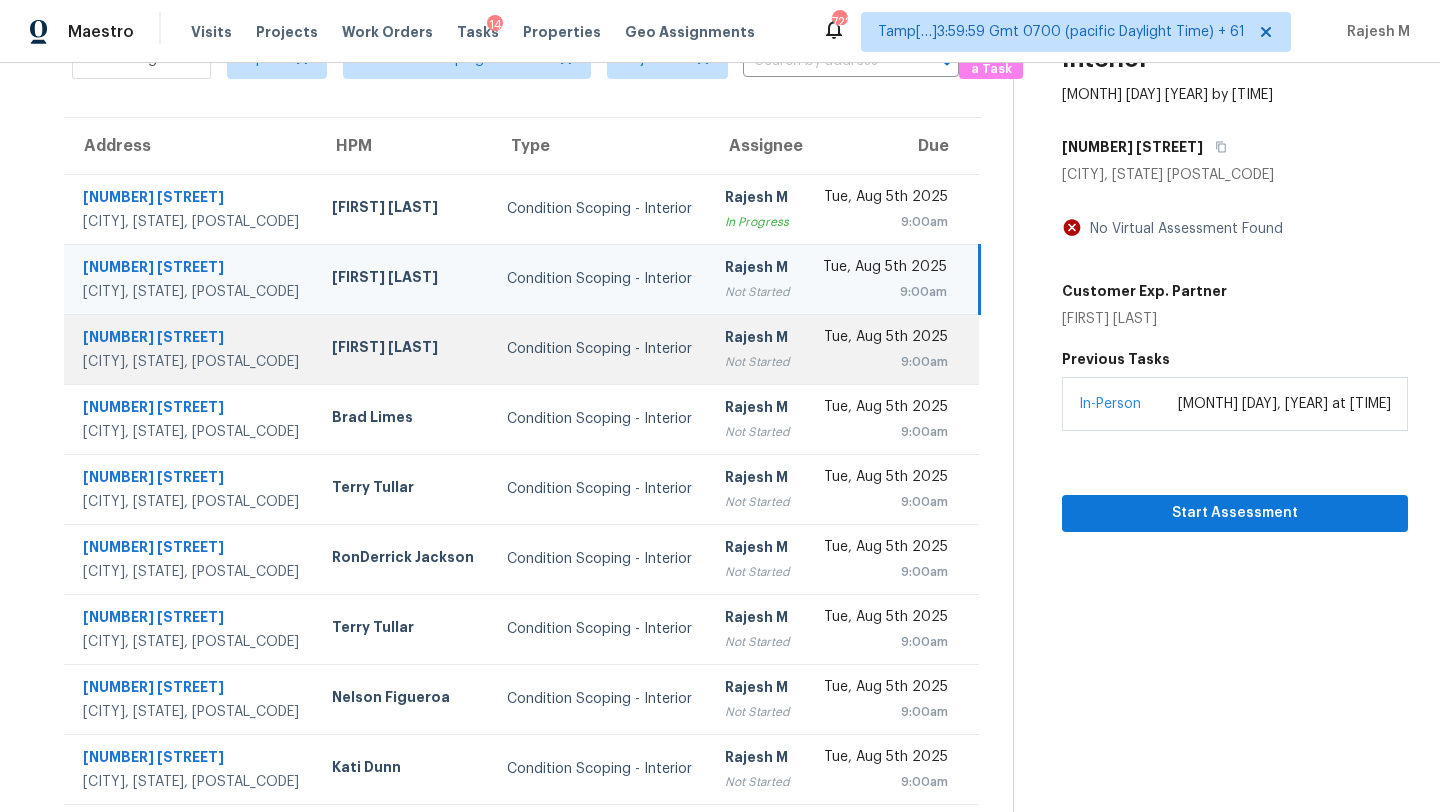 click on "Not Started" at bounding box center (757, 362) 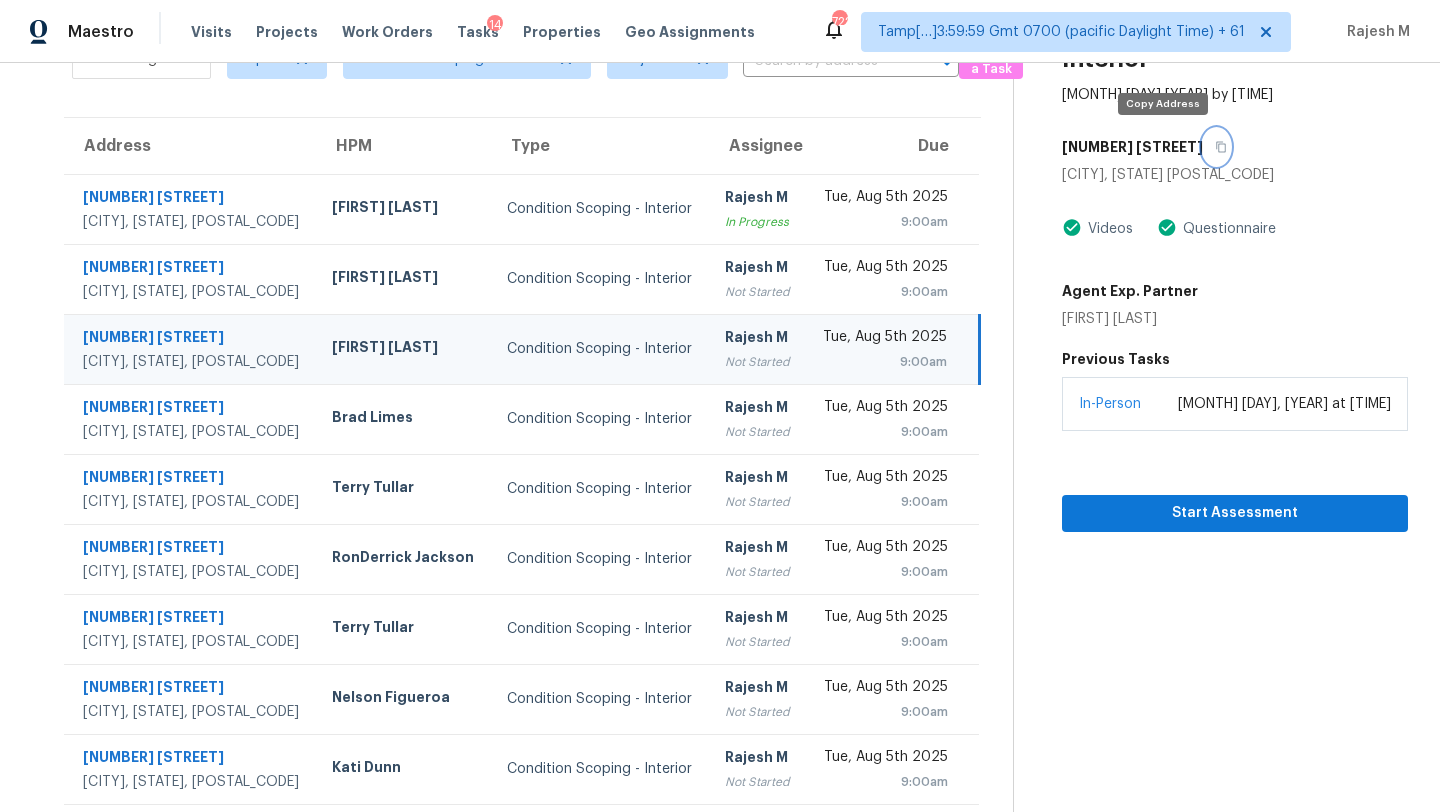 click at bounding box center (1216, 147) 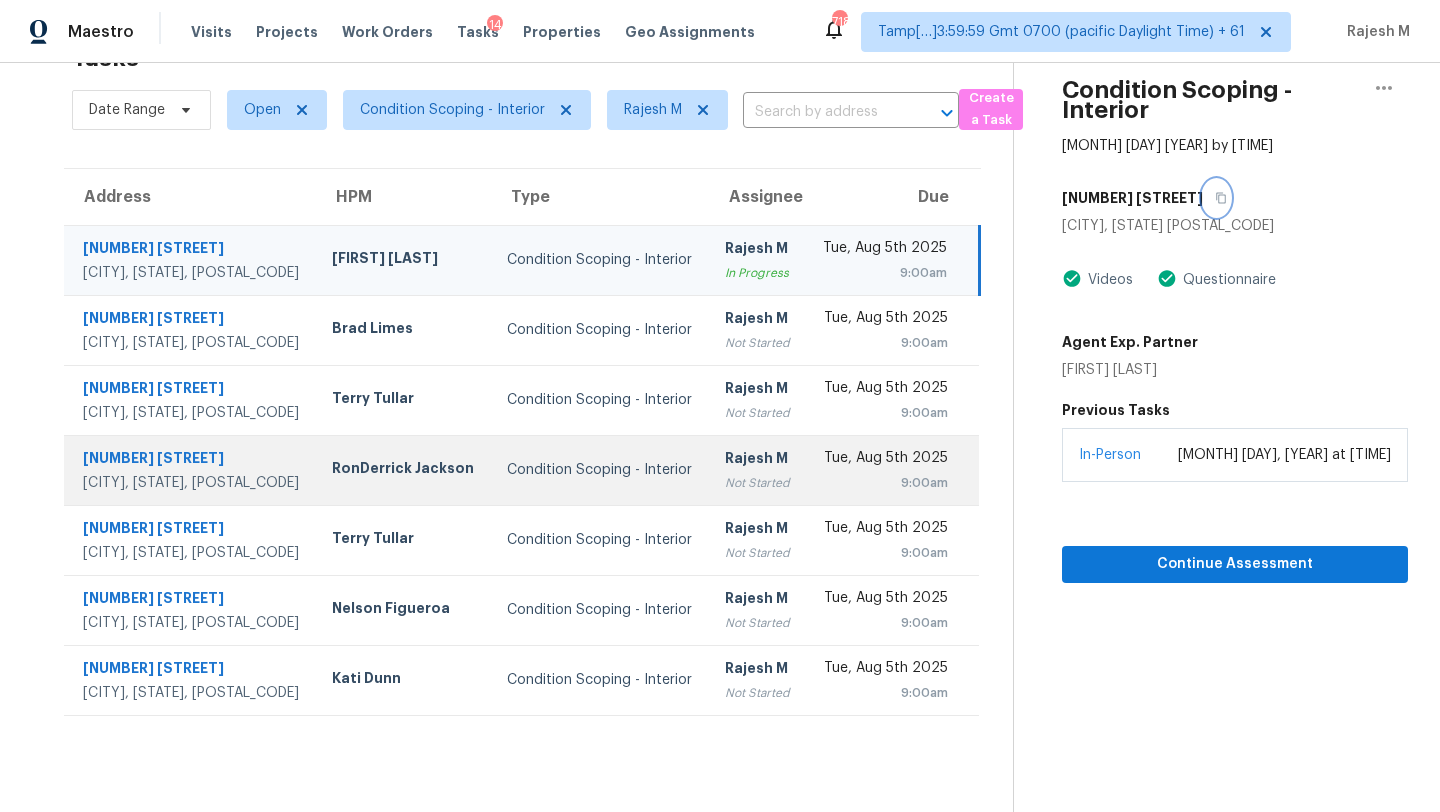 scroll, scrollTop: 63, scrollLeft: 0, axis: vertical 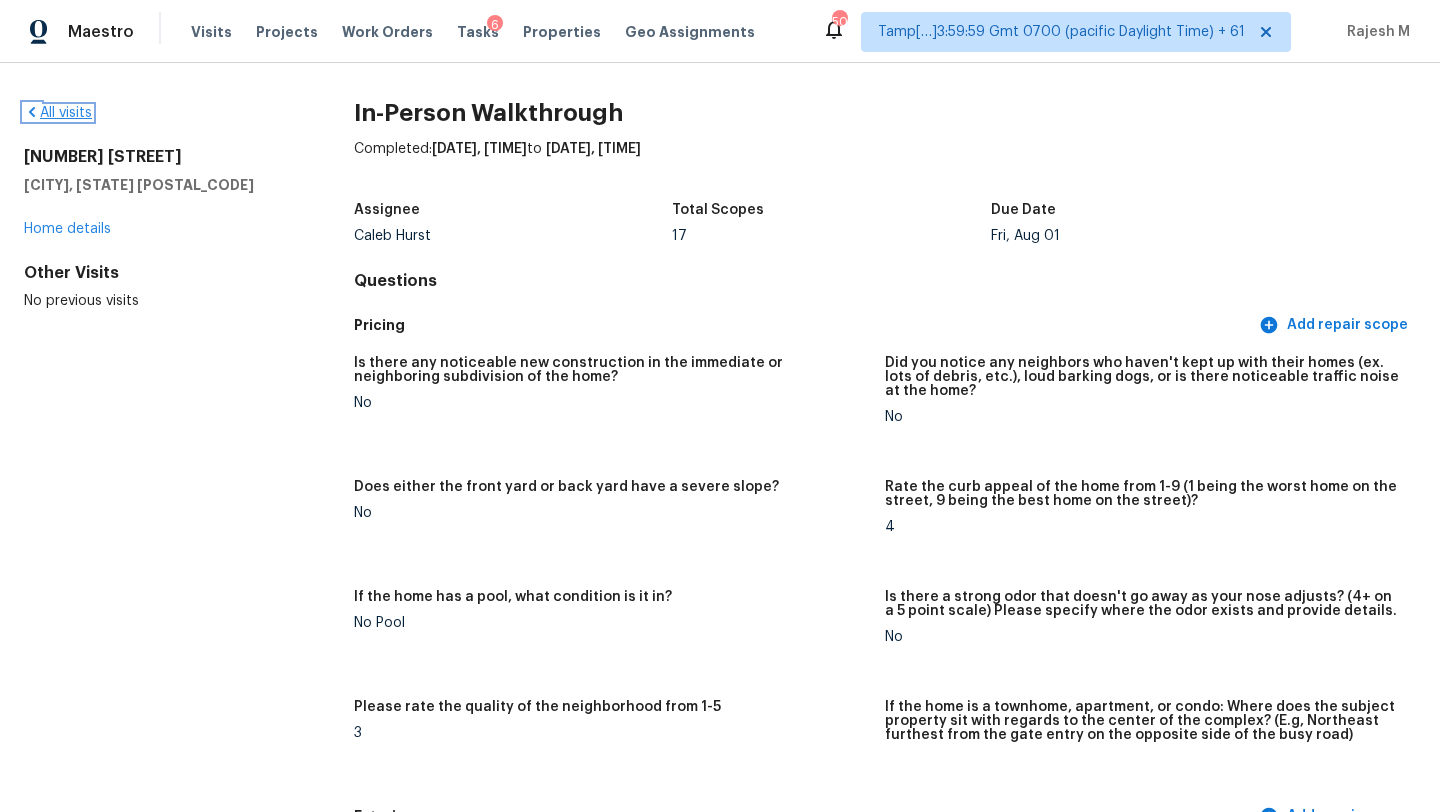 click on "All visits" at bounding box center [58, 113] 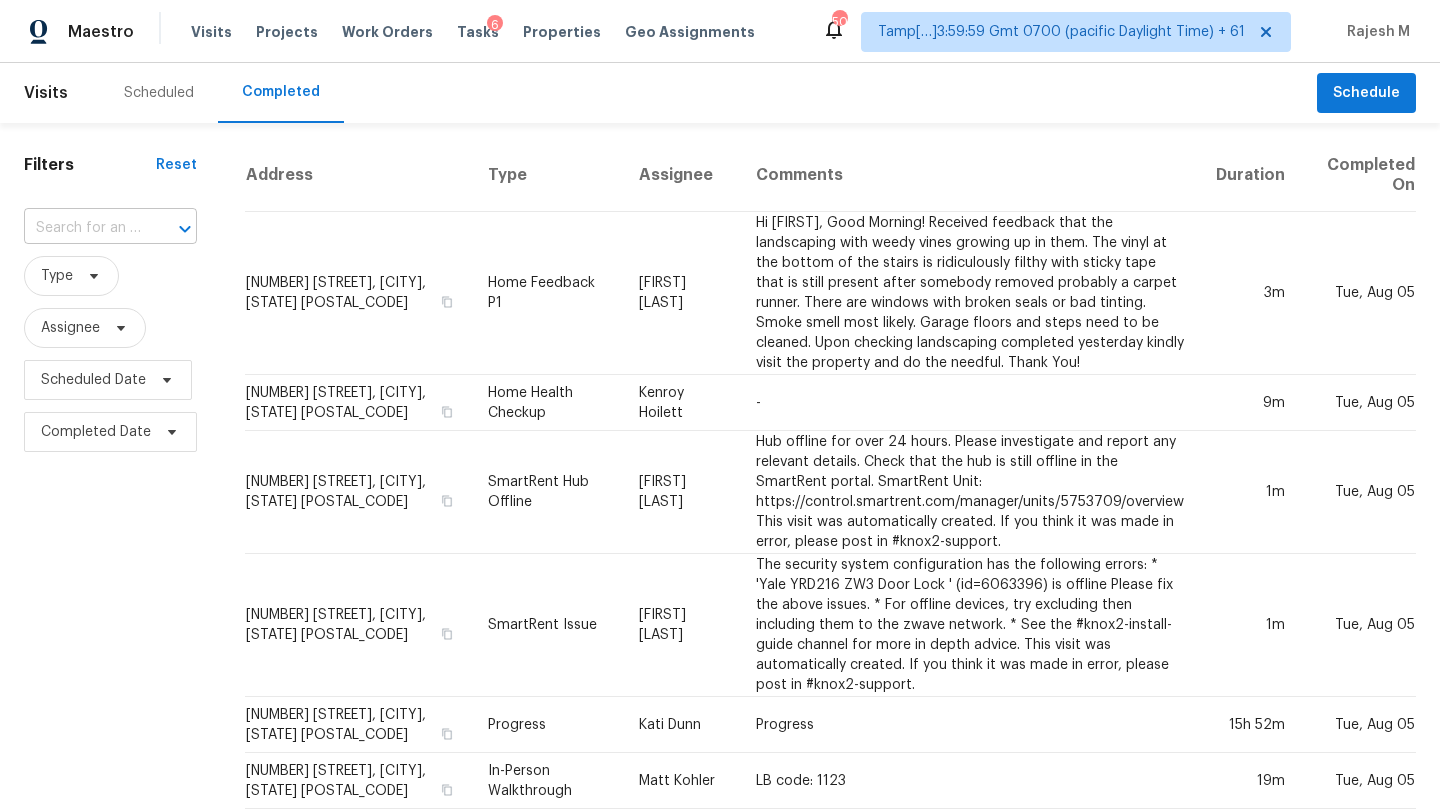 click at bounding box center [171, 229] 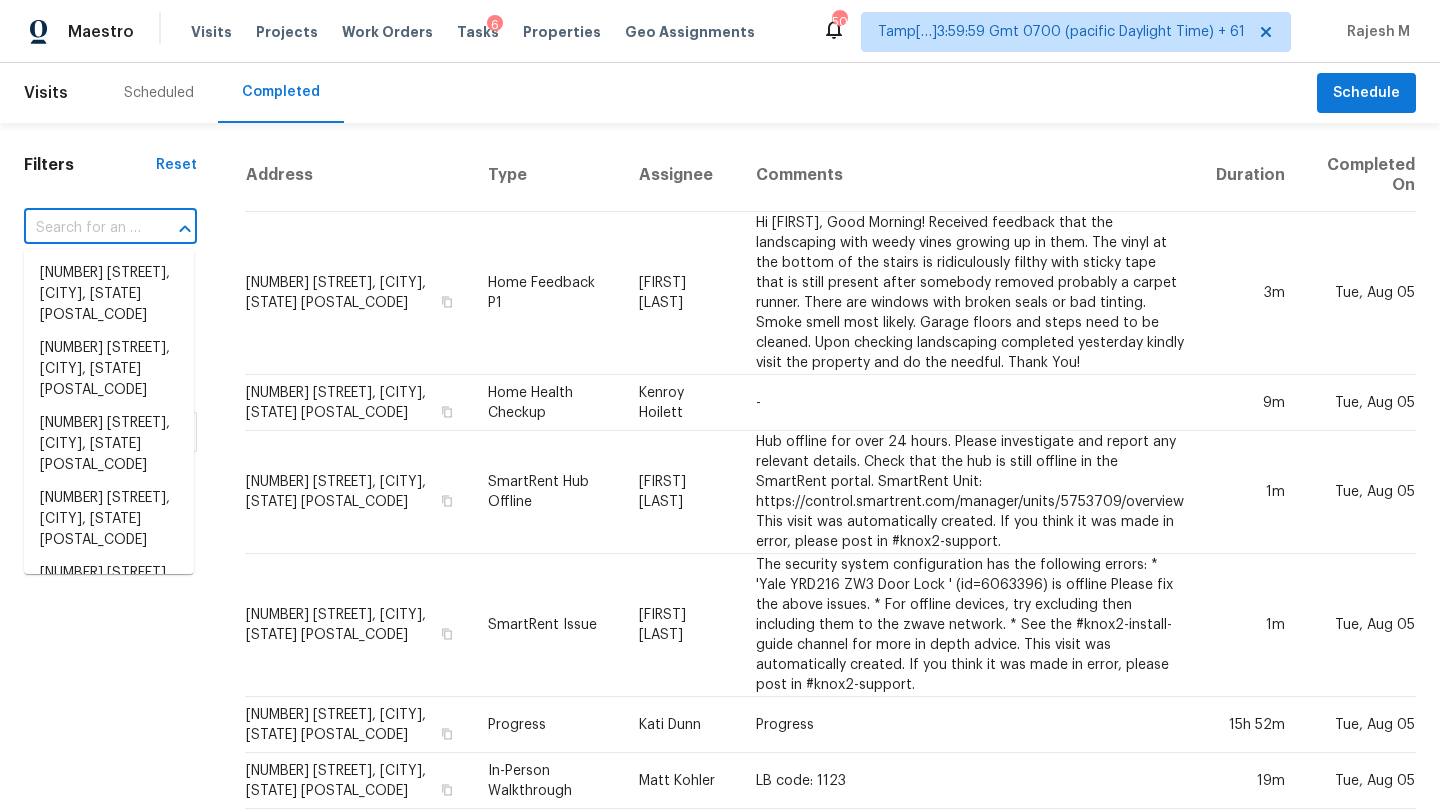 paste on "2228 Lovett Dr, Saint Louis, MO 63136" 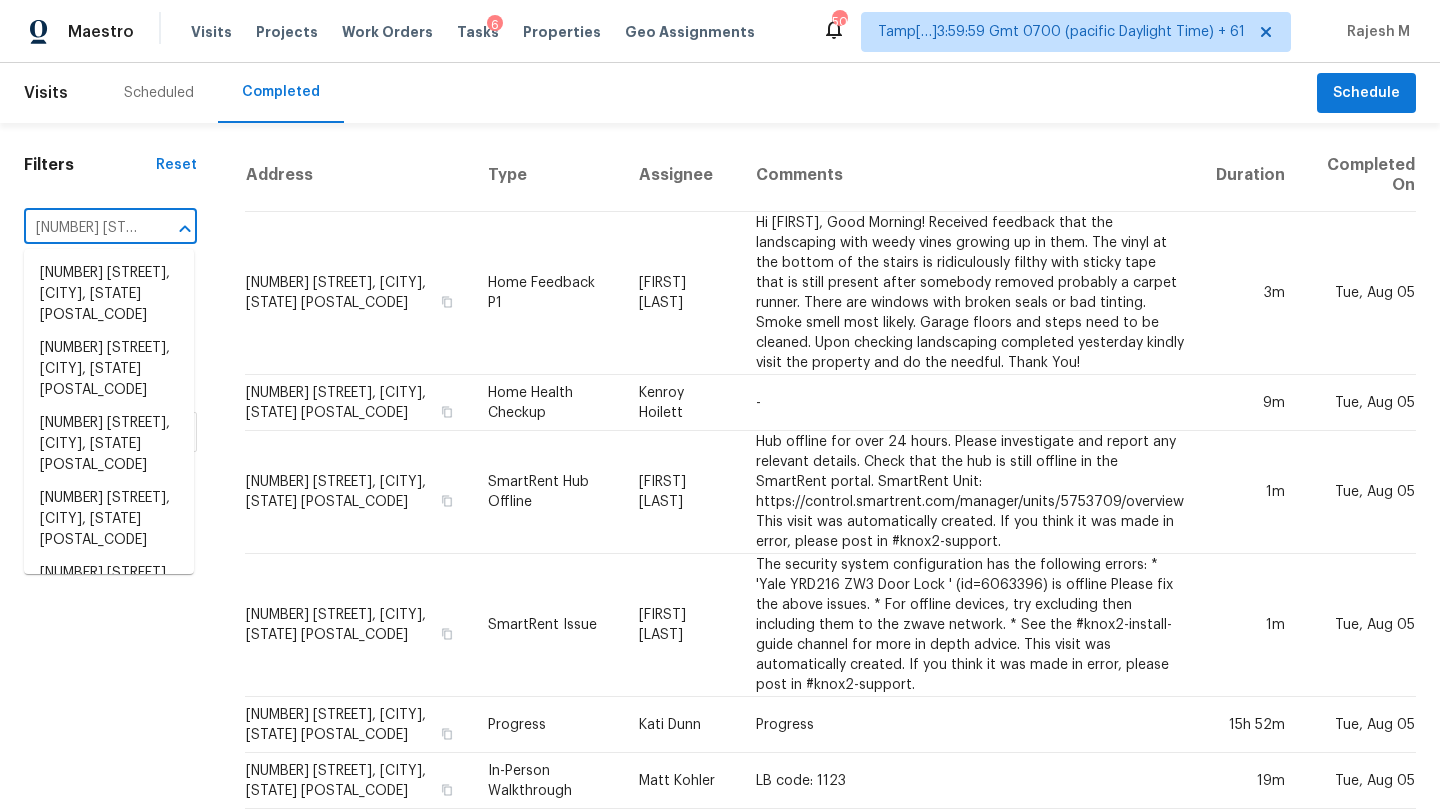 scroll, scrollTop: 0, scrollLeft: 144, axis: horizontal 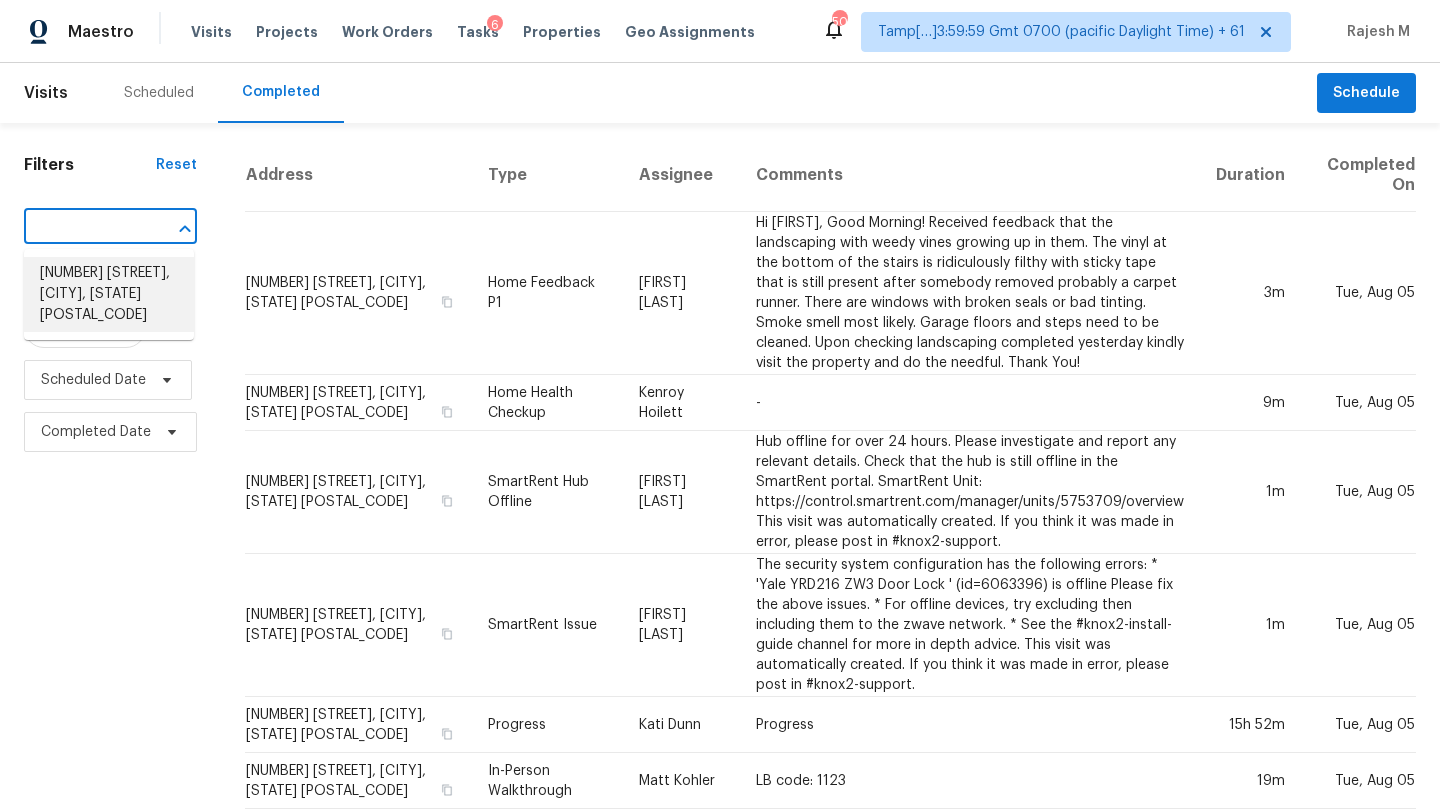 click on "2228 Lovett Dr, Saint Louis, MO 63136" at bounding box center (109, 294) 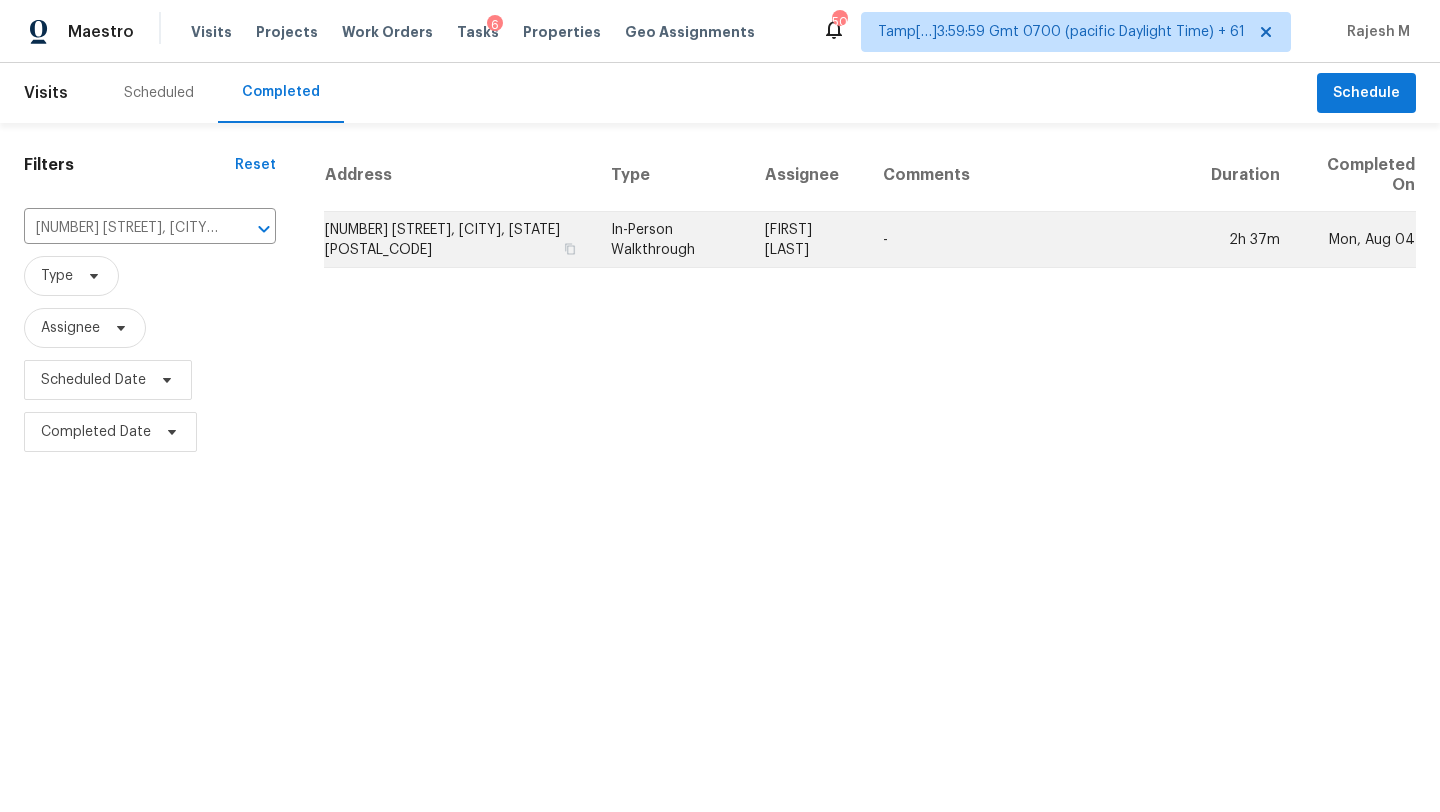 click on "-" at bounding box center (1031, 240) 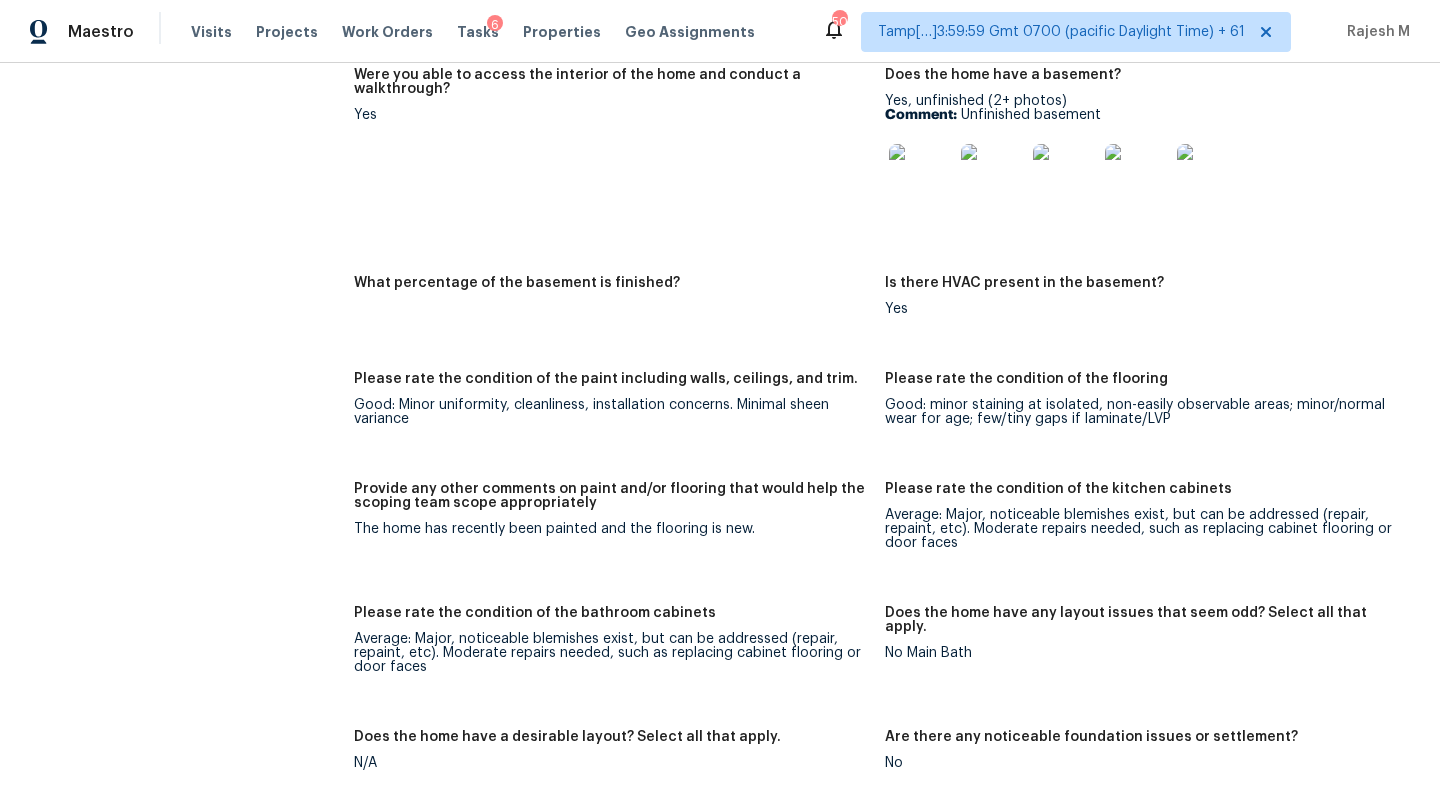 scroll, scrollTop: 3122, scrollLeft: 0, axis: vertical 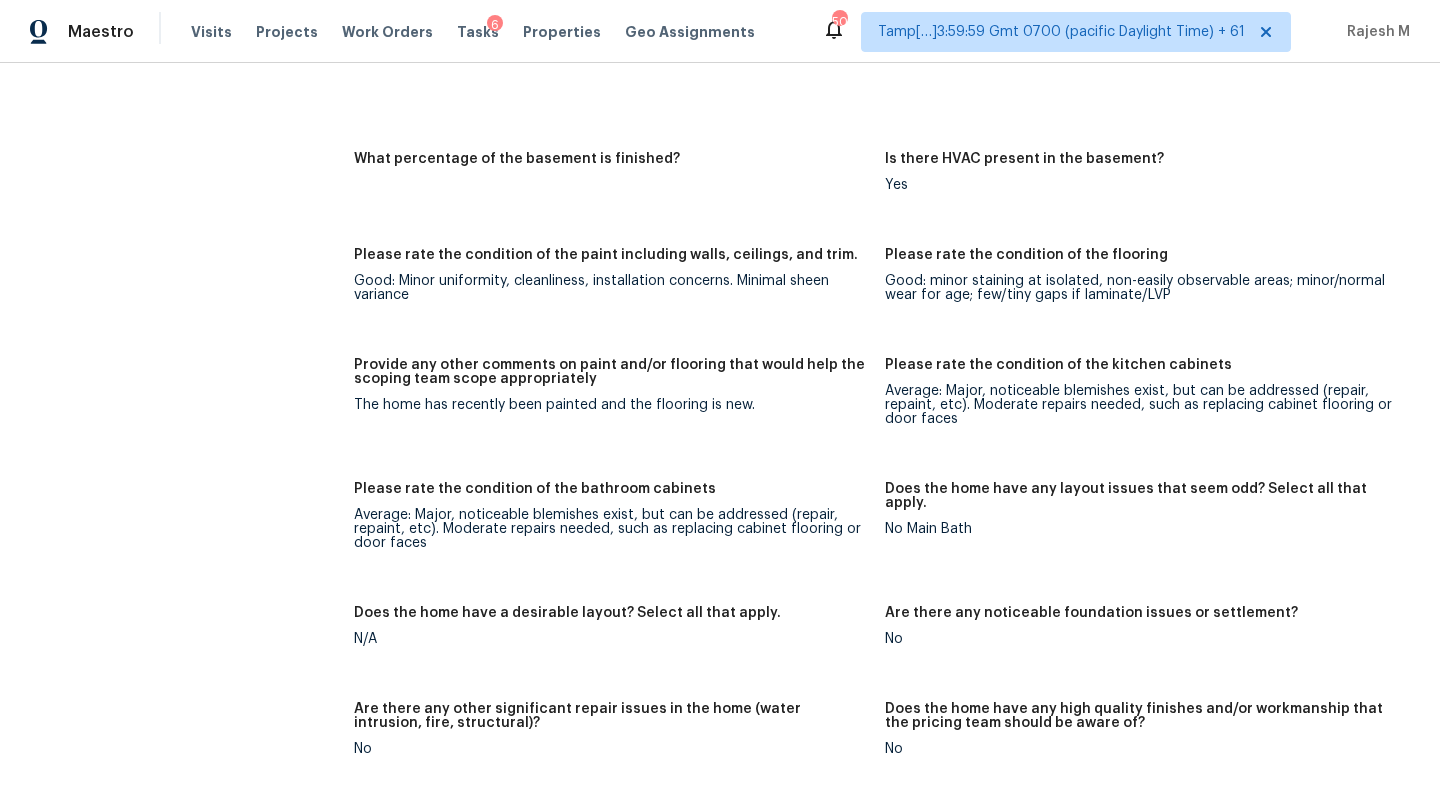 click on "The home has recently been painted and the flooring is new." at bounding box center [611, 405] 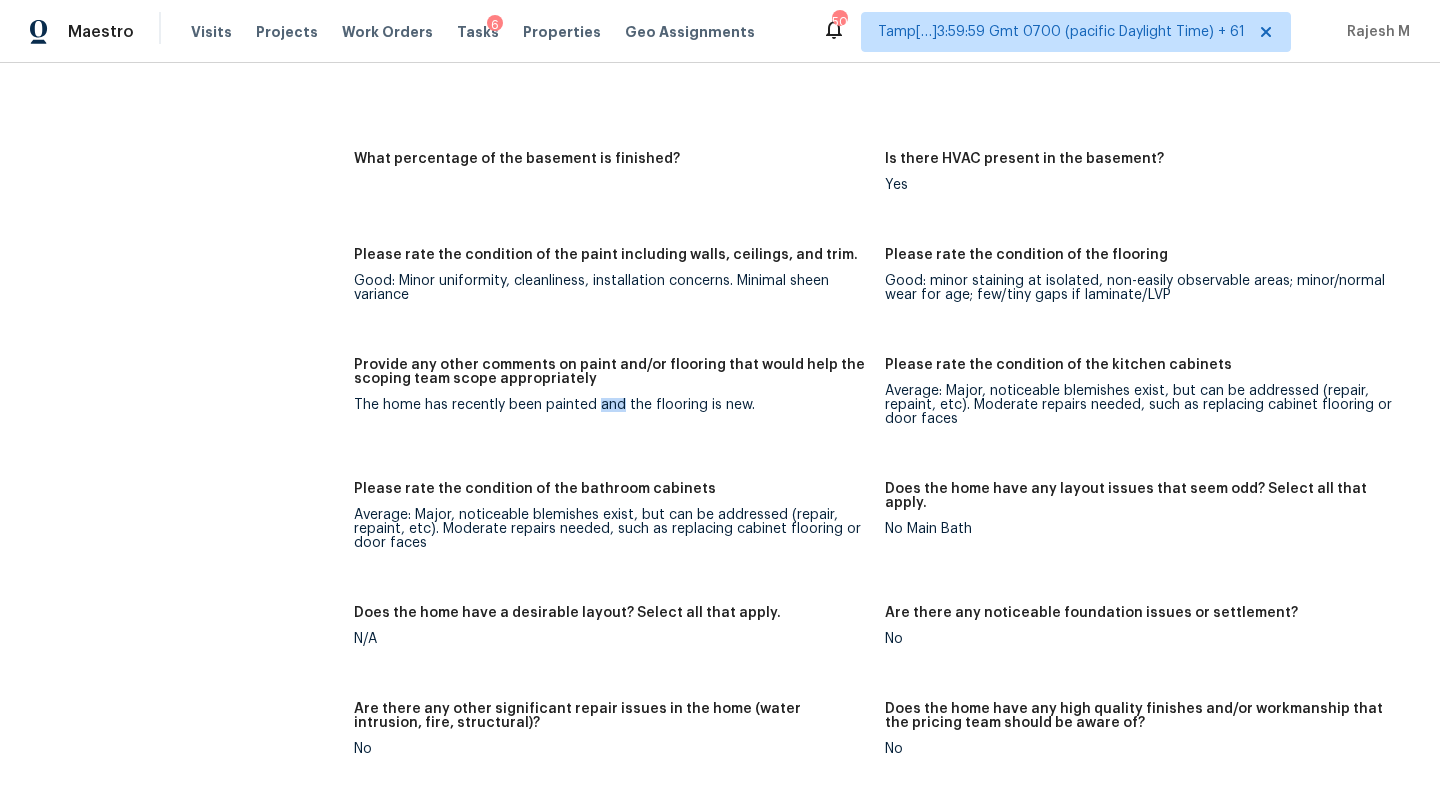 click on "The home has recently been painted and the flooring is new." at bounding box center (611, 405) 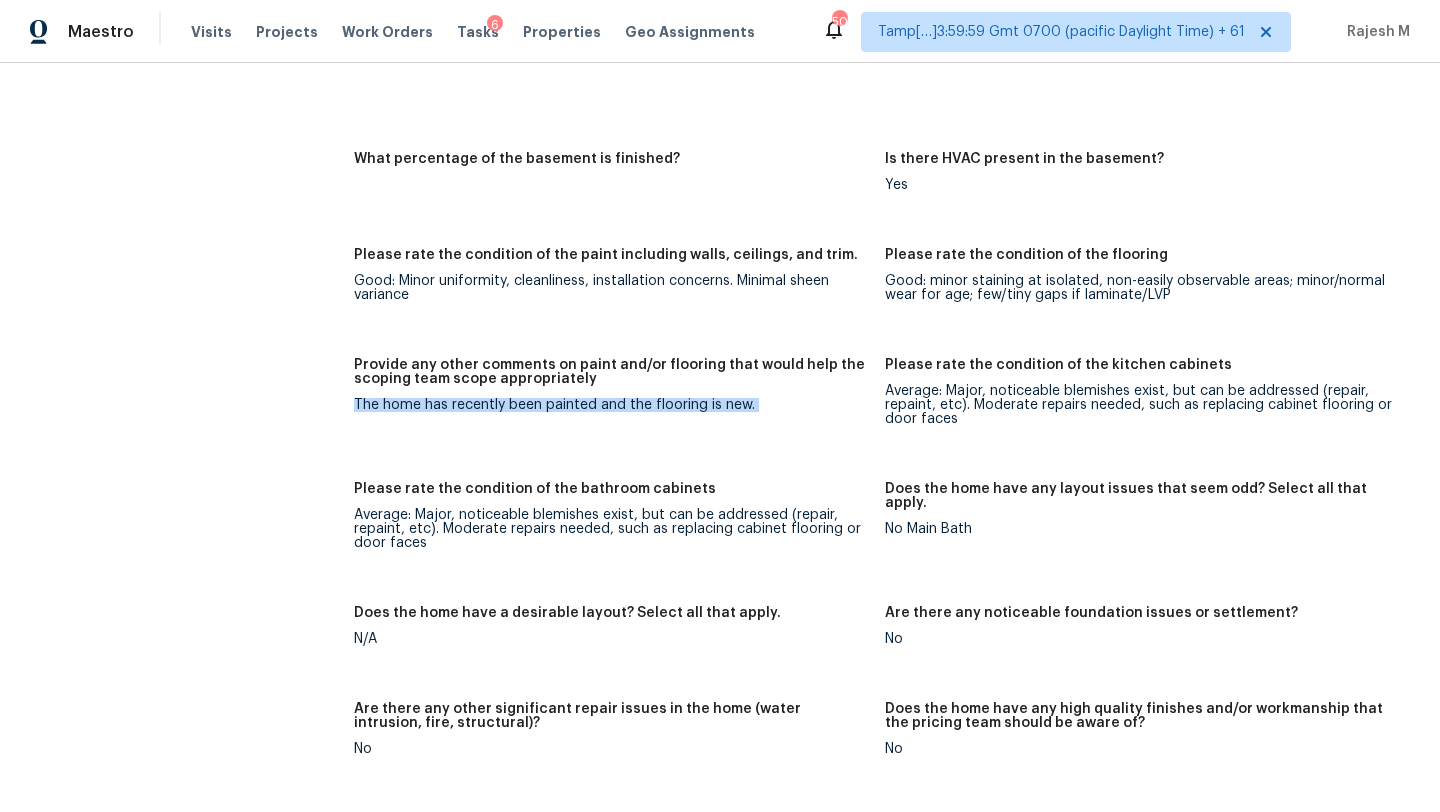 click on "The home has recently been painted and the flooring is new." at bounding box center [611, 405] 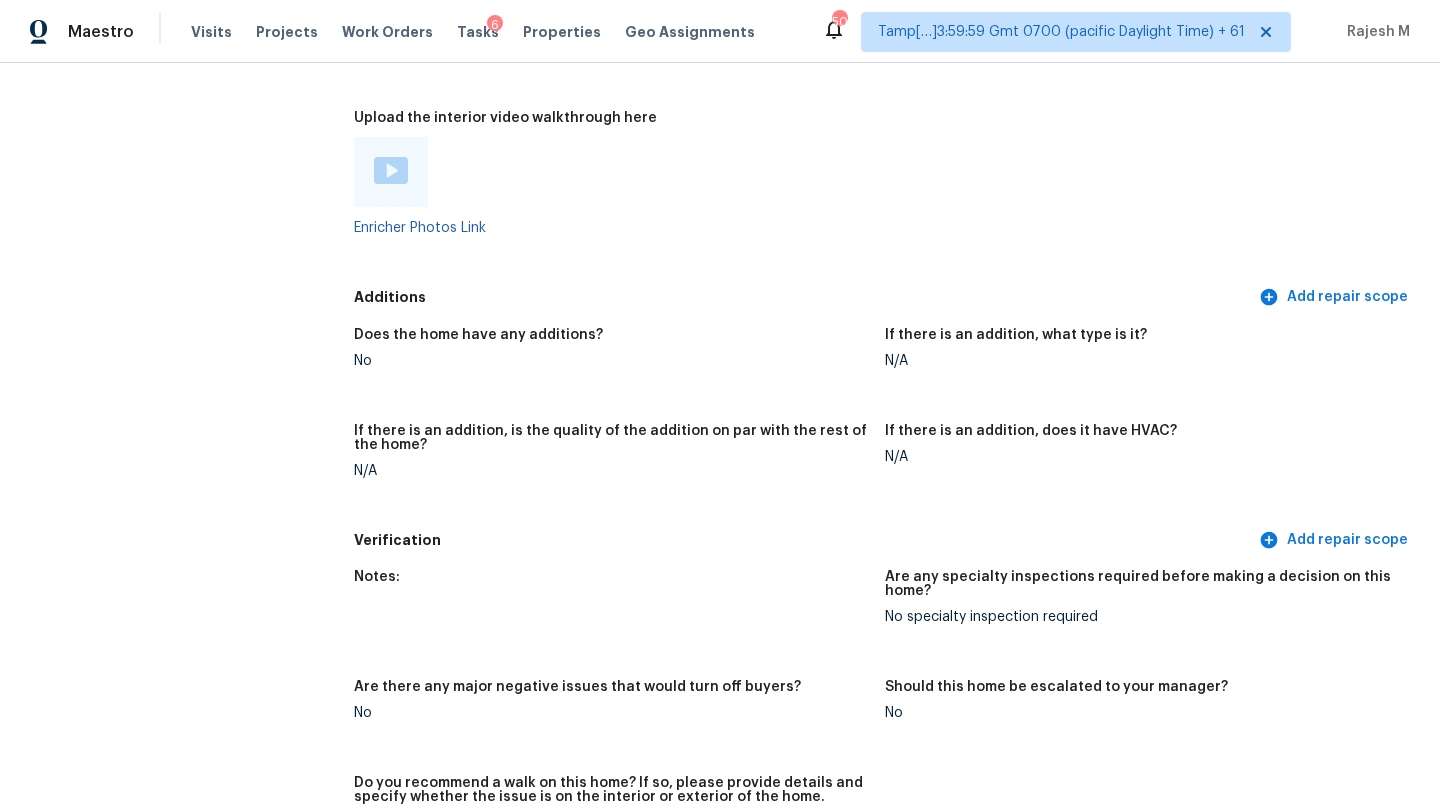 scroll, scrollTop: 4203, scrollLeft: 0, axis: vertical 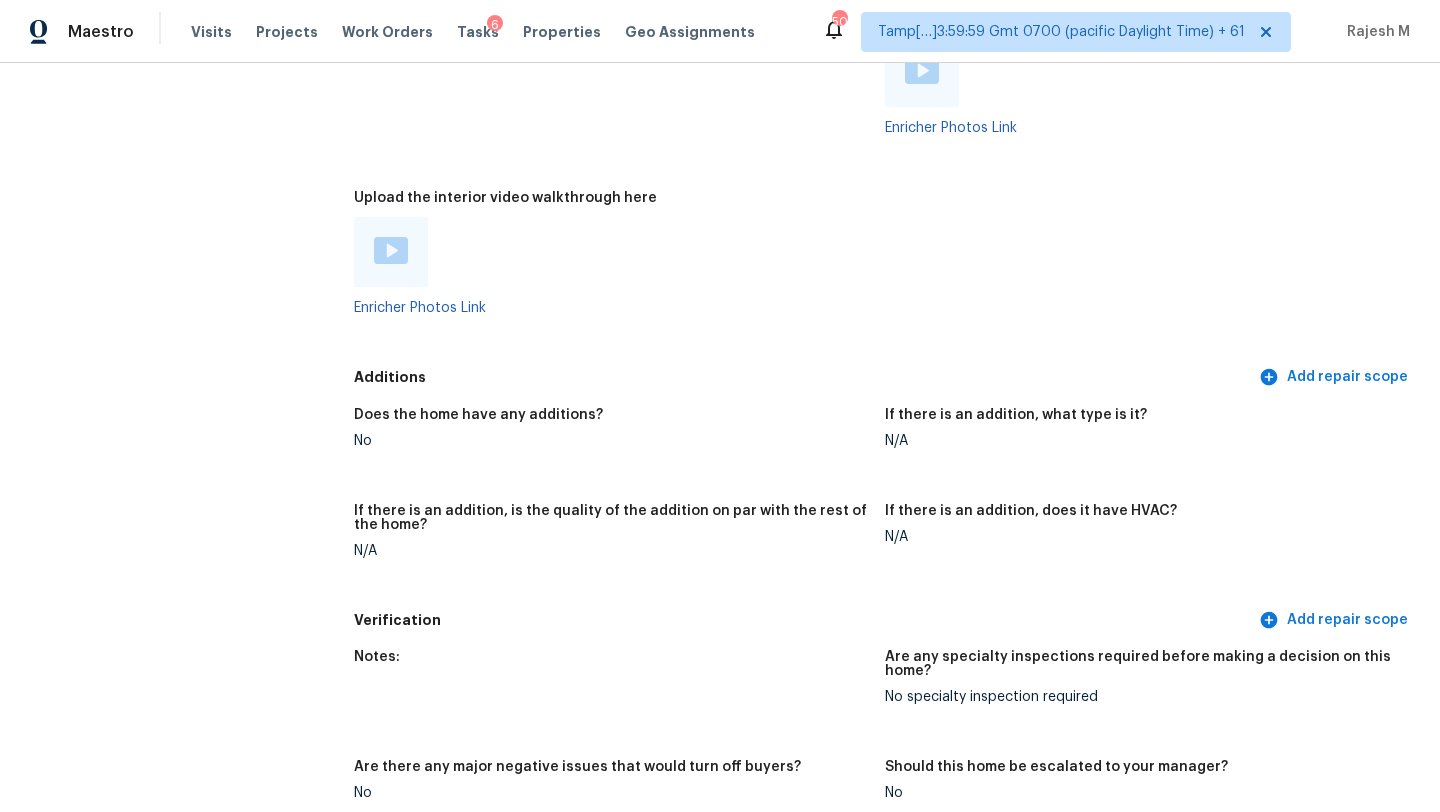 click at bounding box center (391, 250) 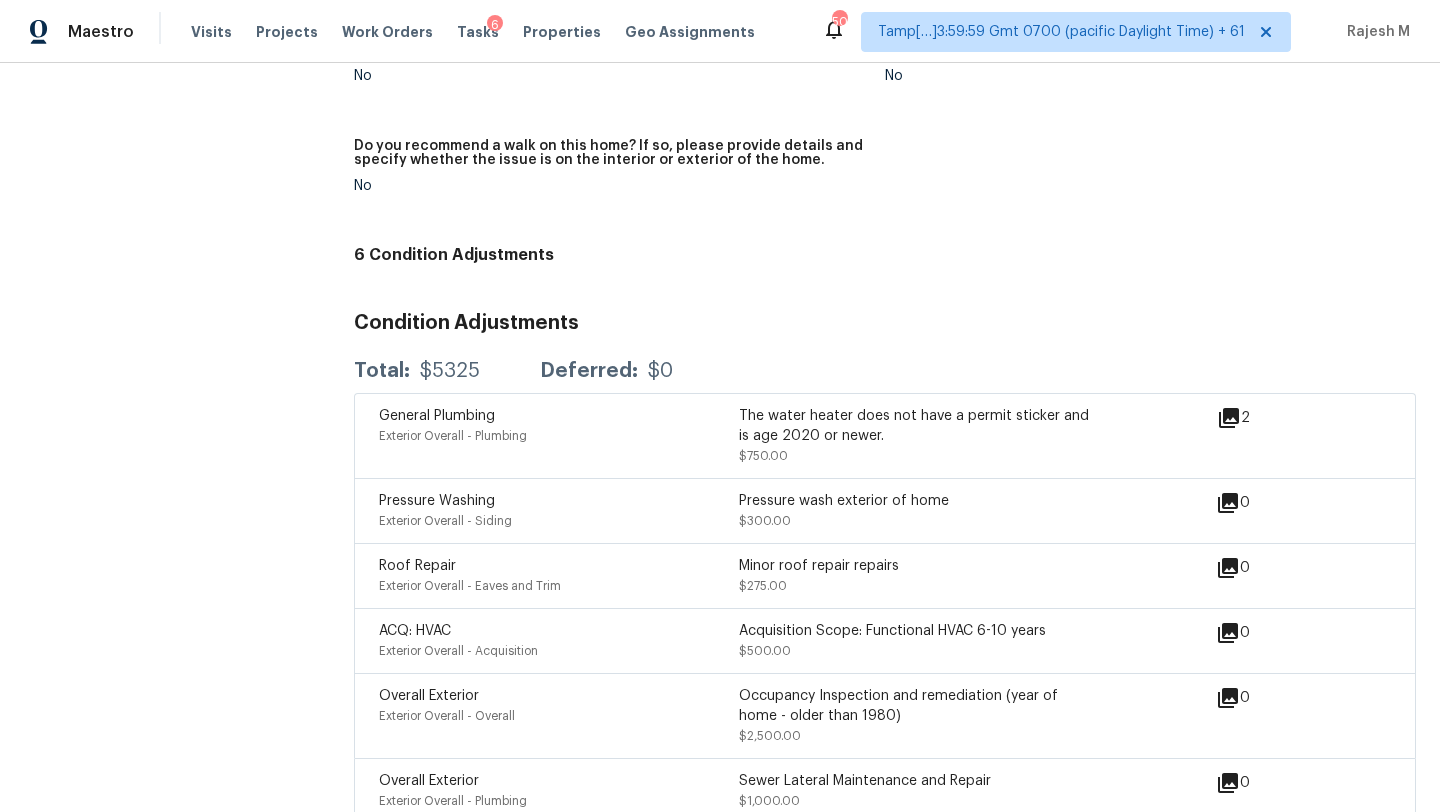 scroll, scrollTop: 4970, scrollLeft: 0, axis: vertical 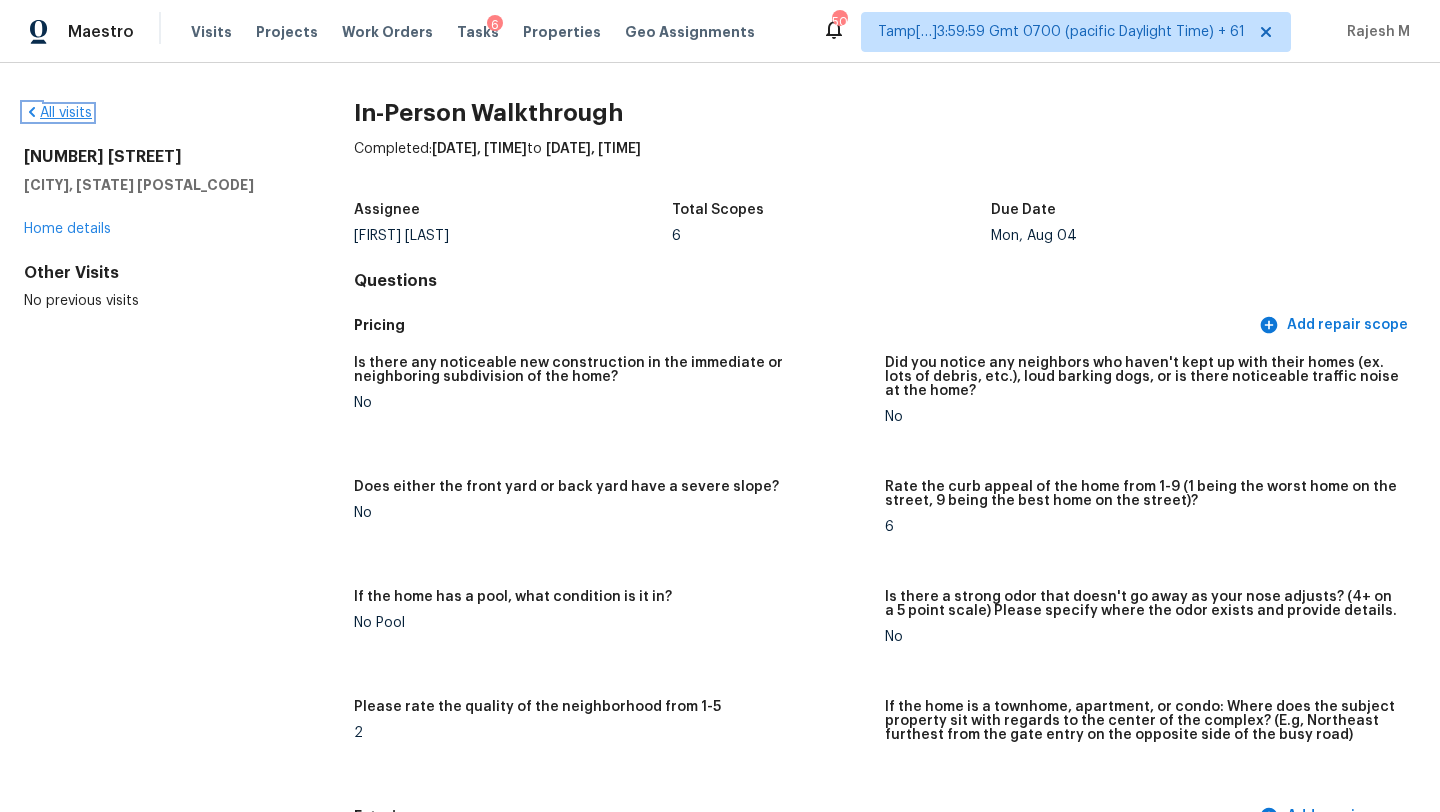 click on "All visits" at bounding box center (58, 113) 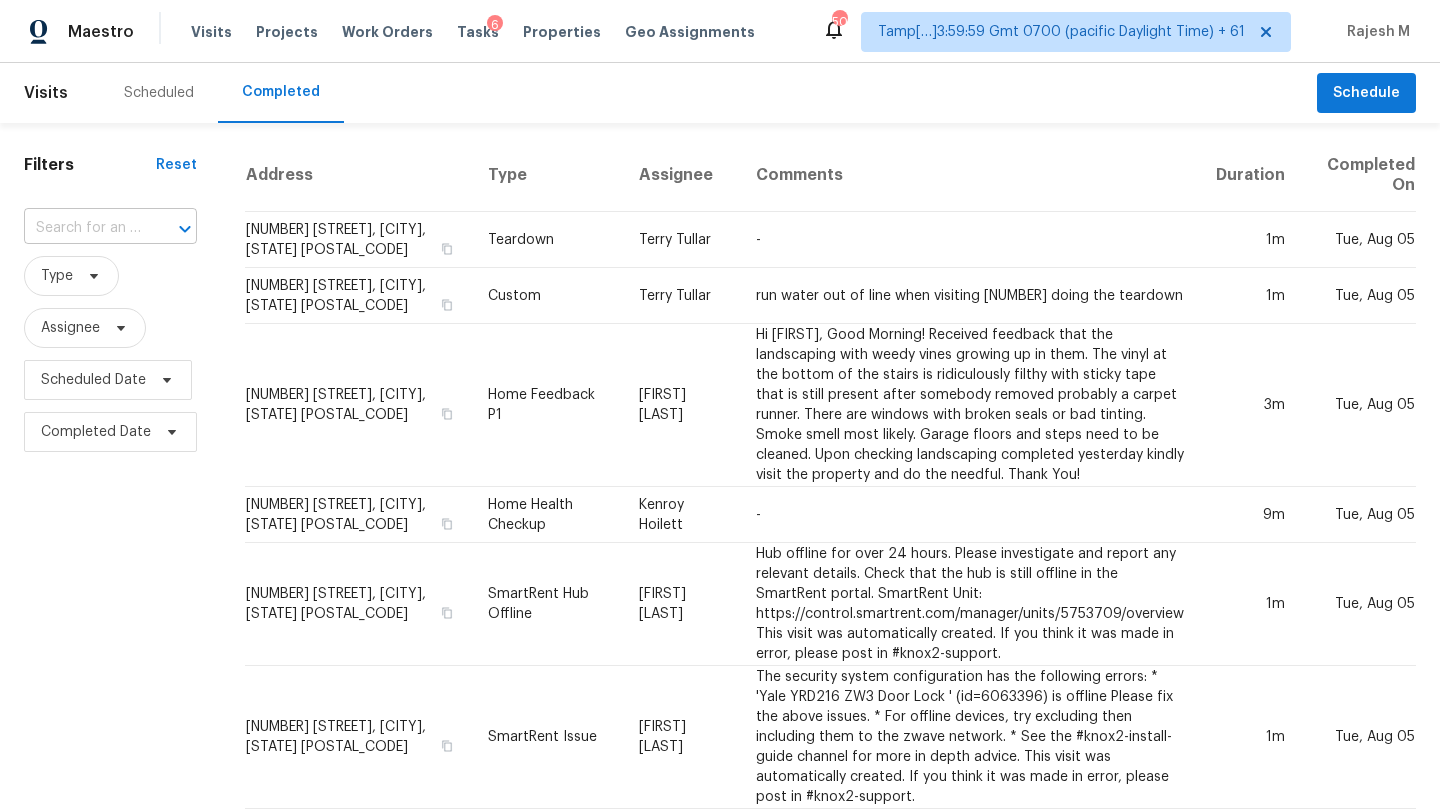 click at bounding box center [82, 228] 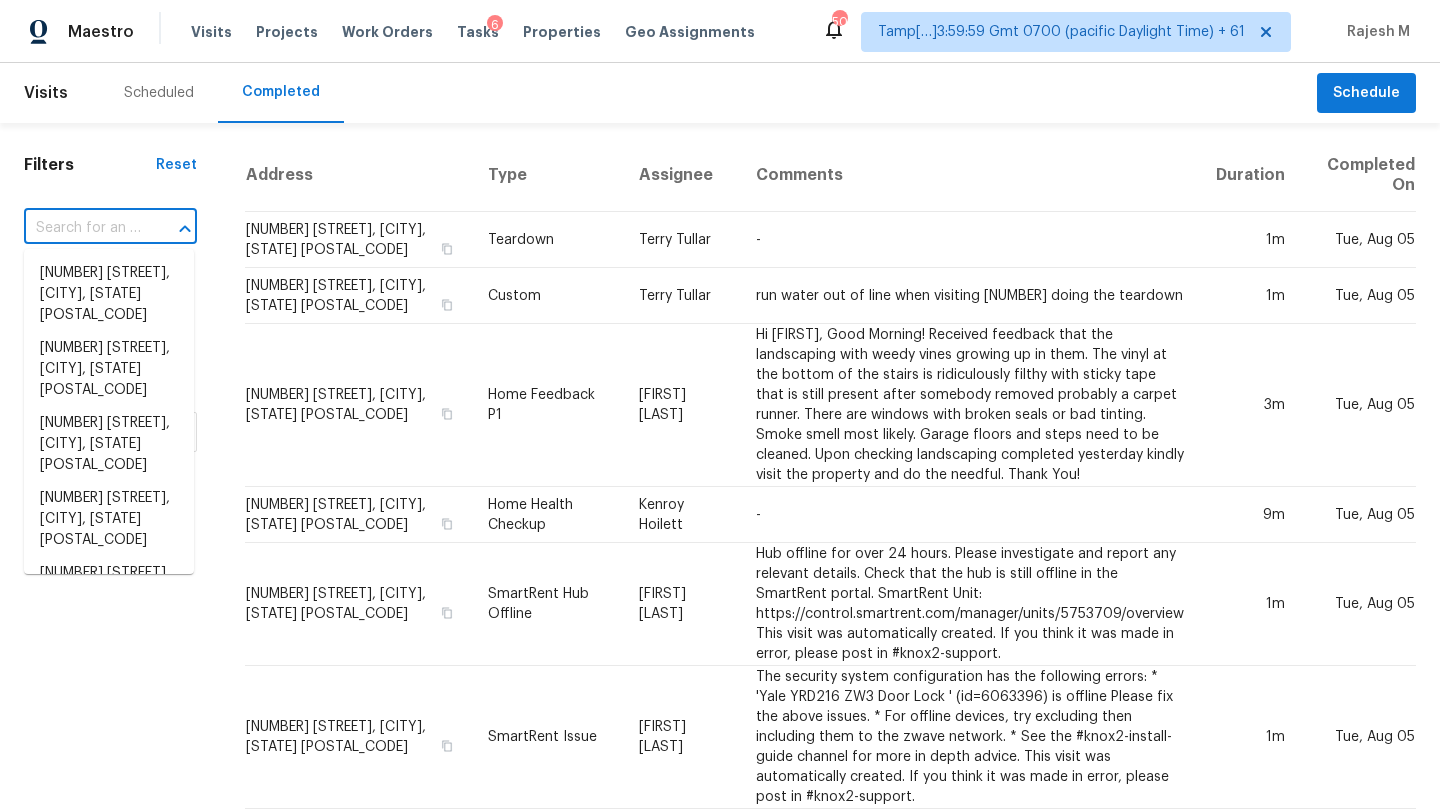 paste on "3211 Poughkeepsie Dr, Colorado Springs, CO 80916" 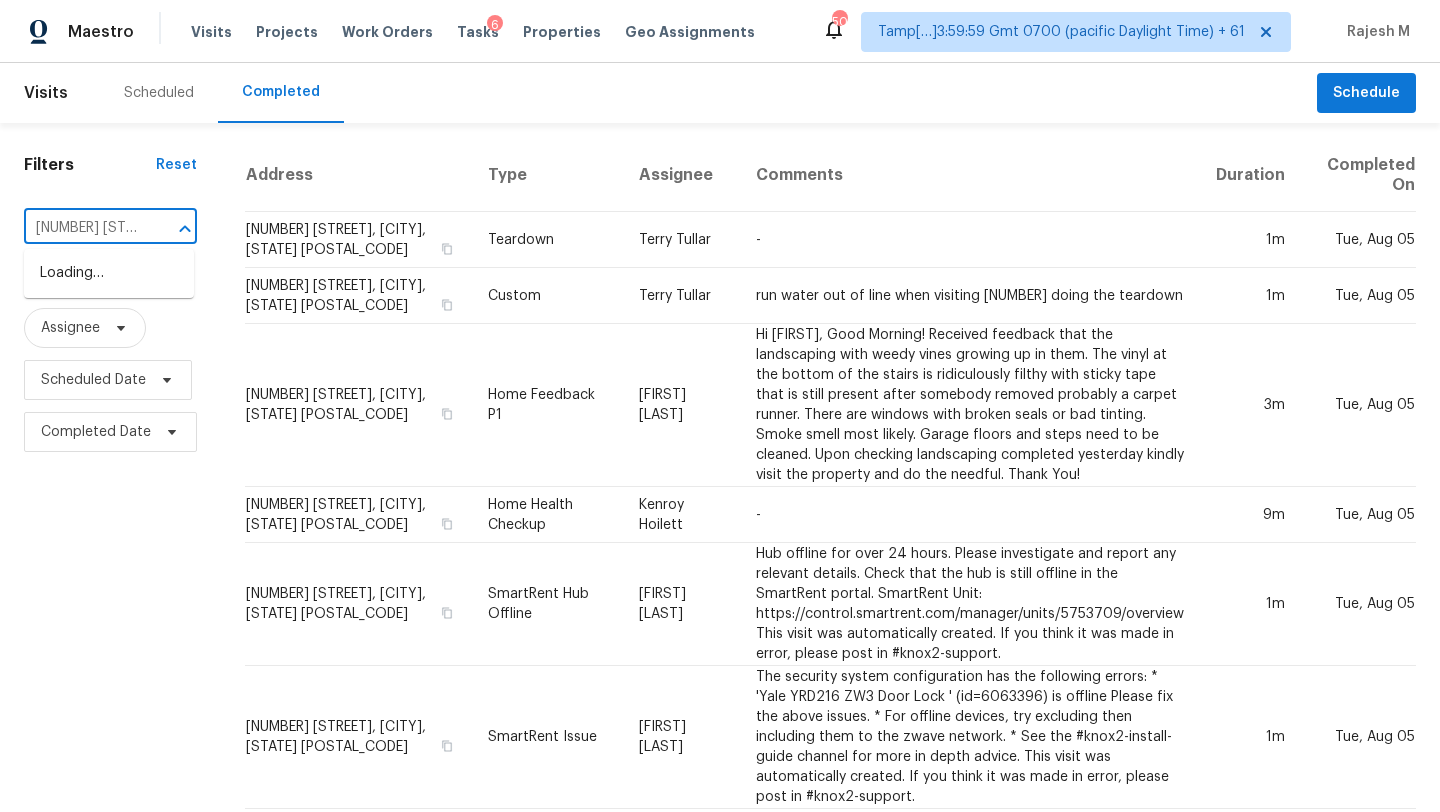 scroll, scrollTop: 0, scrollLeft: 234, axis: horizontal 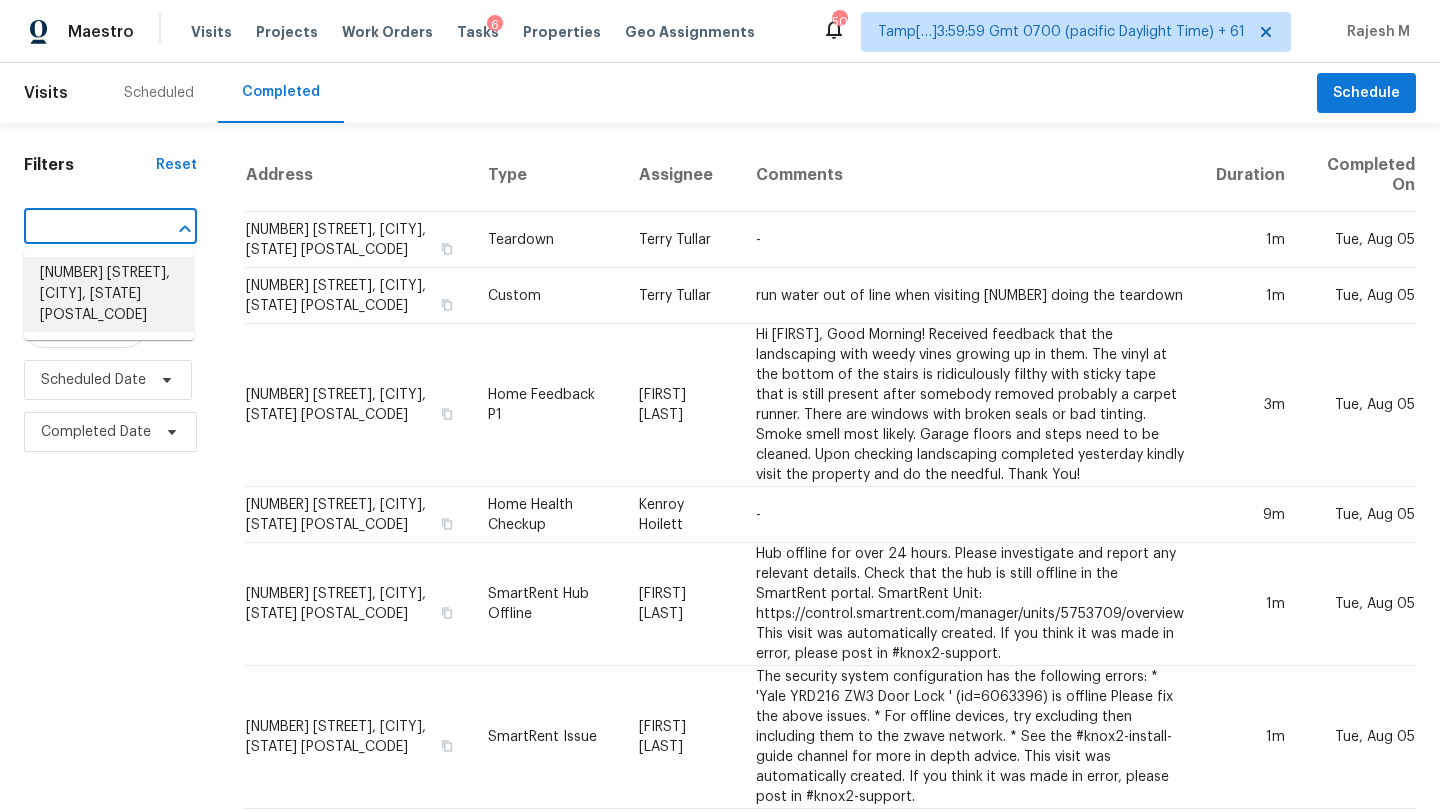 click on "3211 Poughkeepsie Dr, Colorado Springs, CO 80916" at bounding box center (109, 294) 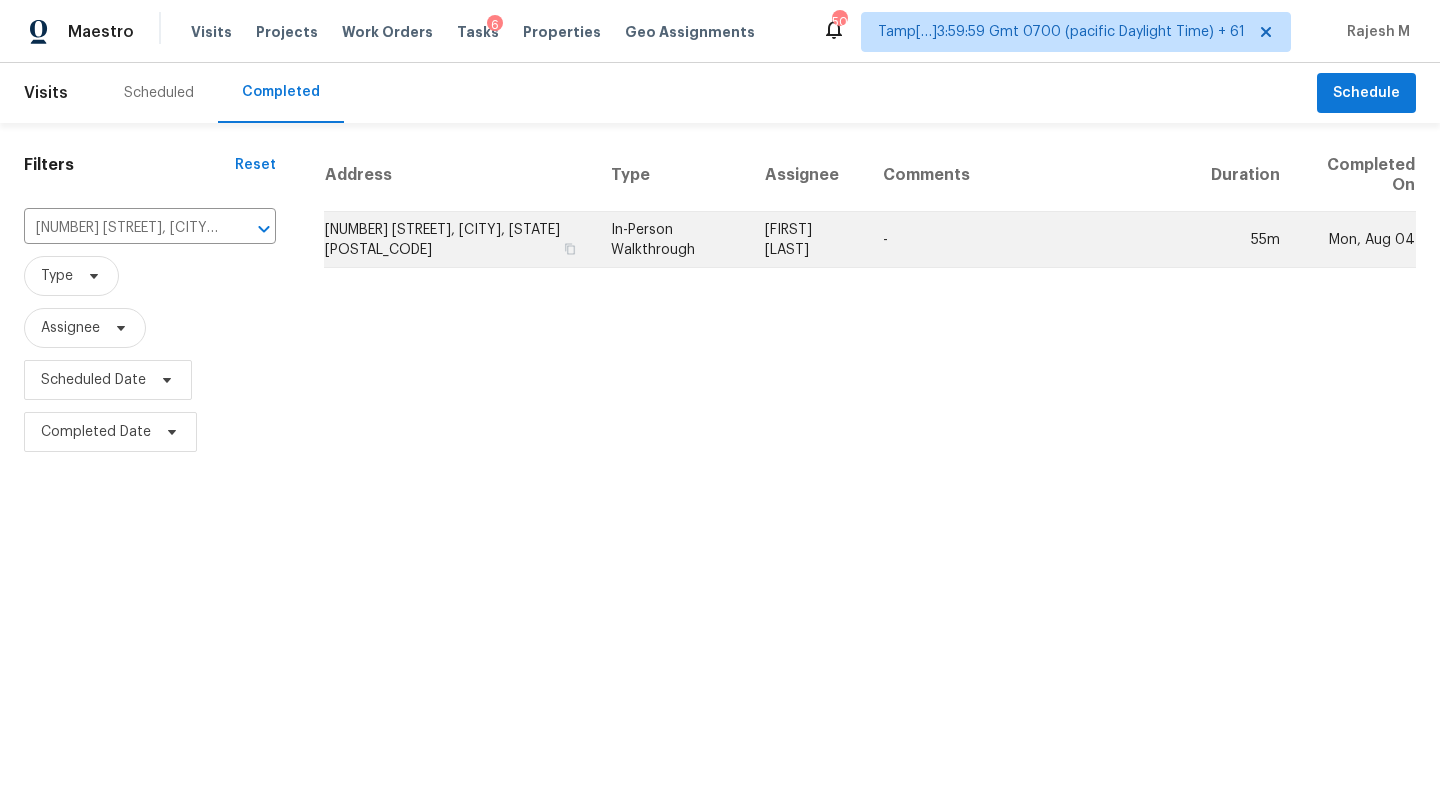 click on "-" at bounding box center (1031, 240) 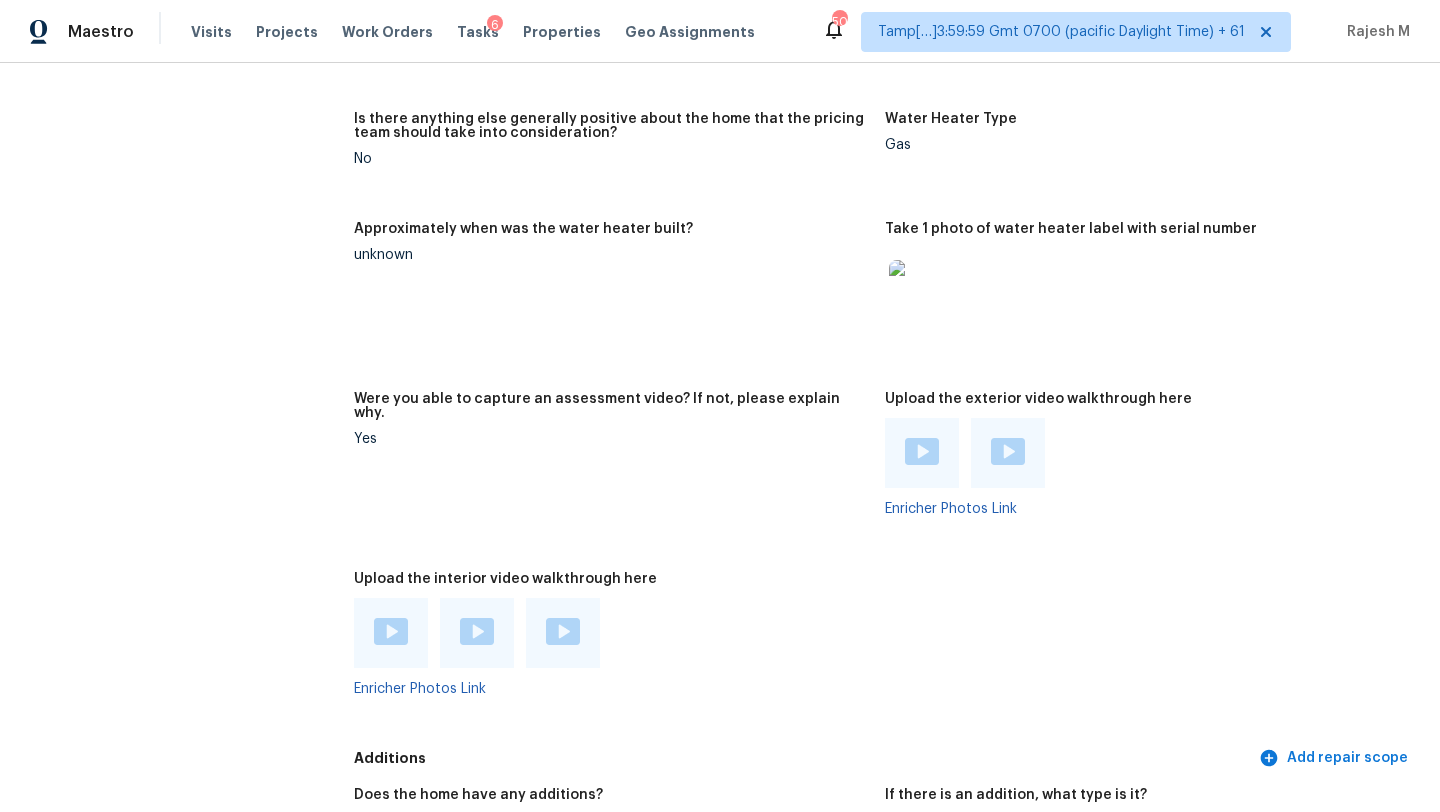 scroll, scrollTop: 4294, scrollLeft: 0, axis: vertical 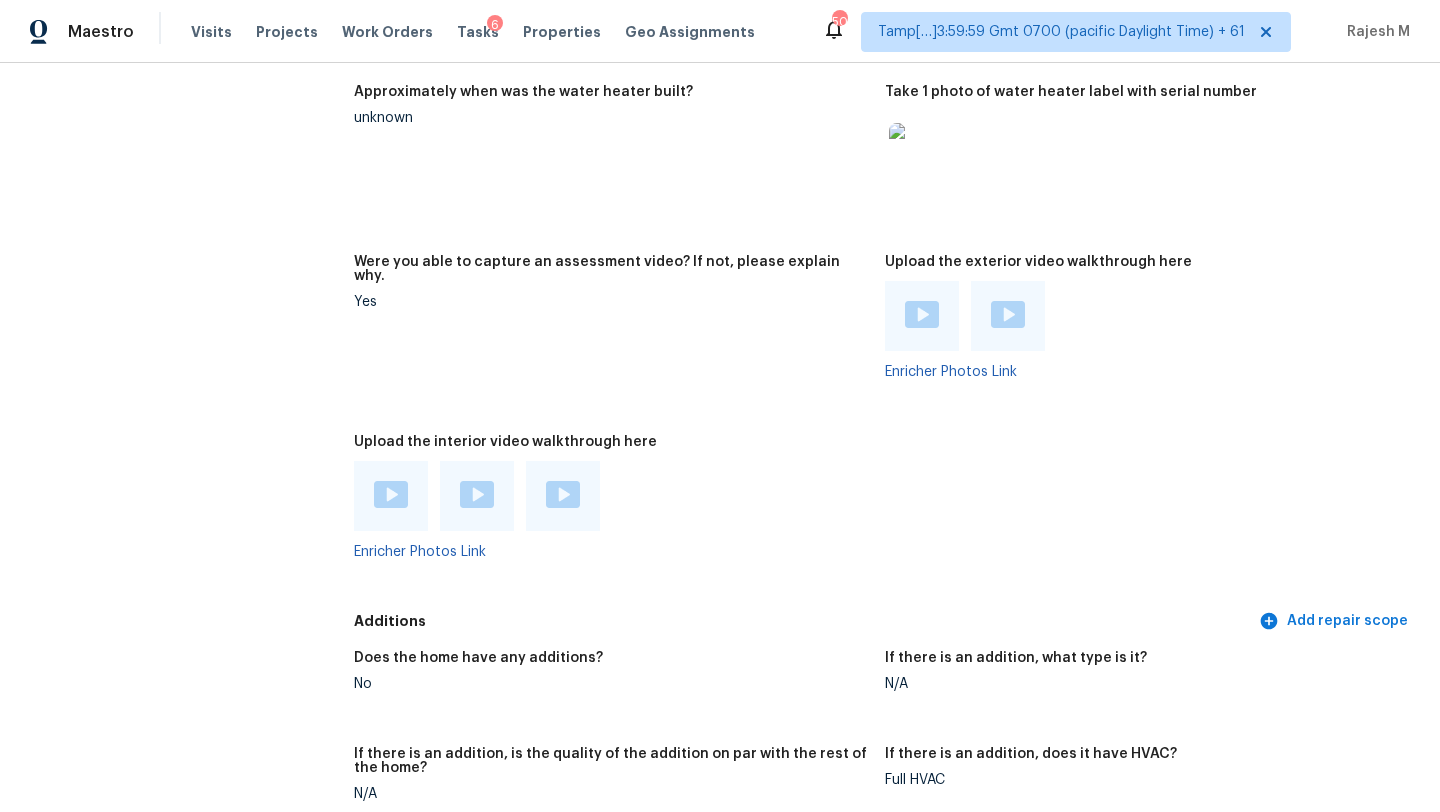 click at bounding box center [391, 494] 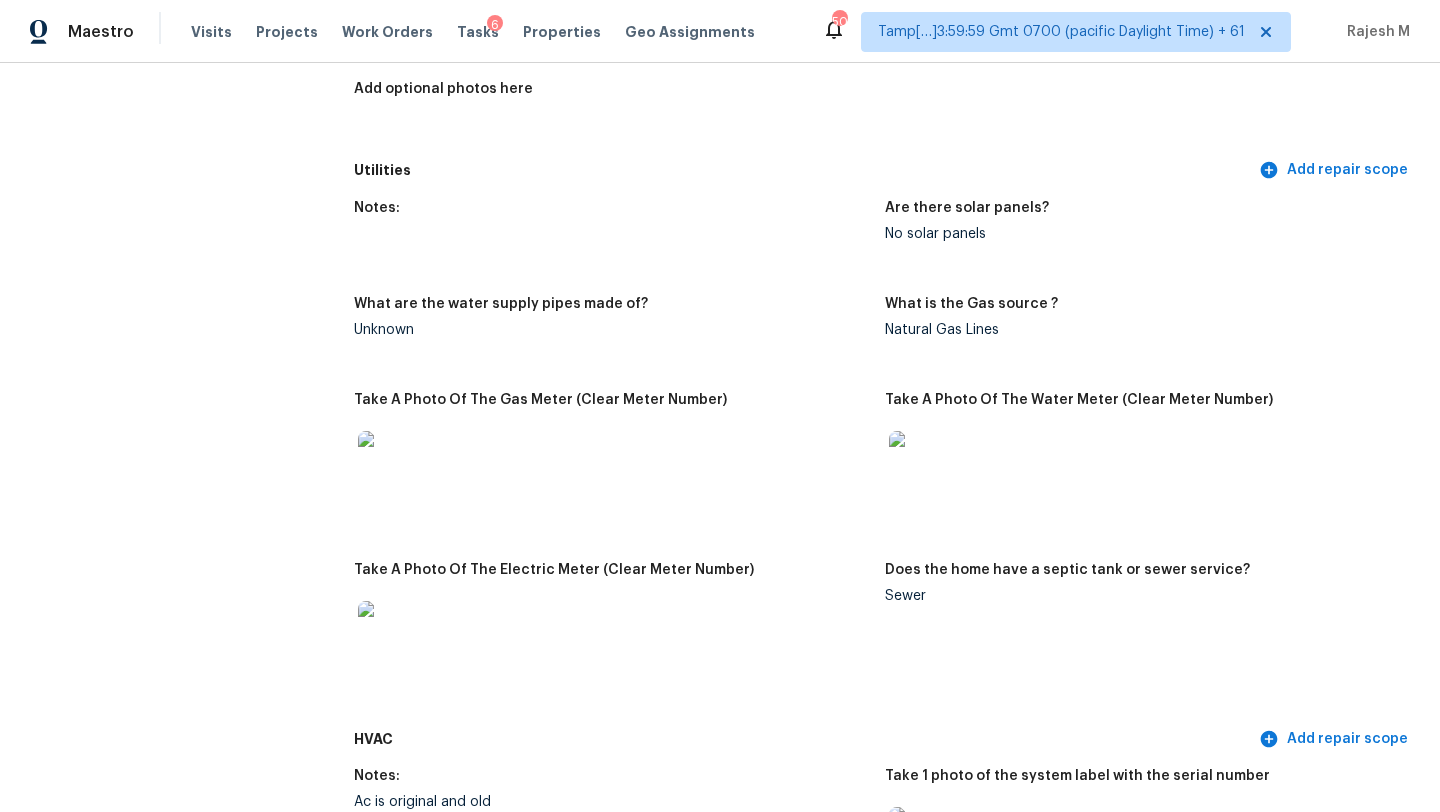 scroll, scrollTop: 1293, scrollLeft: 0, axis: vertical 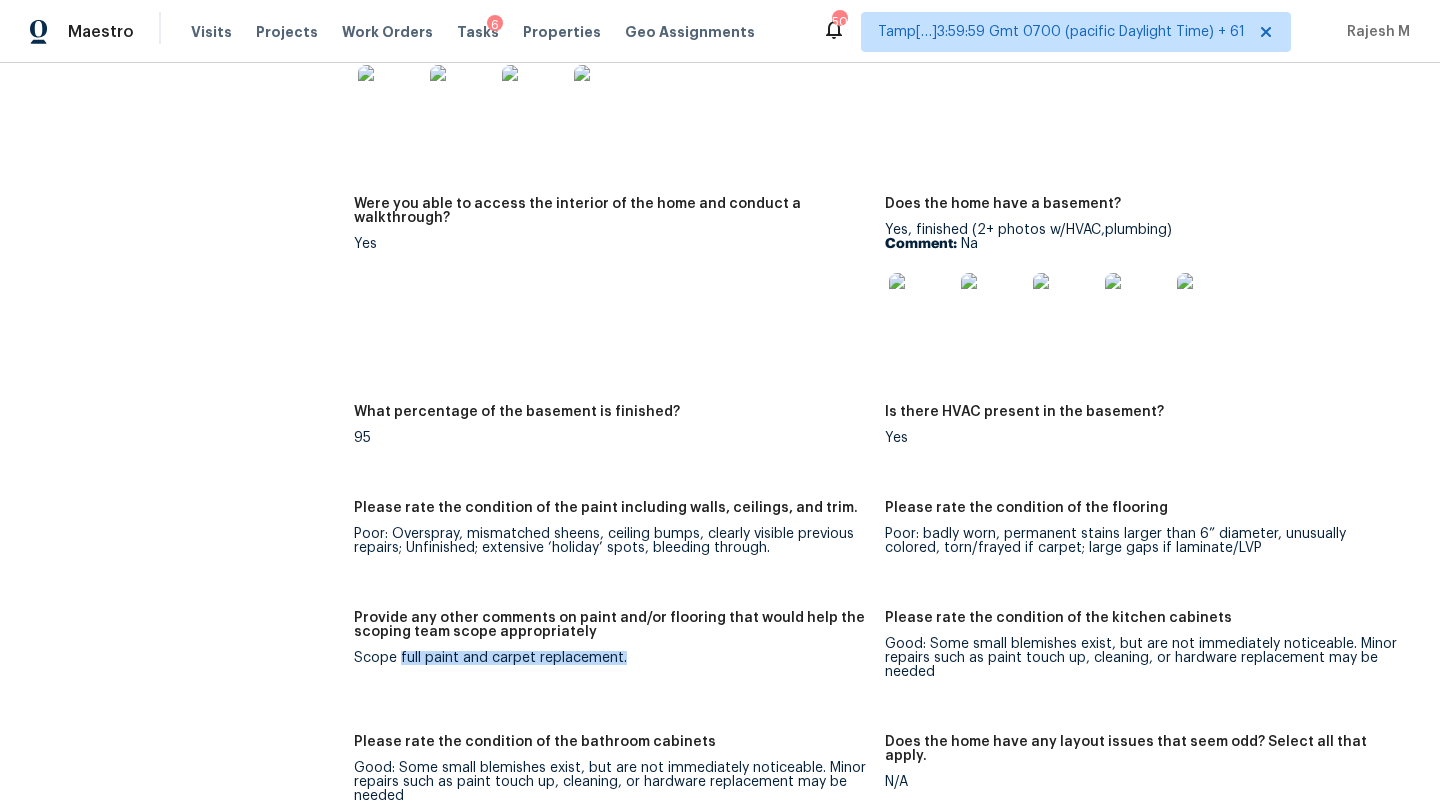 drag, startPoint x: 400, startPoint y: 646, endPoint x: 638, endPoint y: 639, distance: 238.10292 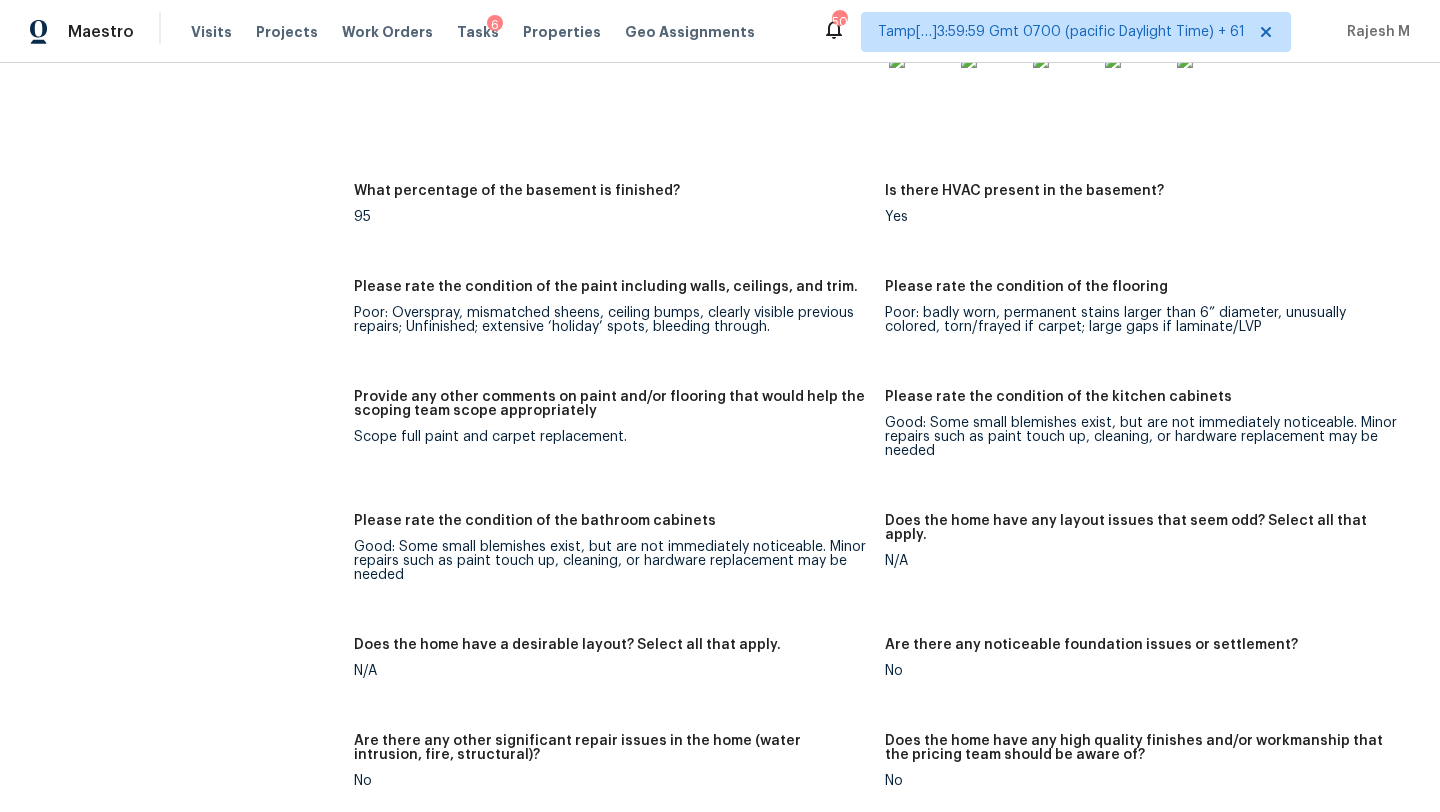 scroll, scrollTop: 159, scrollLeft: 0, axis: vertical 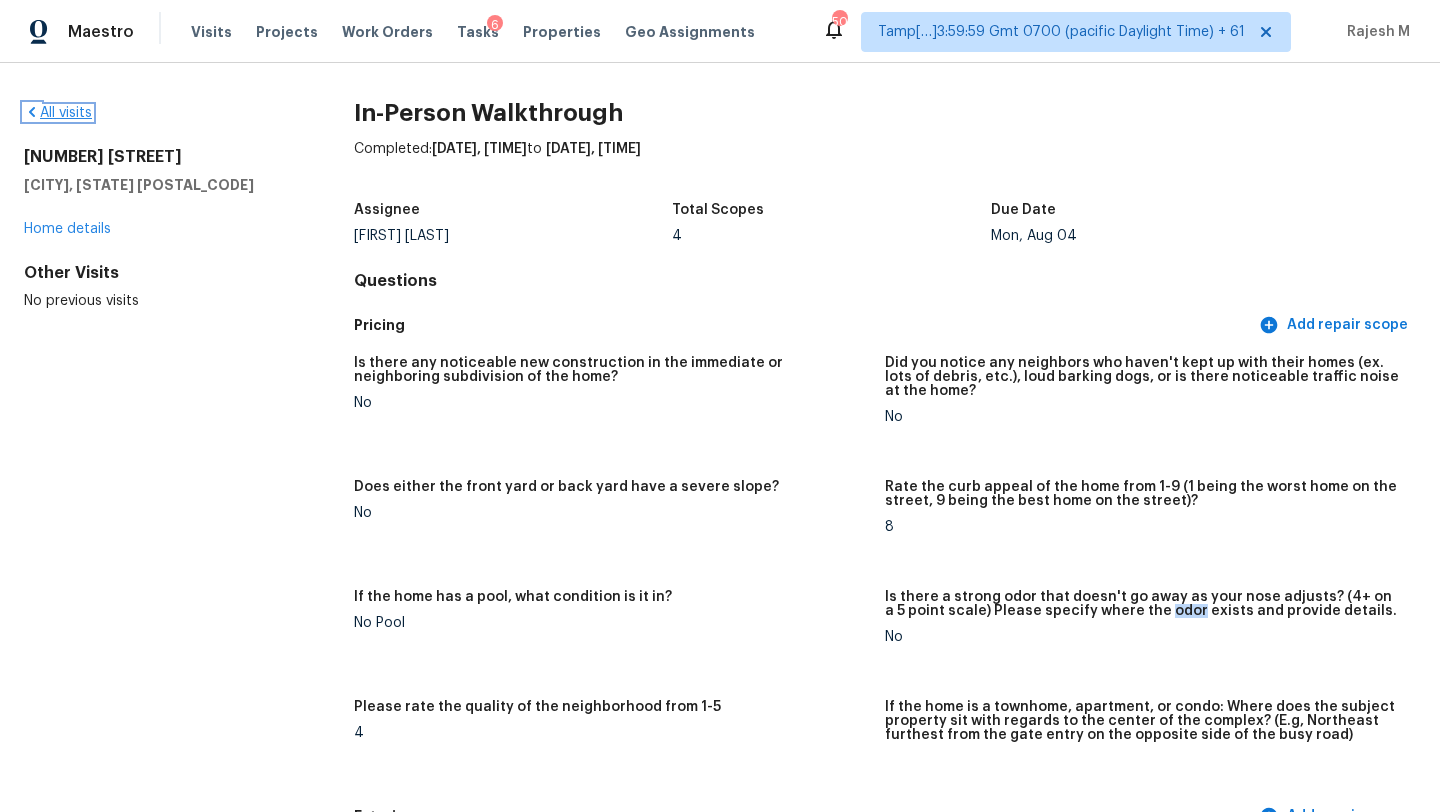 click on "All visits" at bounding box center [58, 113] 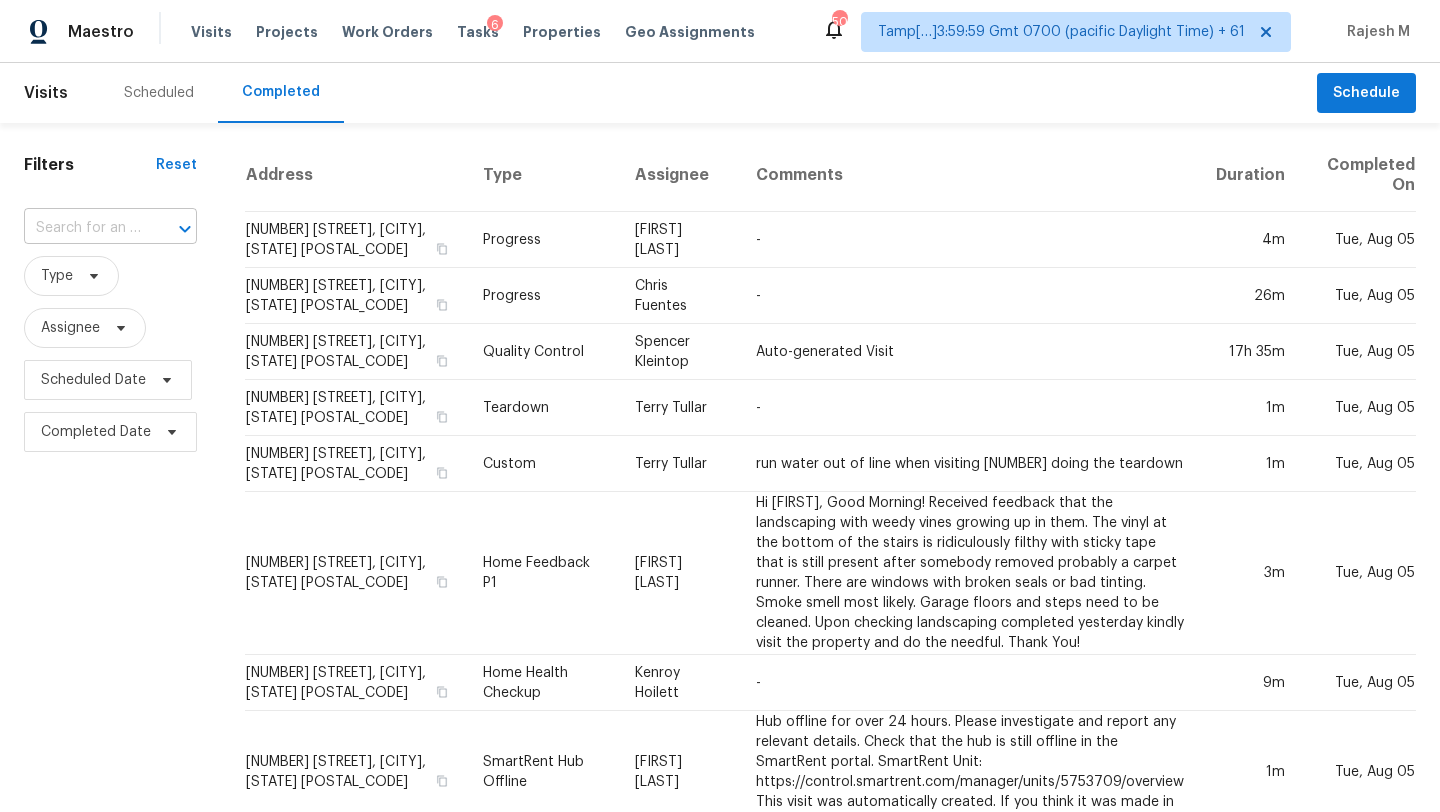click at bounding box center (82, 228) 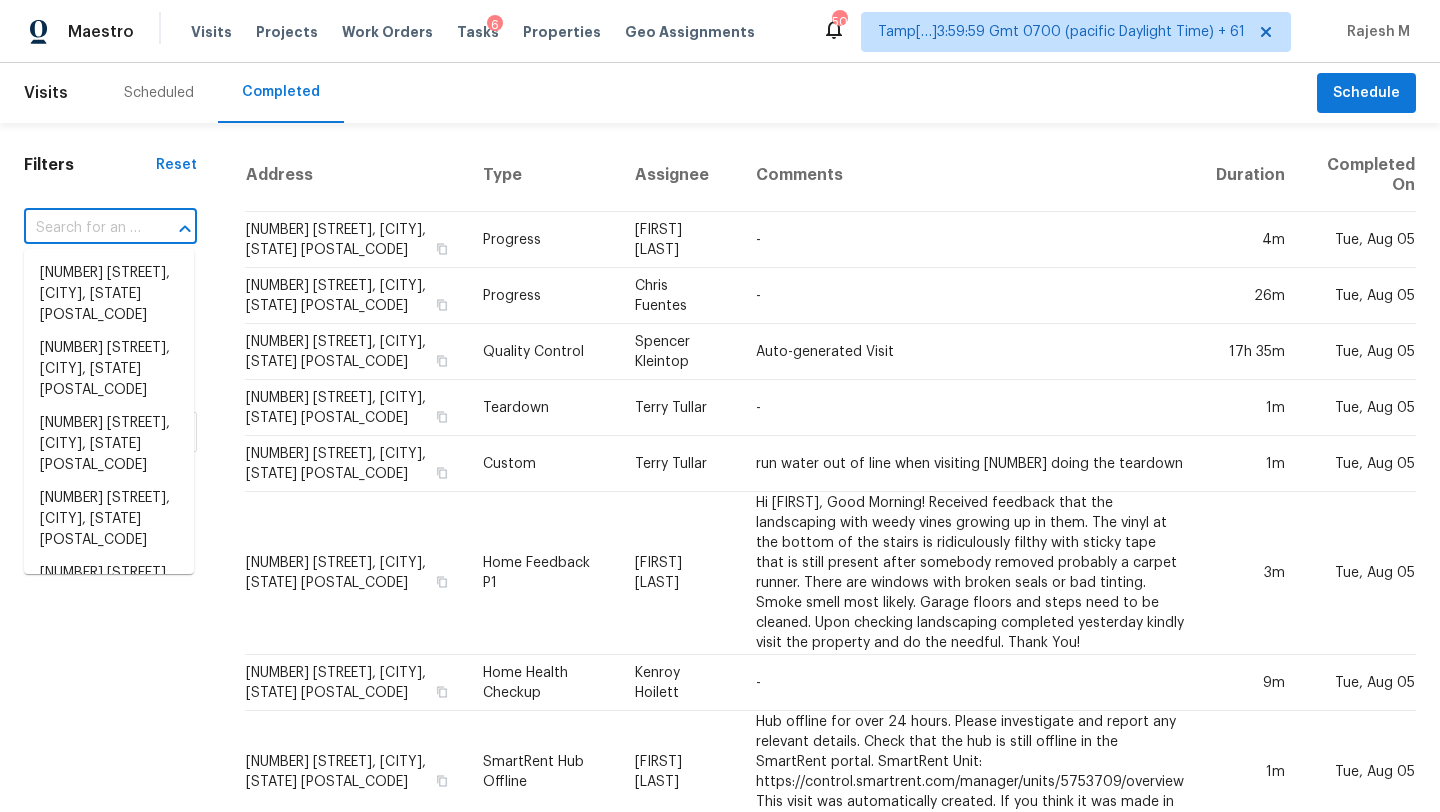 paste on "1724 W St SE, Washington, DC 20020" 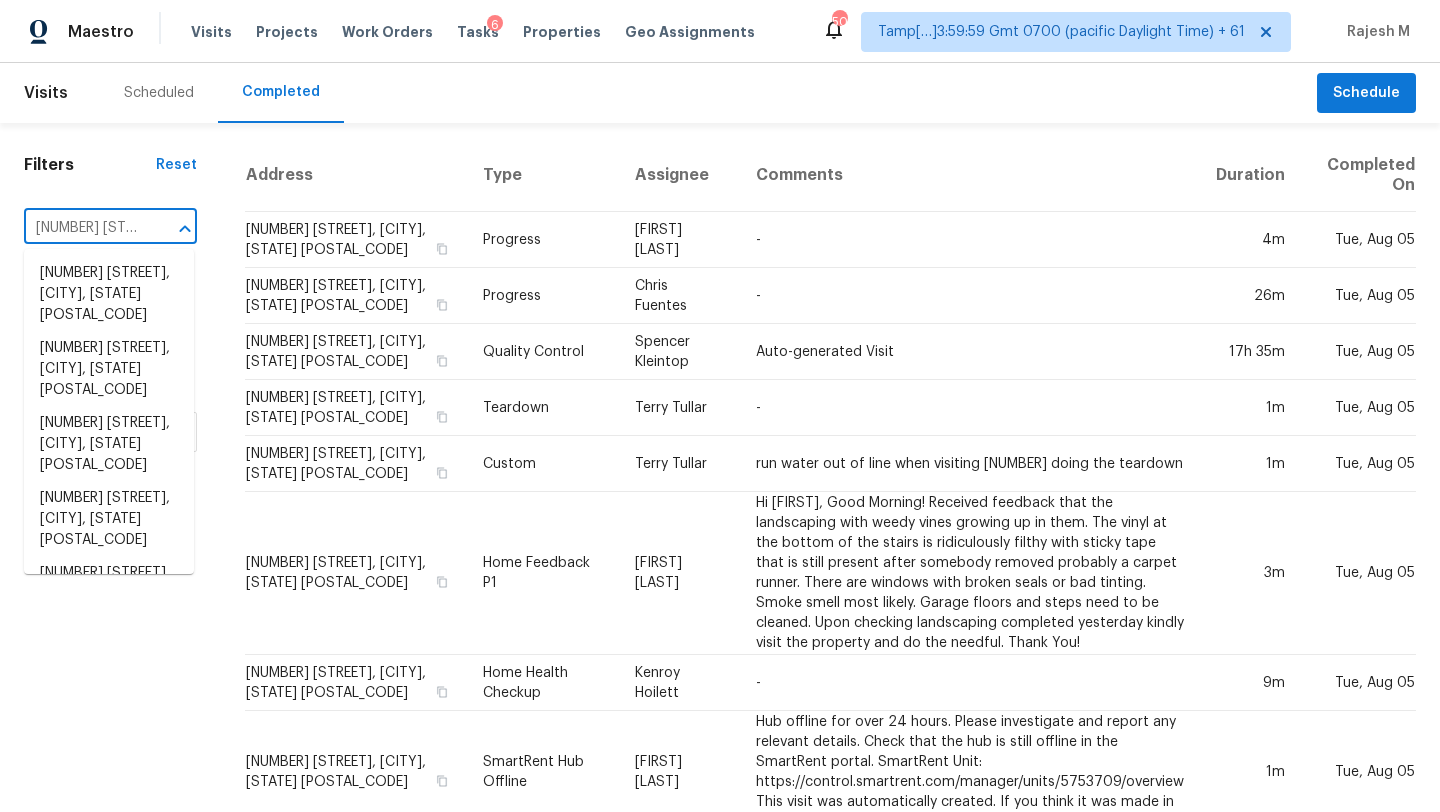 scroll, scrollTop: 0, scrollLeft: 141, axis: horizontal 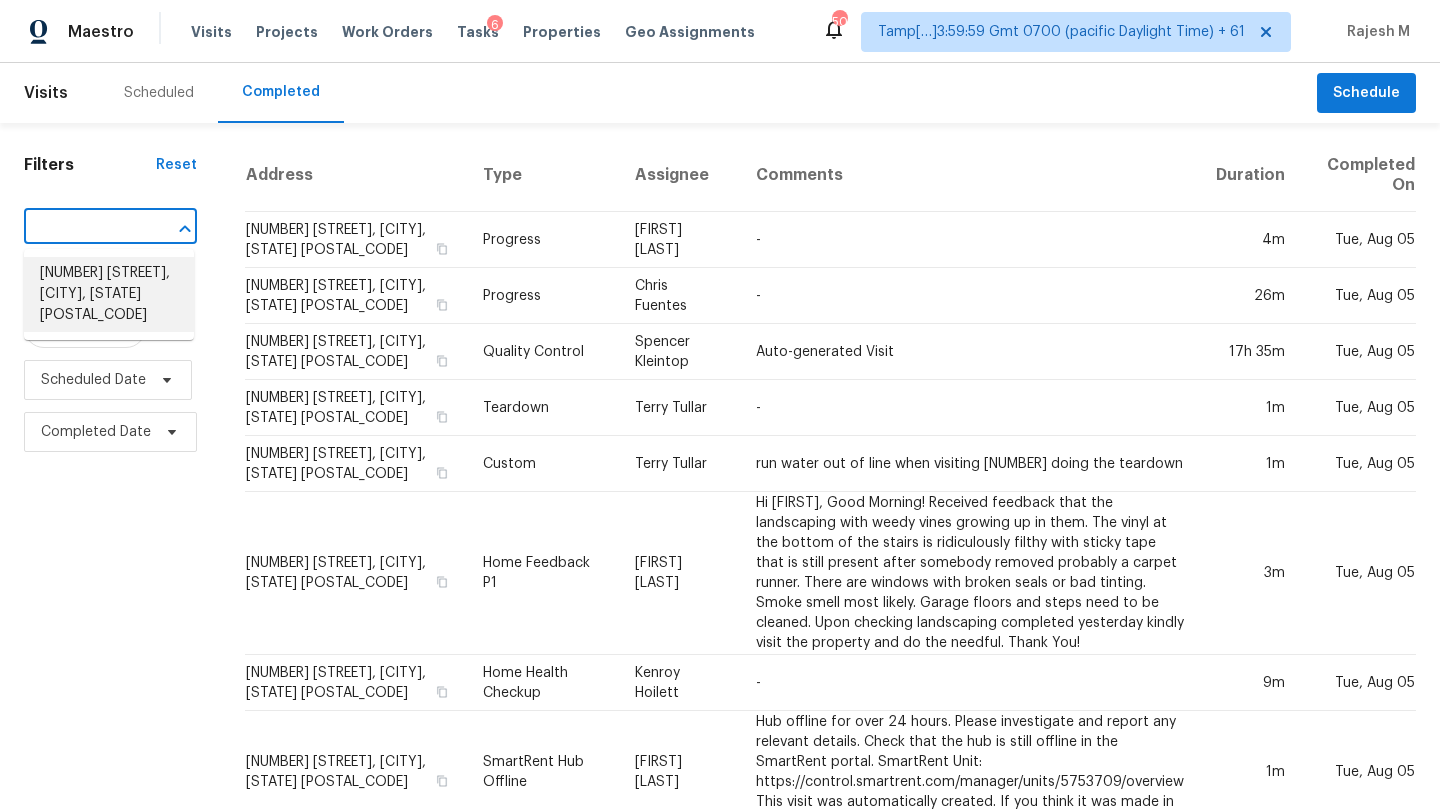 click on "1724 W St SE, Washington, DC 20020" at bounding box center (109, 294) 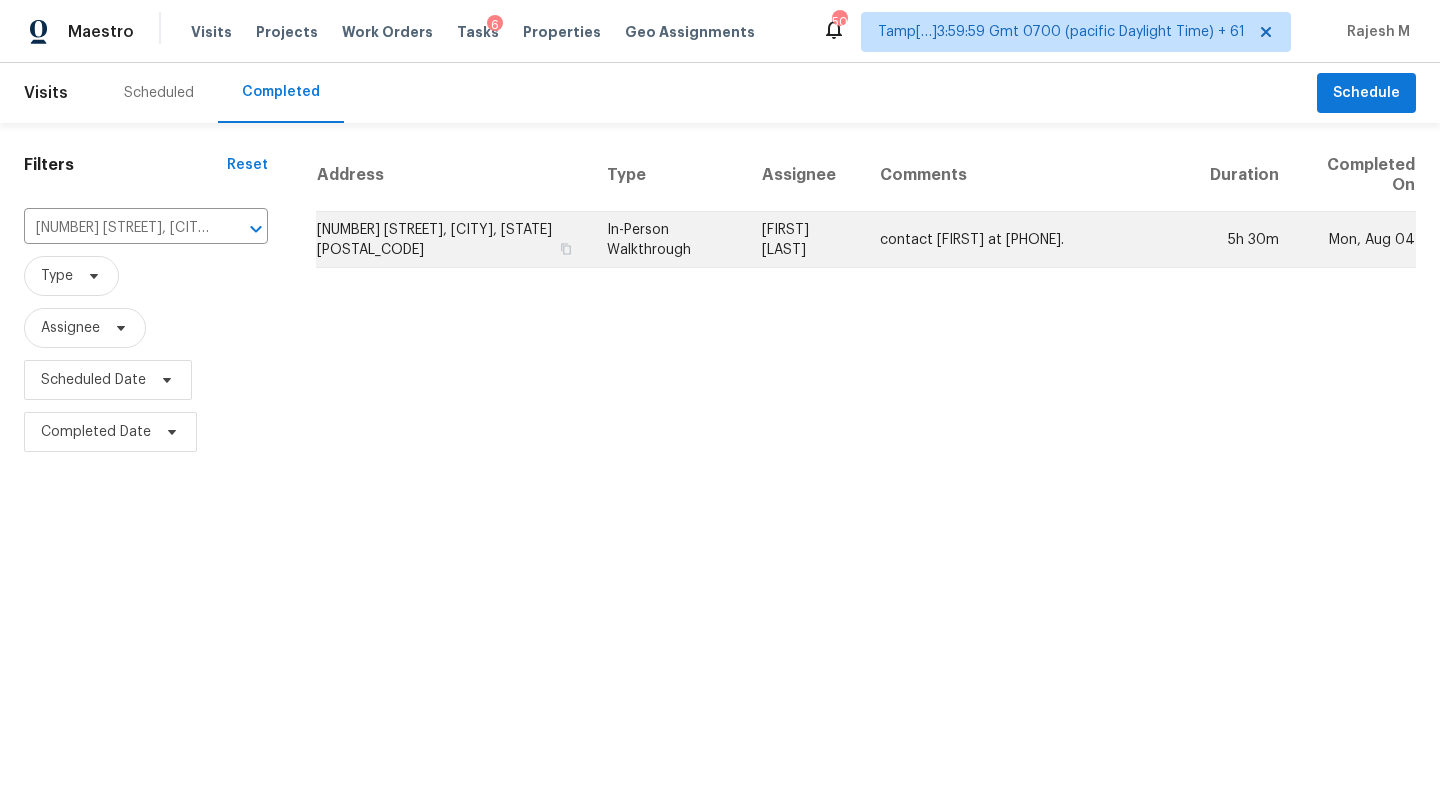 click on "contact Bradley at 850-570-6627." at bounding box center (1029, 240) 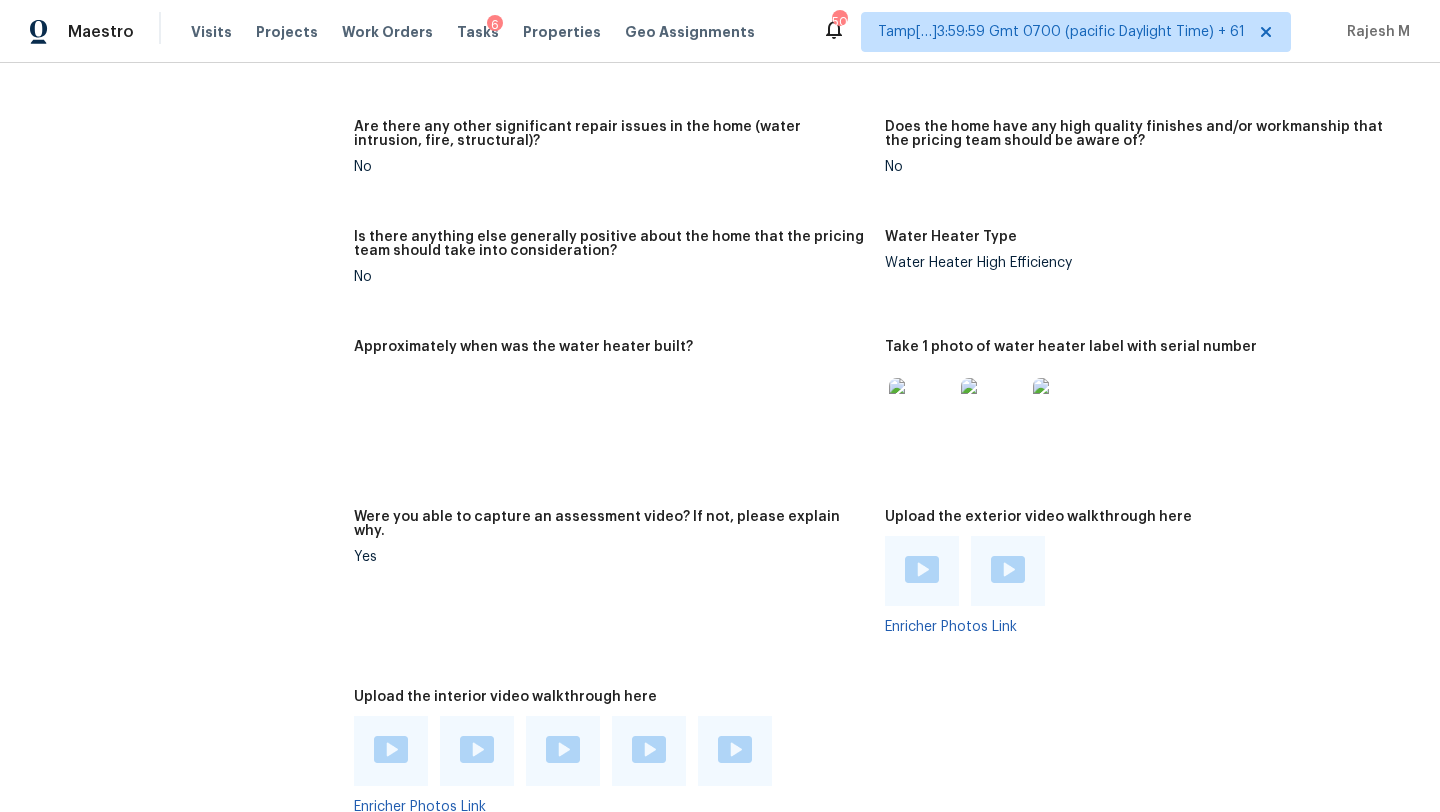 scroll, scrollTop: 4108, scrollLeft: 0, axis: vertical 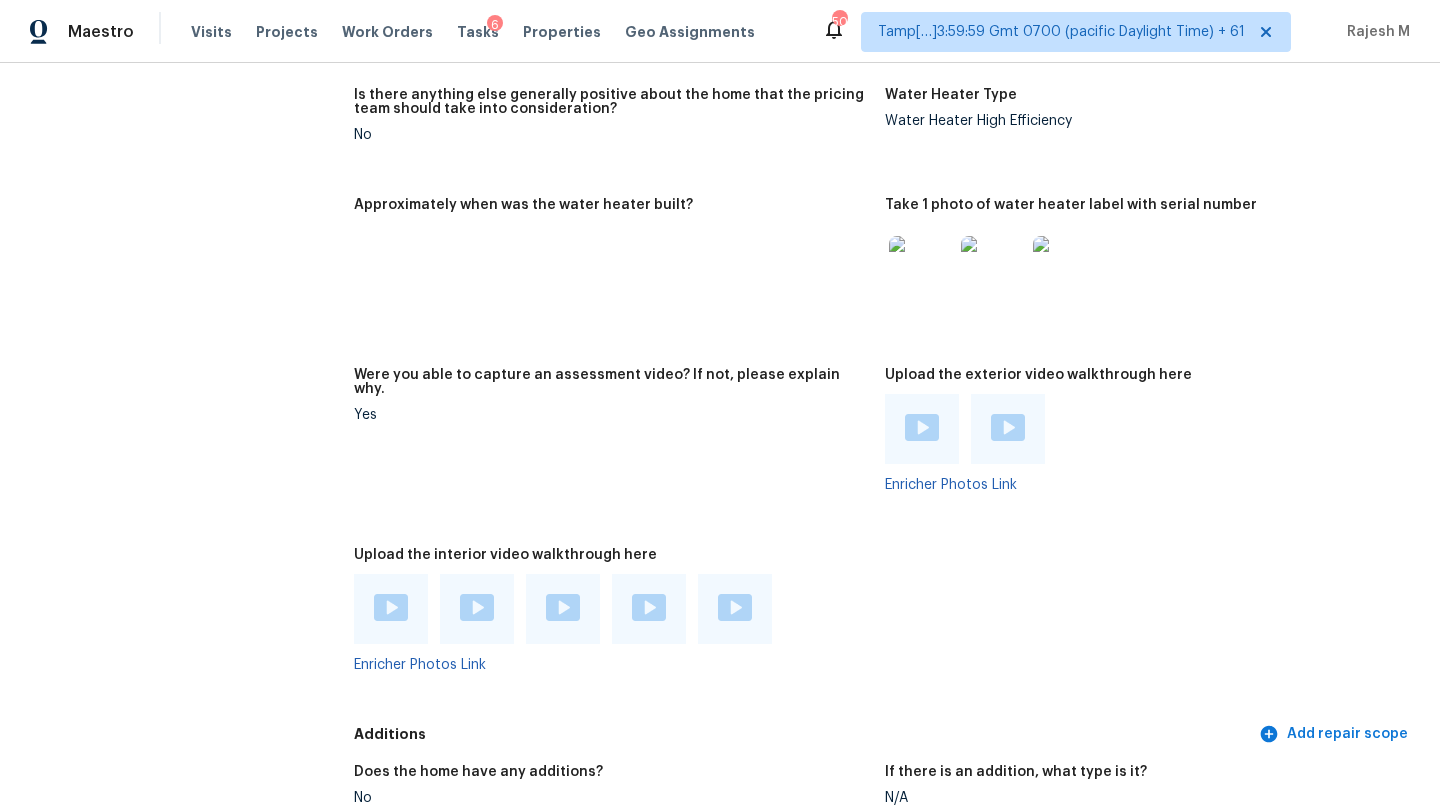 click at bounding box center (391, 607) 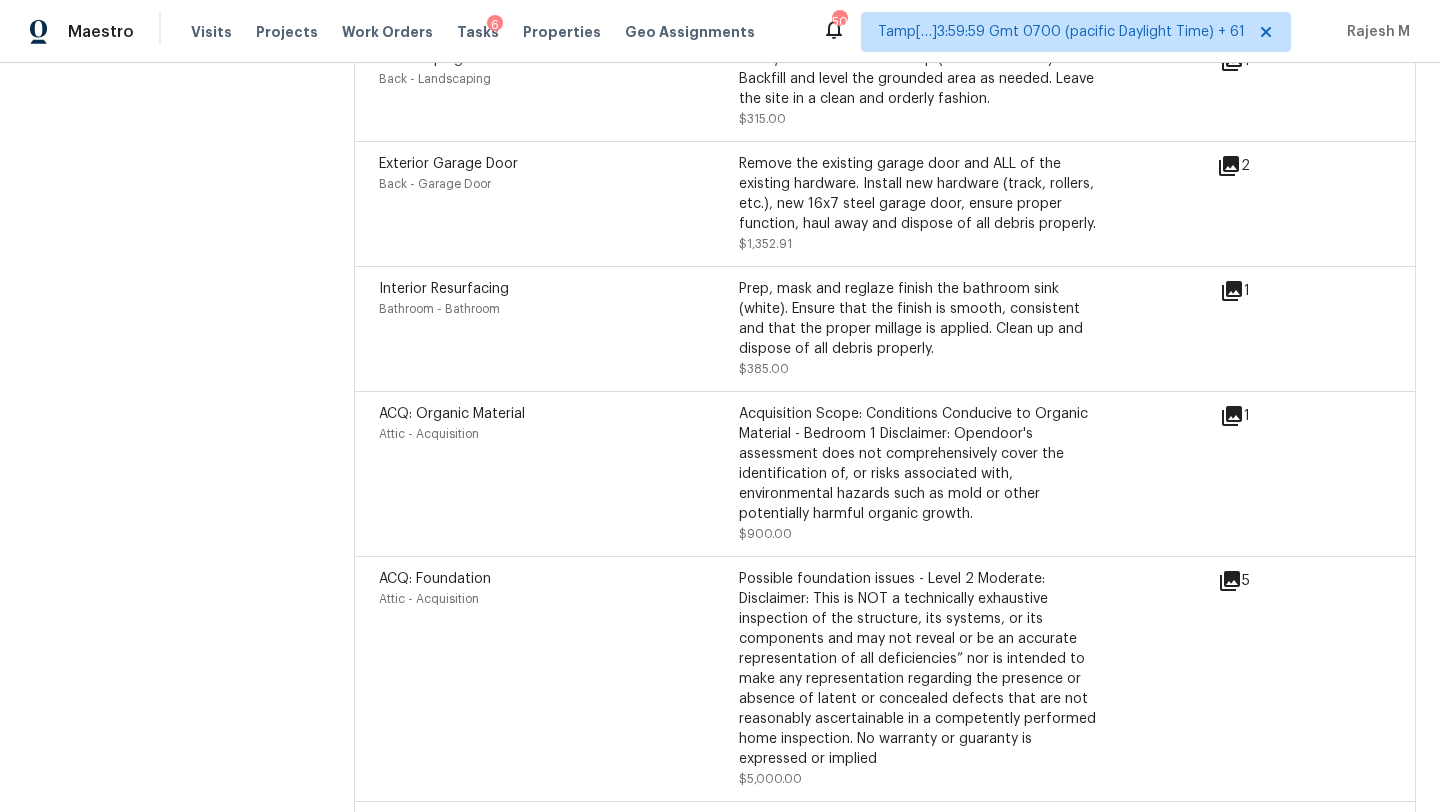 scroll, scrollTop: 6155, scrollLeft: 0, axis: vertical 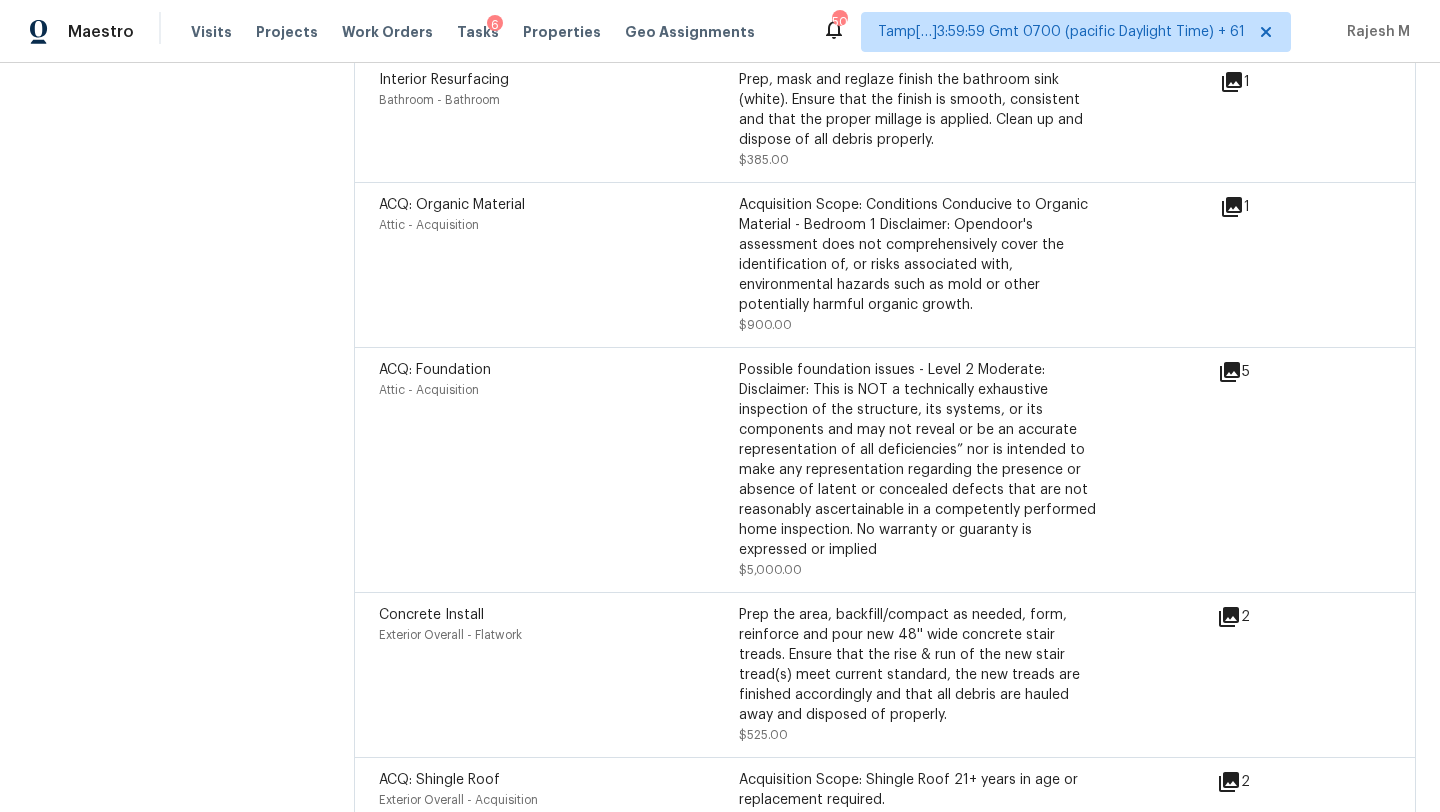 click 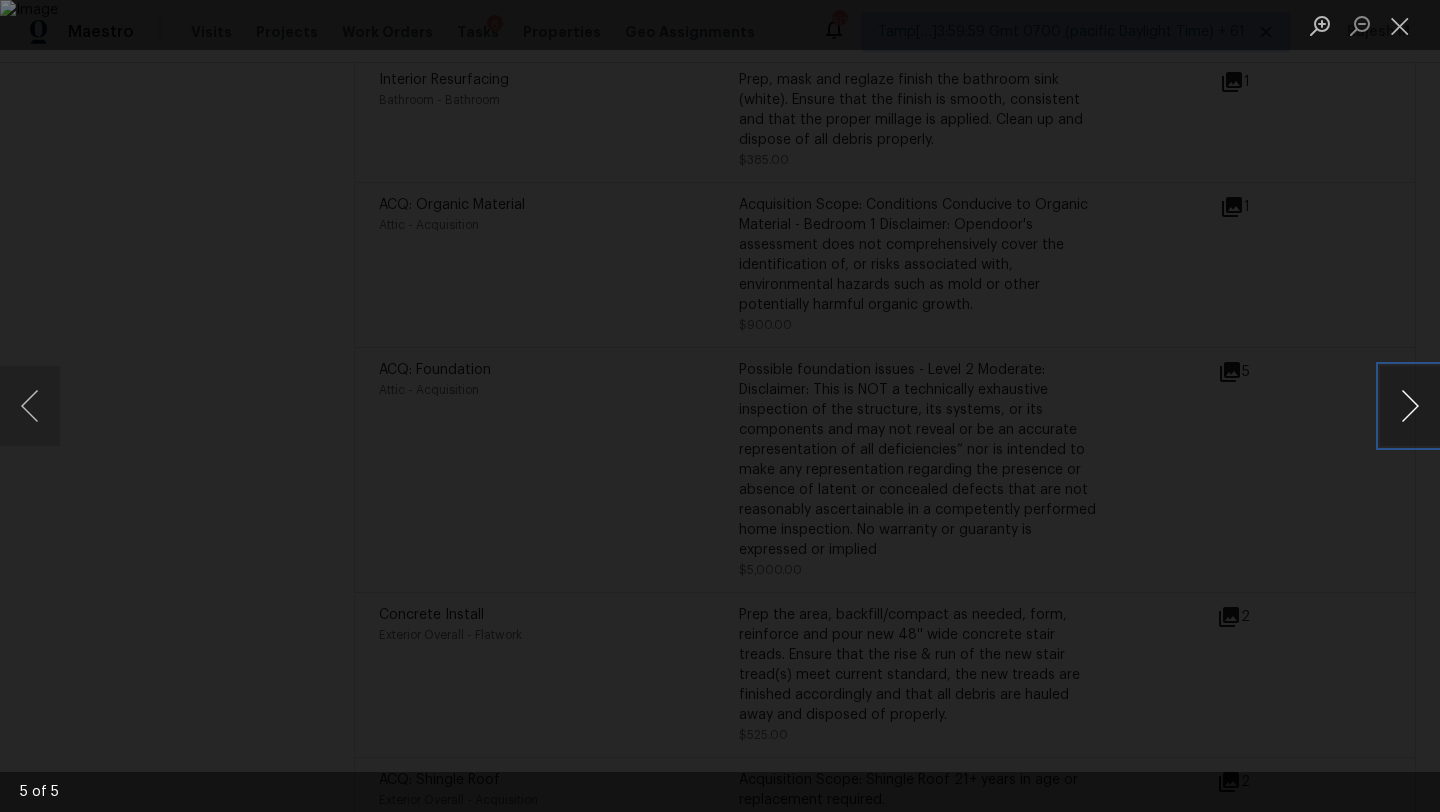 click at bounding box center [1410, 406] 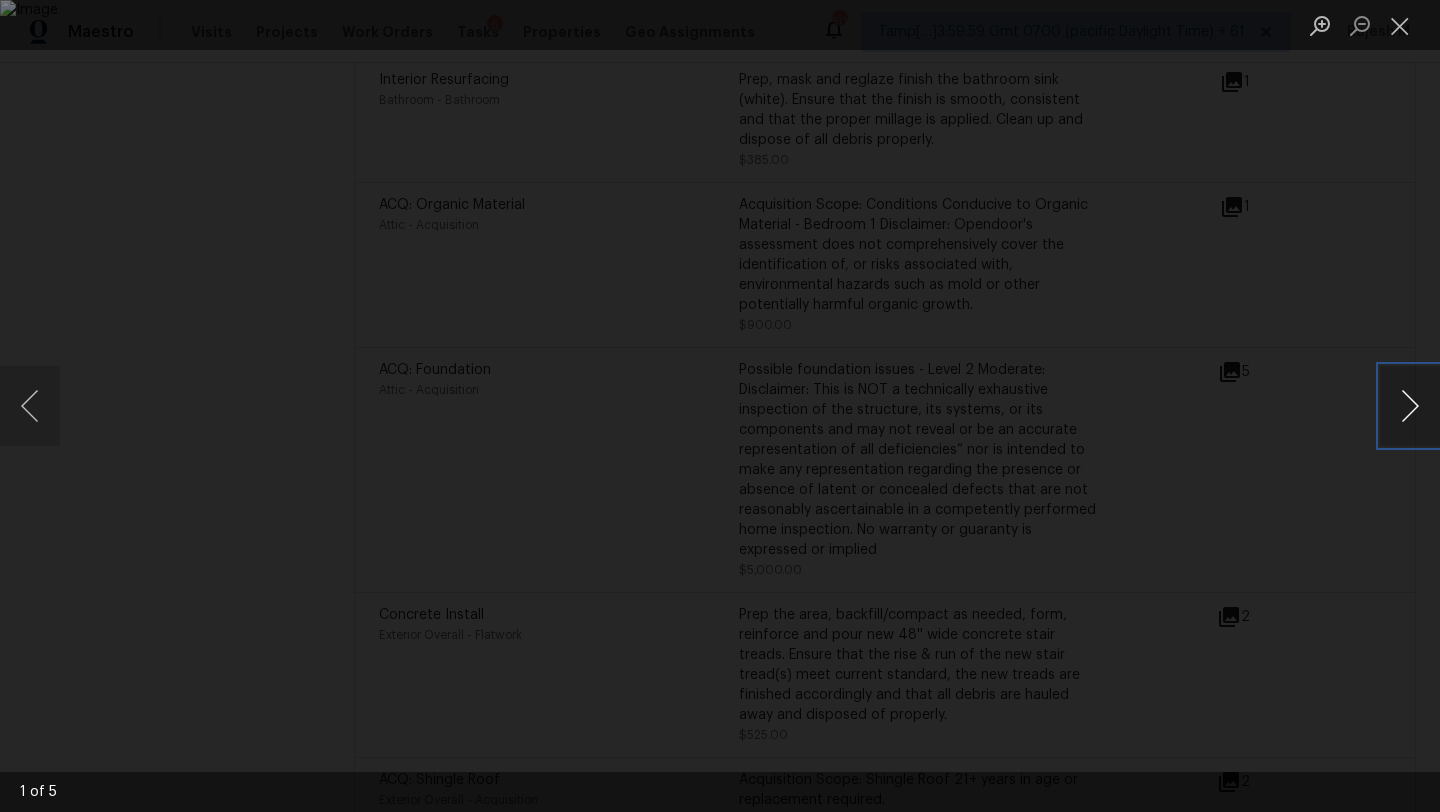 click at bounding box center (1410, 406) 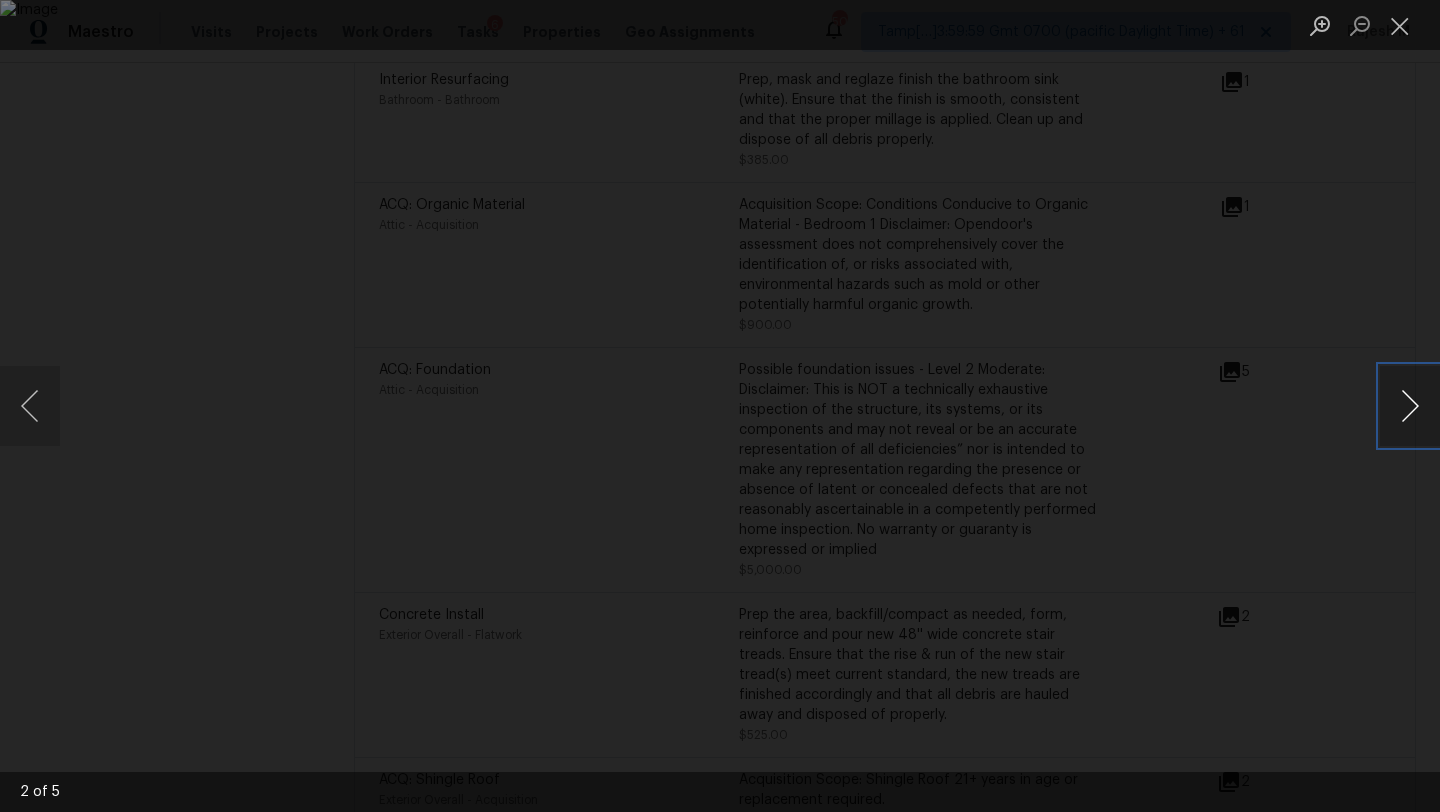 click at bounding box center [1410, 406] 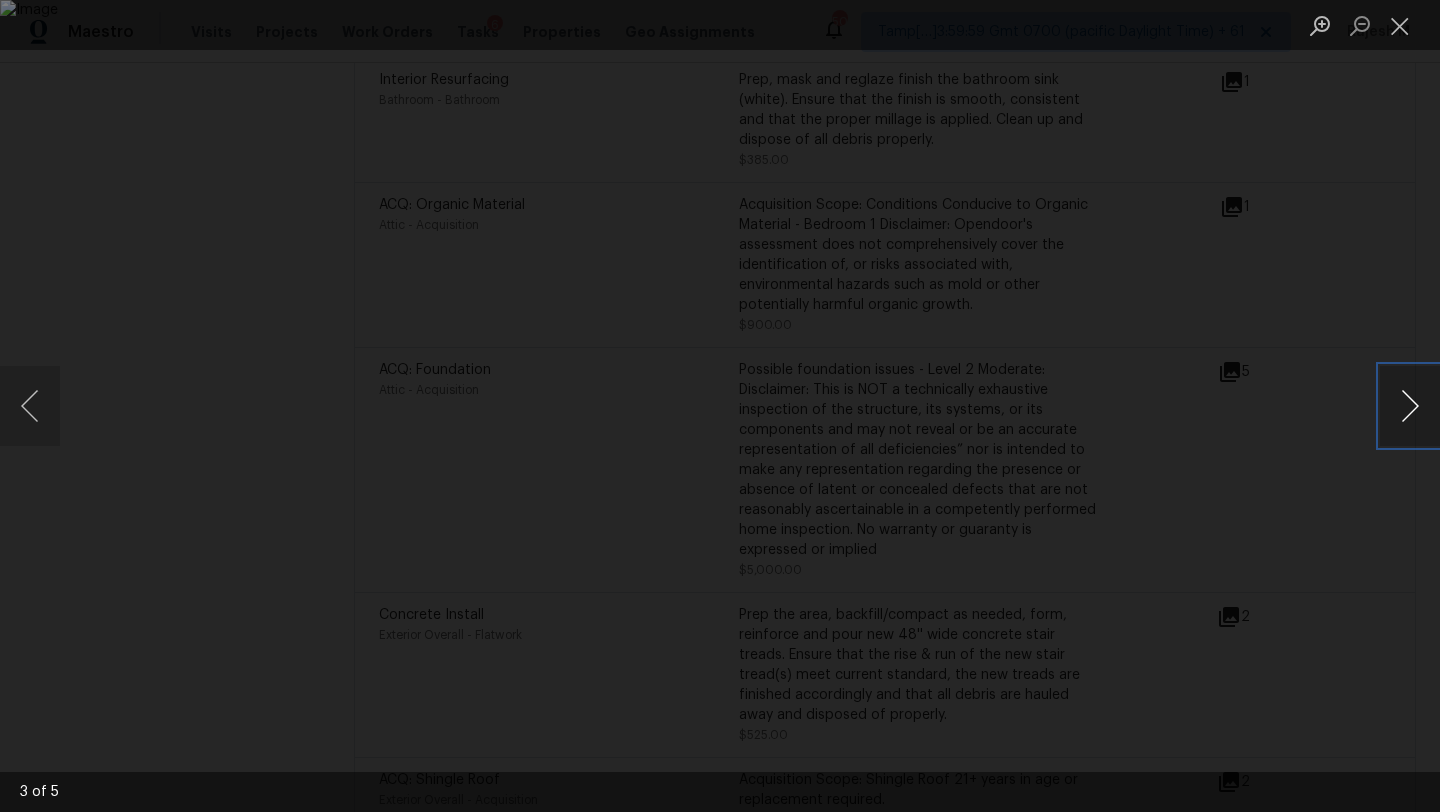 click at bounding box center (1410, 406) 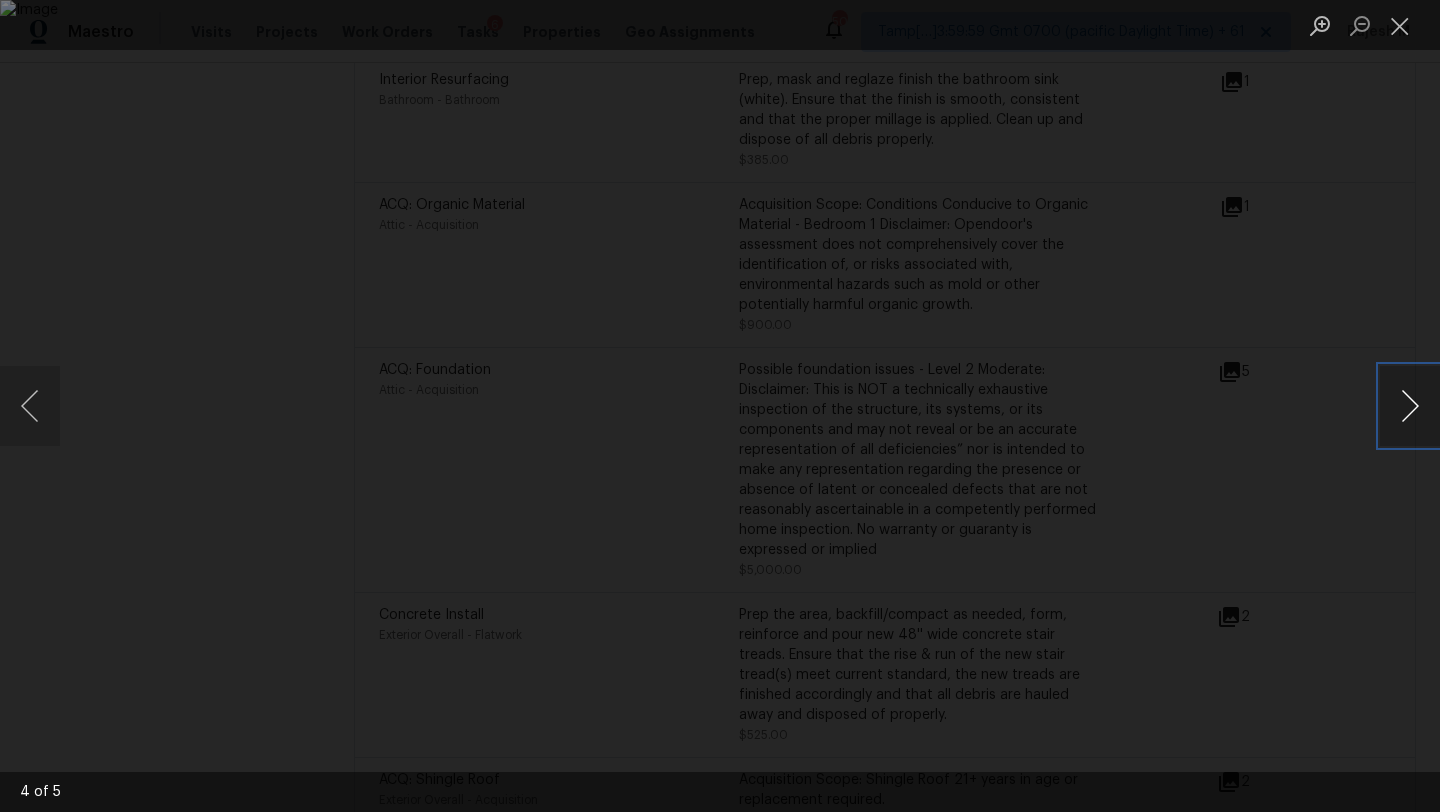click at bounding box center (1410, 406) 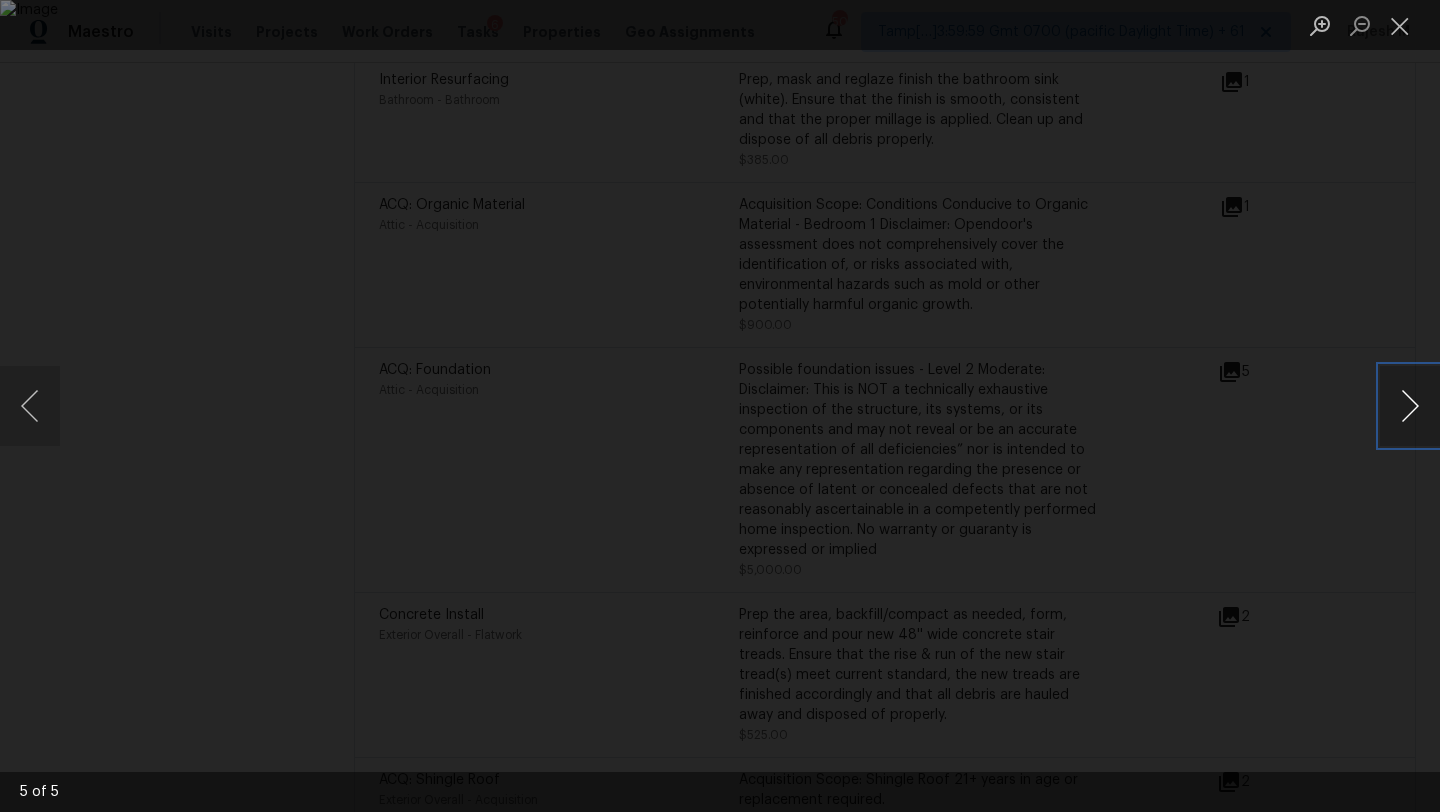 click at bounding box center [1410, 406] 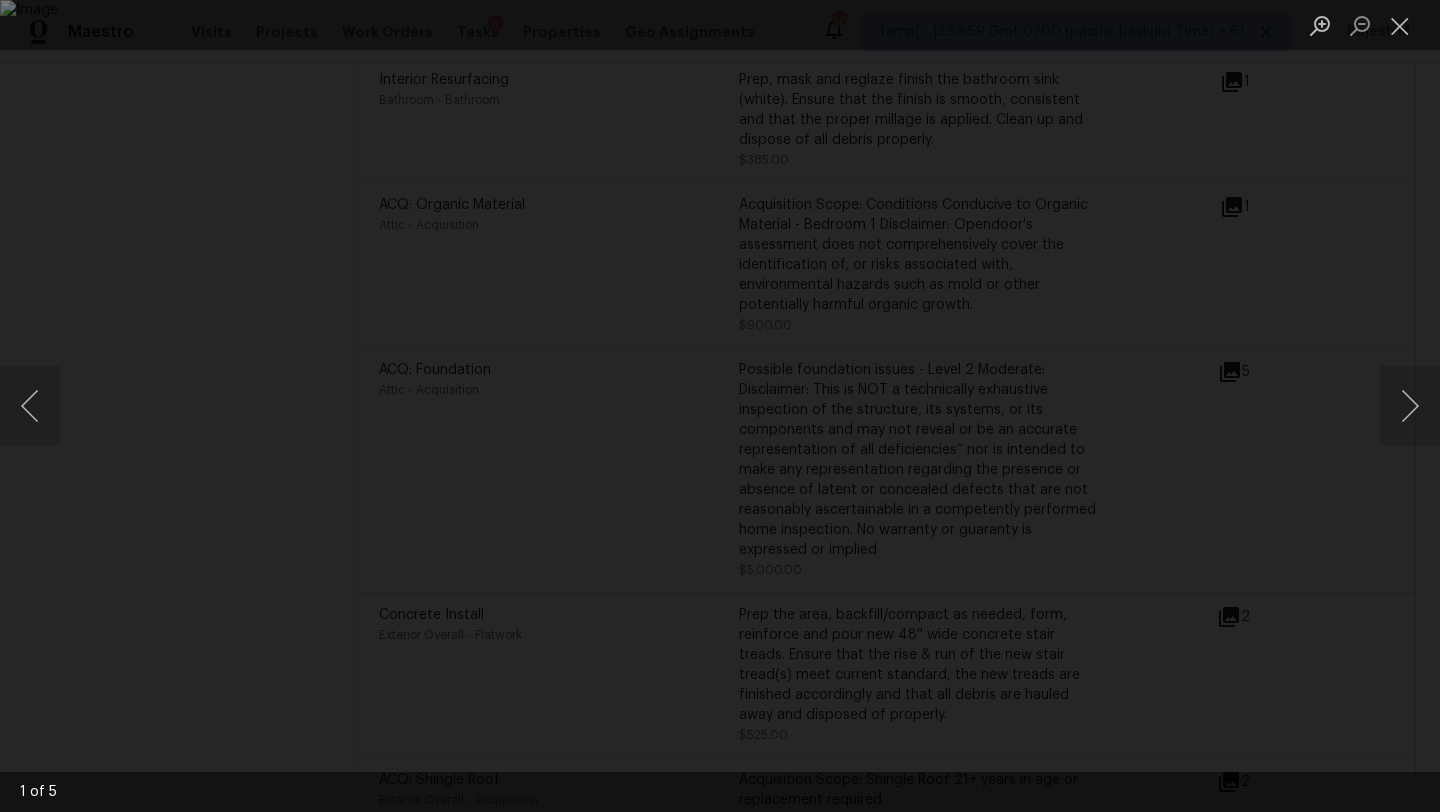 click at bounding box center [720, 406] 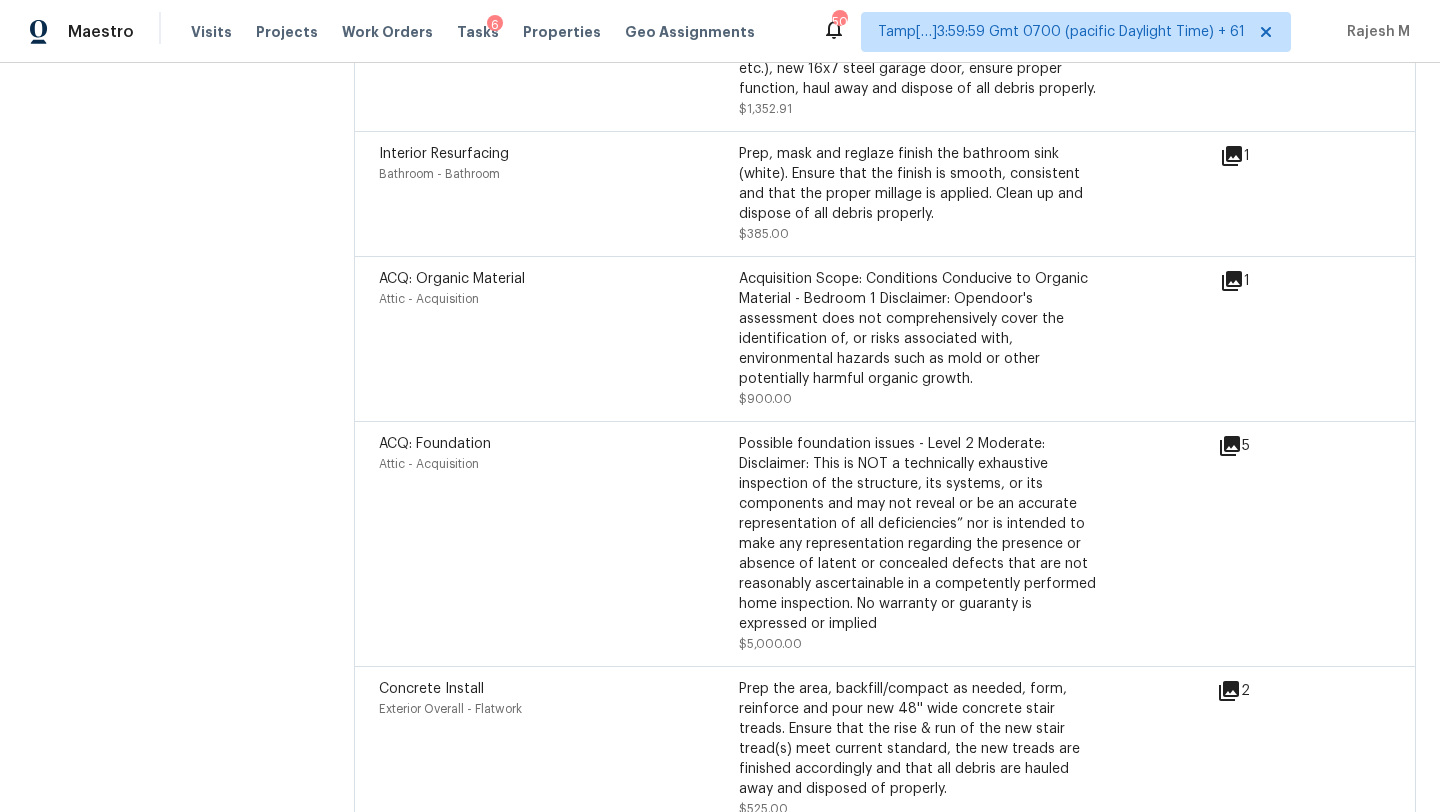 scroll, scrollTop: 5978, scrollLeft: 0, axis: vertical 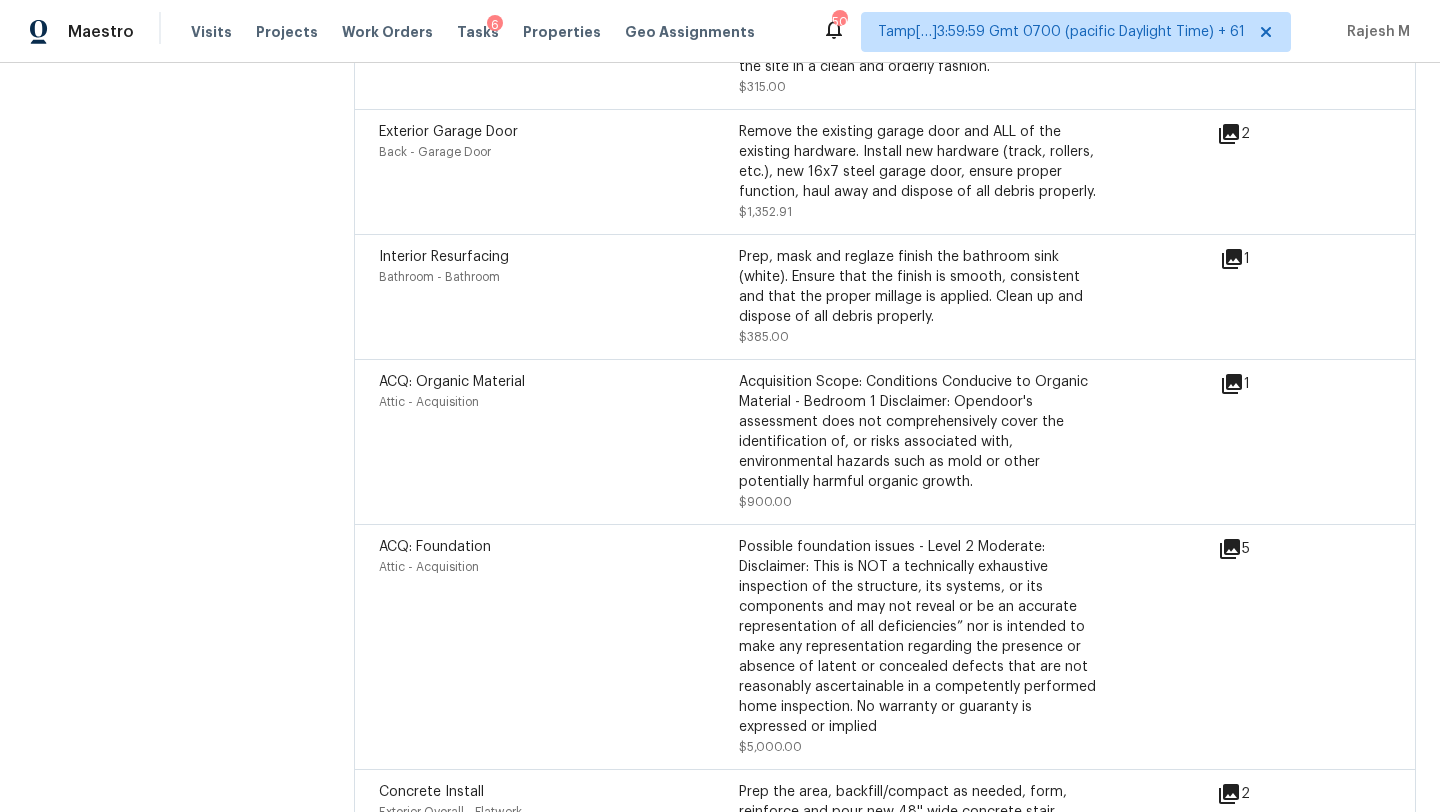 click 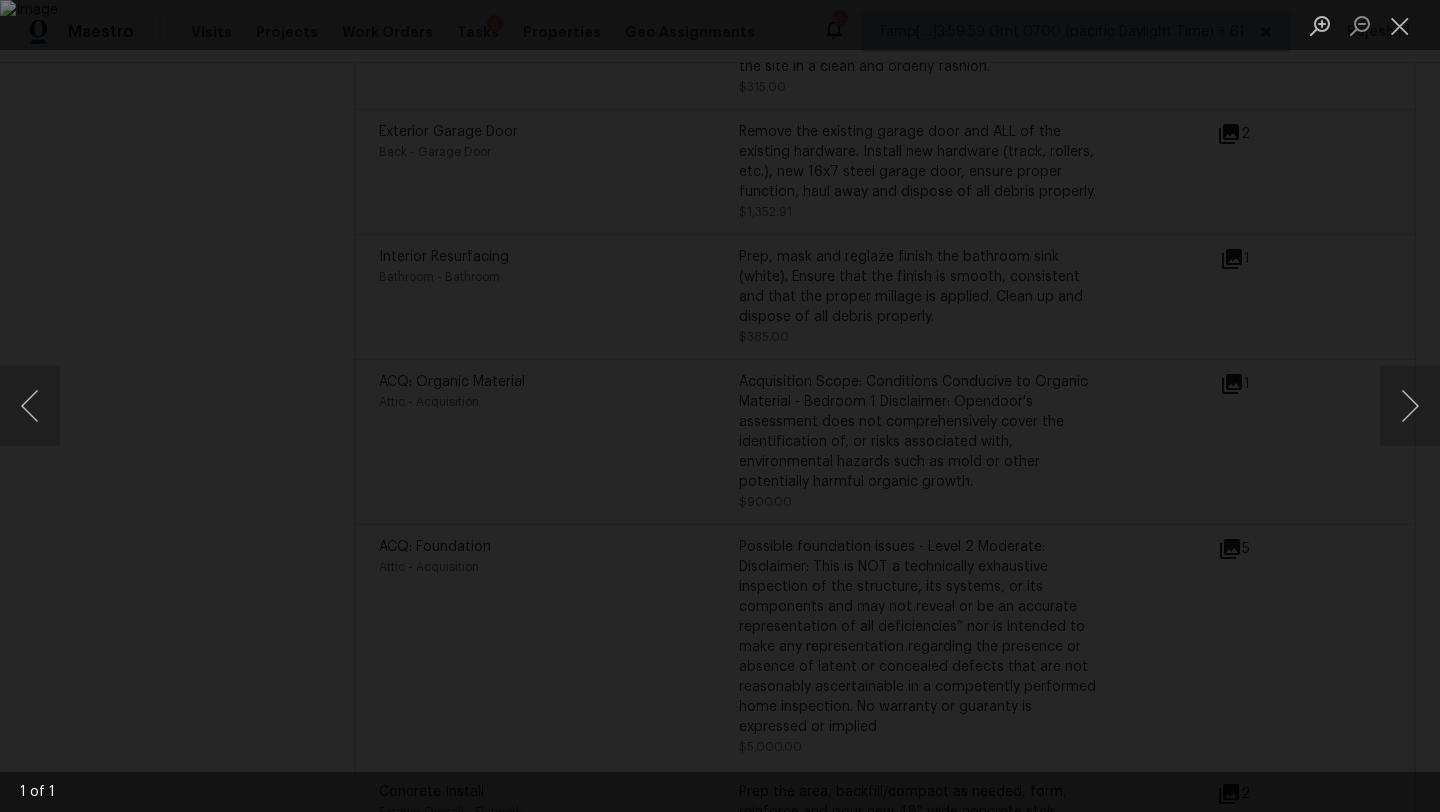 click at bounding box center (720, 406) 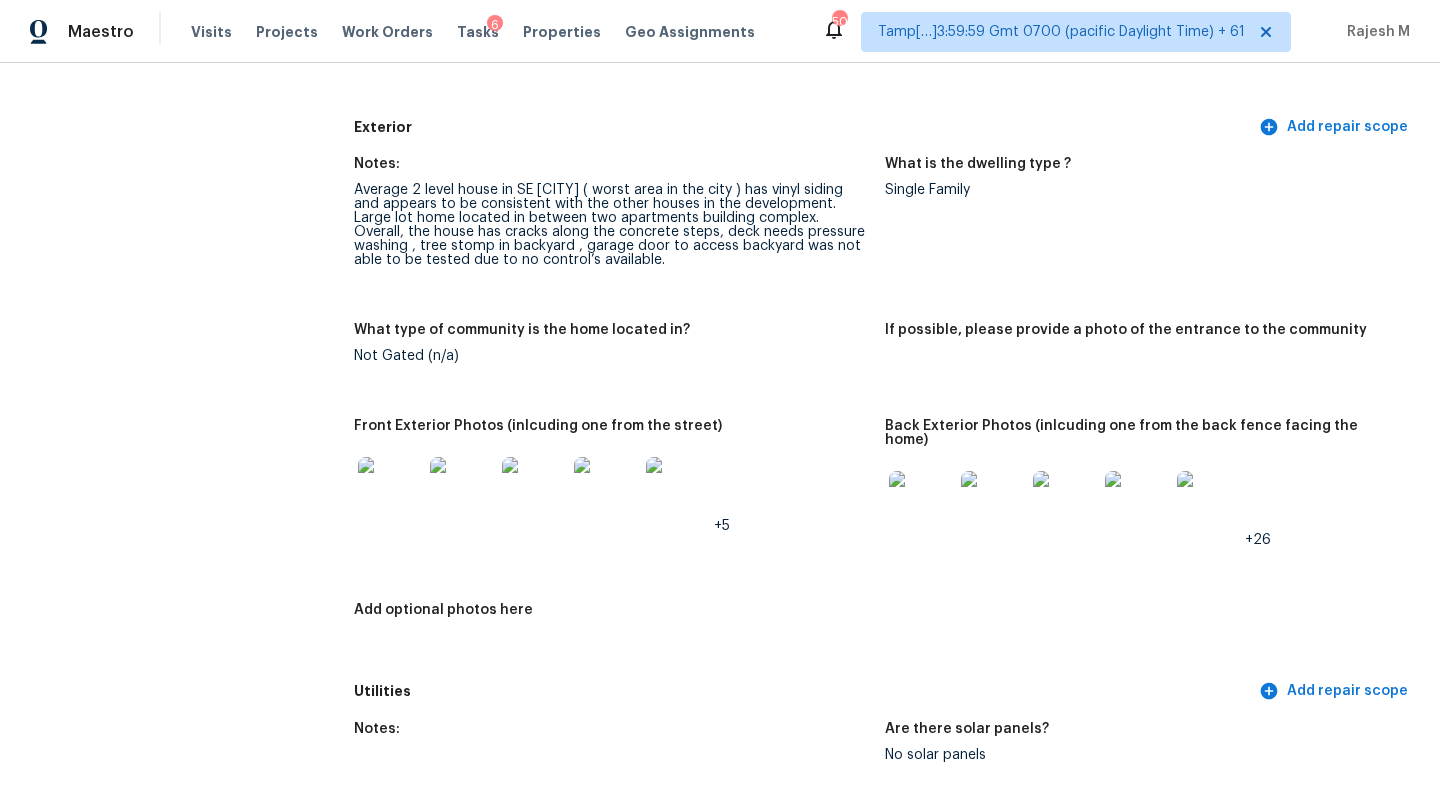scroll, scrollTop: 0, scrollLeft: 0, axis: both 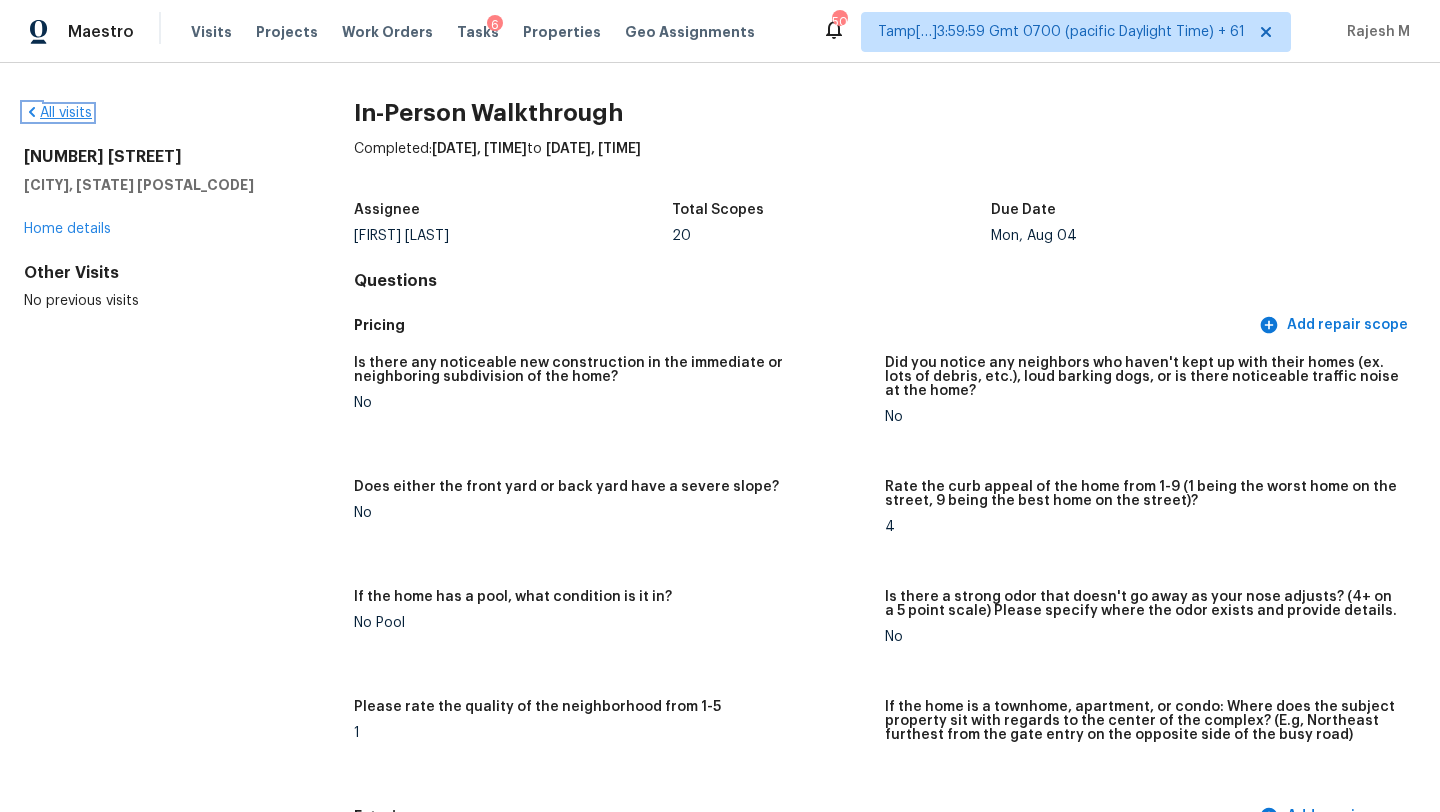 click on "All visits" at bounding box center (58, 113) 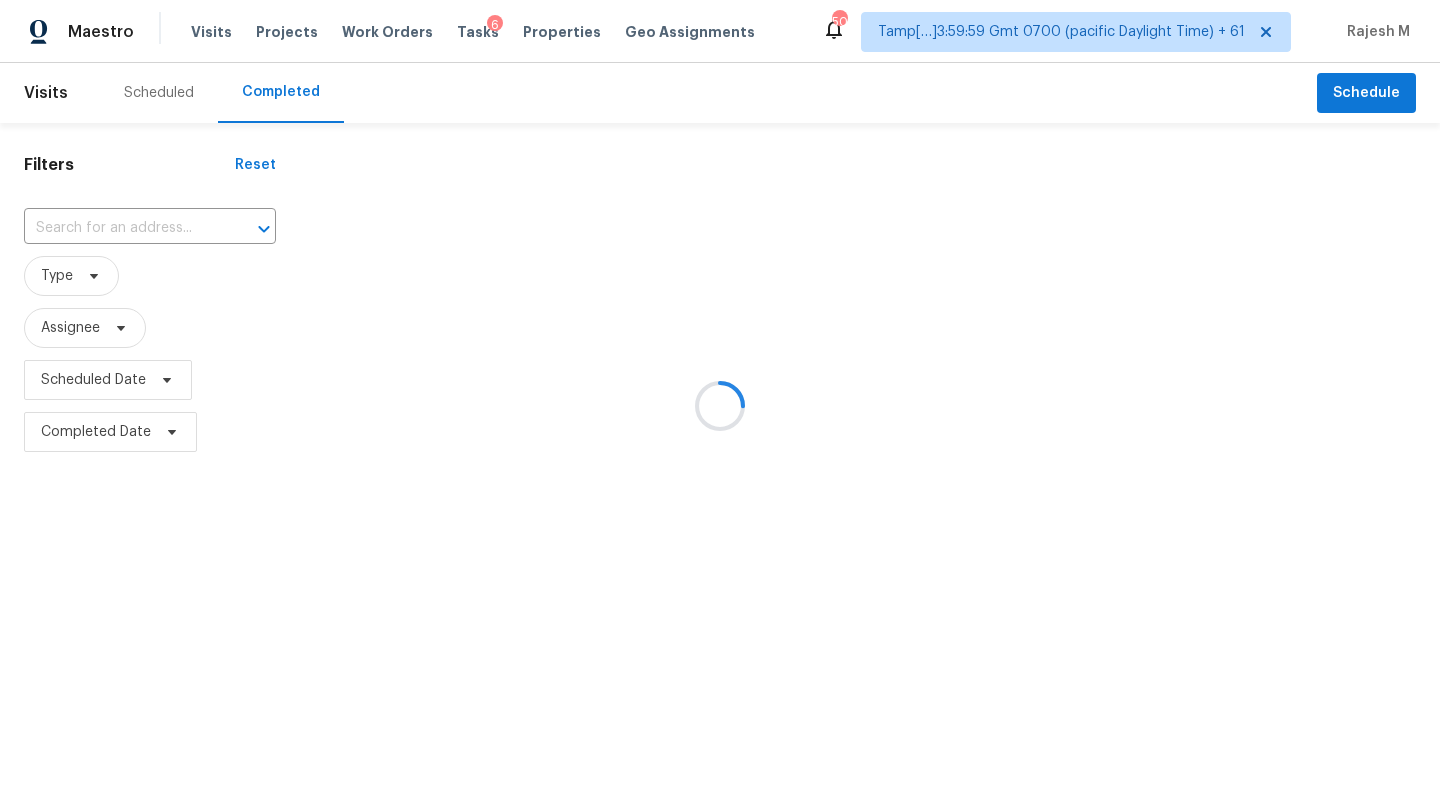 click at bounding box center (720, 406) 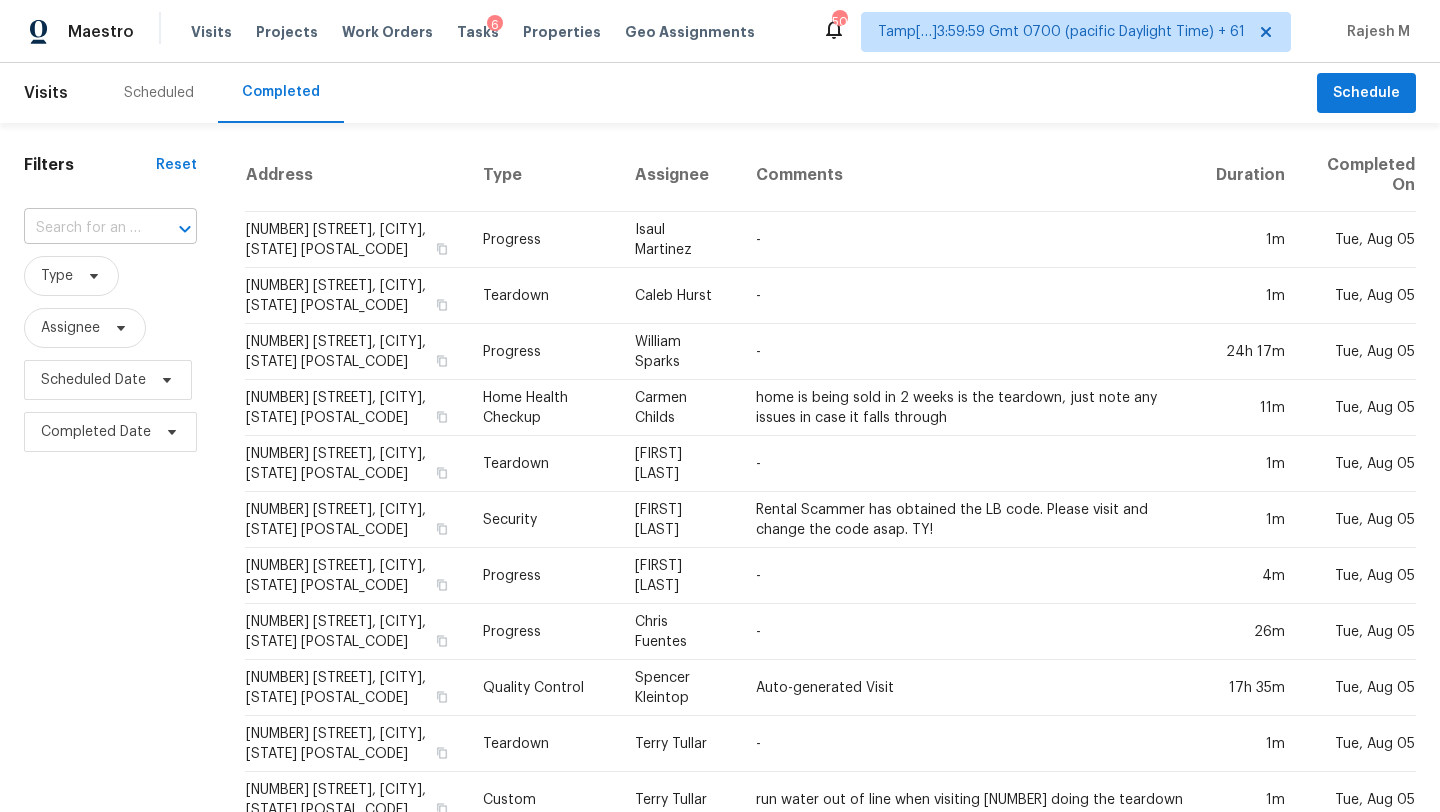 click at bounding box center [82, 228] 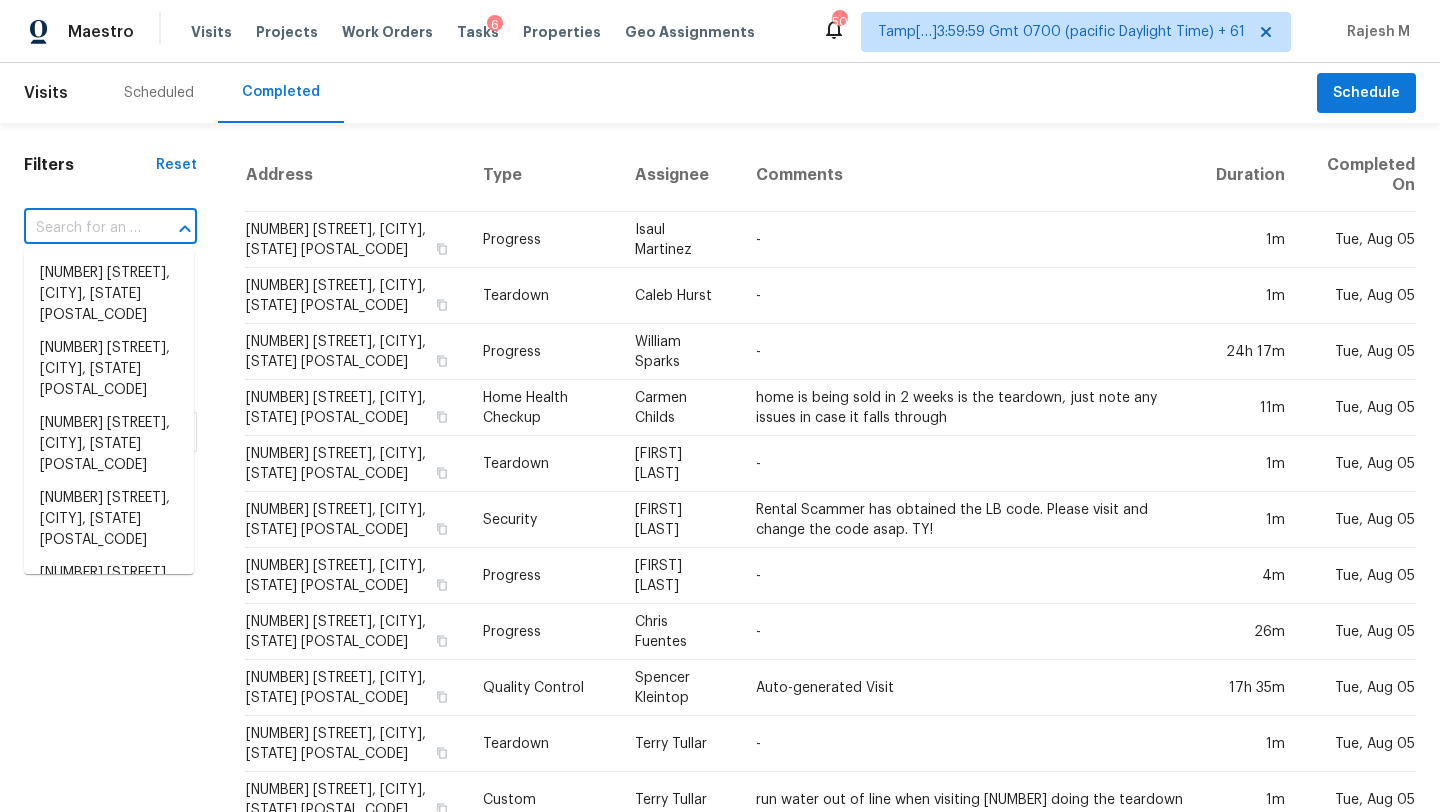 paste on "2106 Danibelle Dr, Forney, TX 75126" 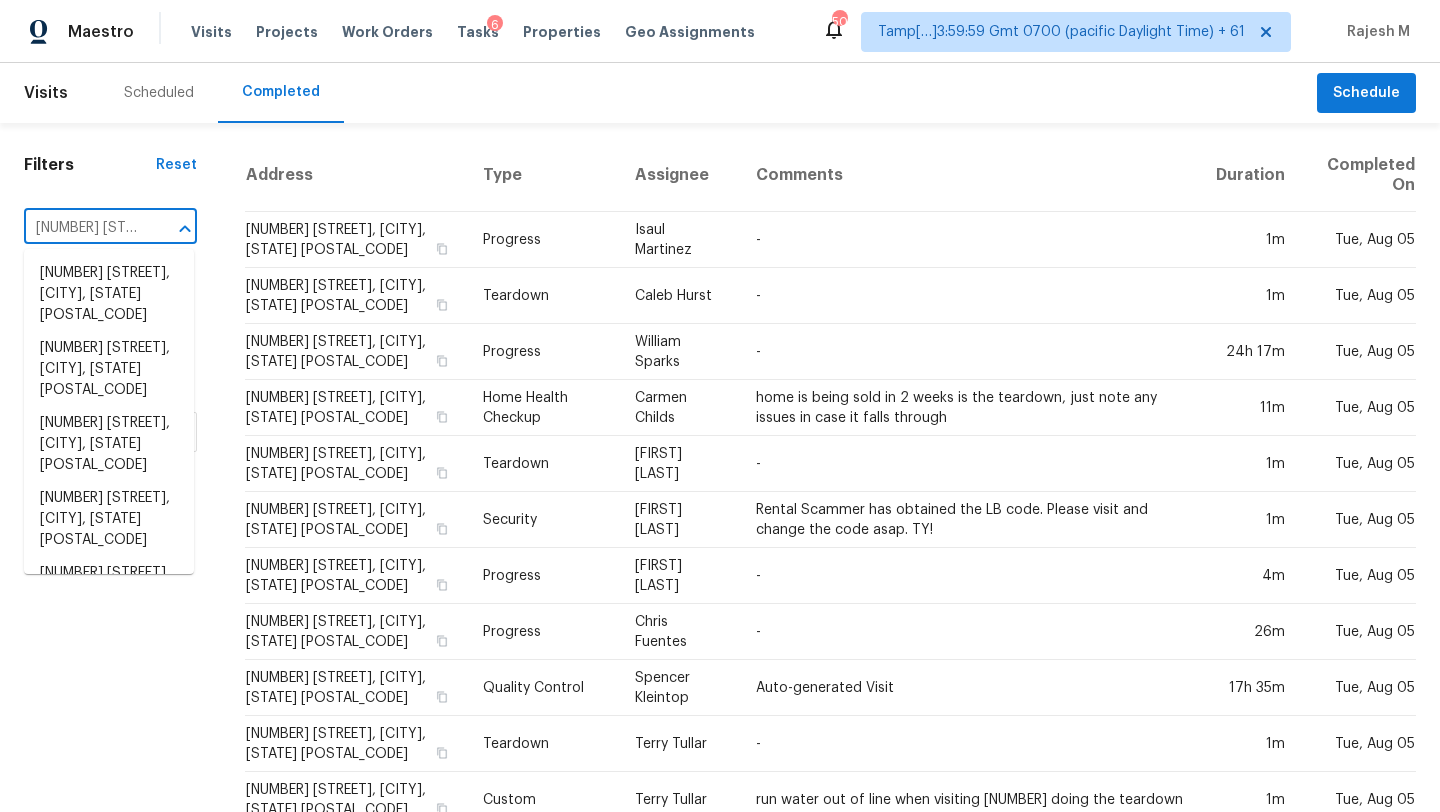 scroll, scrollTop: 0, scrollLeft: 128, axis: horizontal 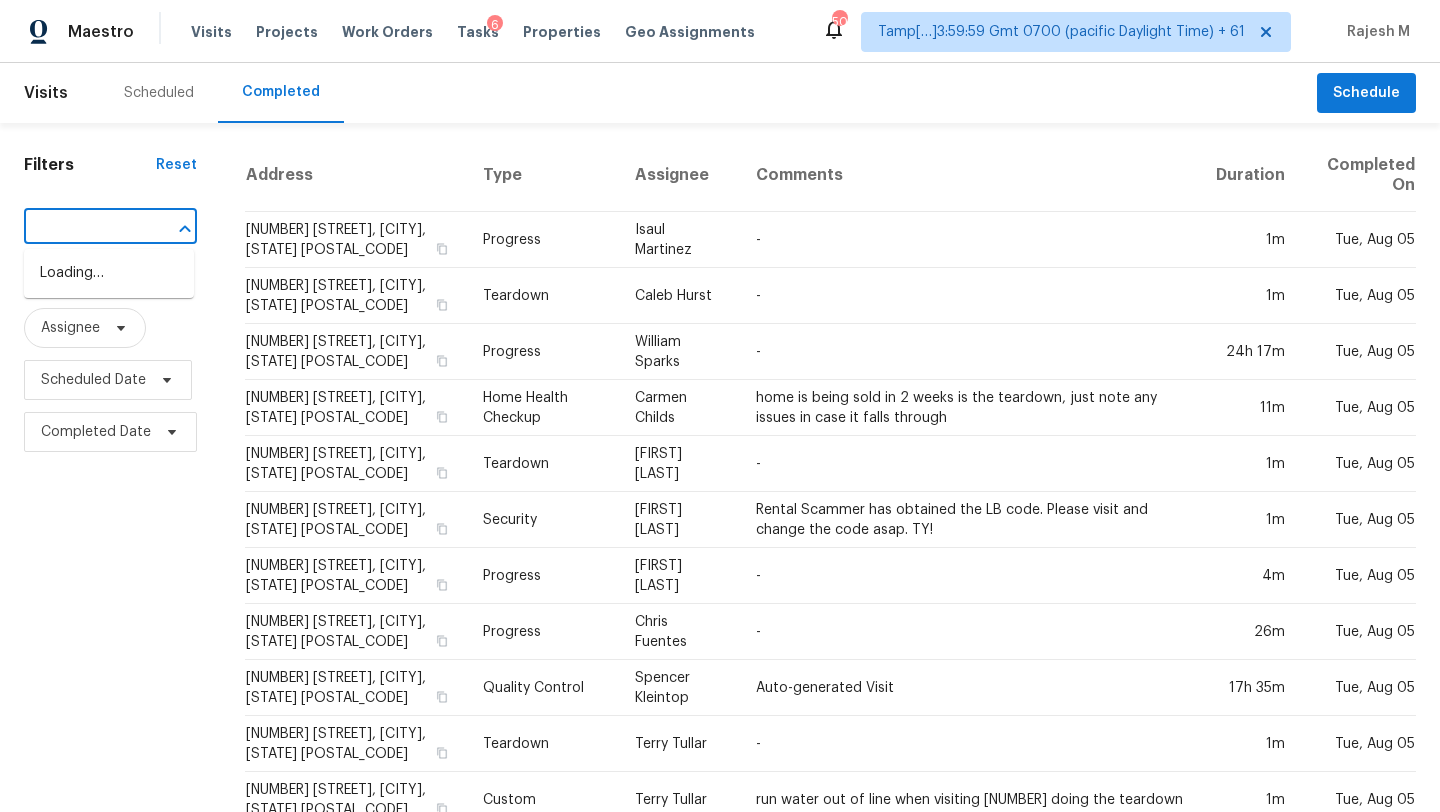 click on "2106 Danibelle Dr, Forney, TX 75126" at bounding box center [82, 228] 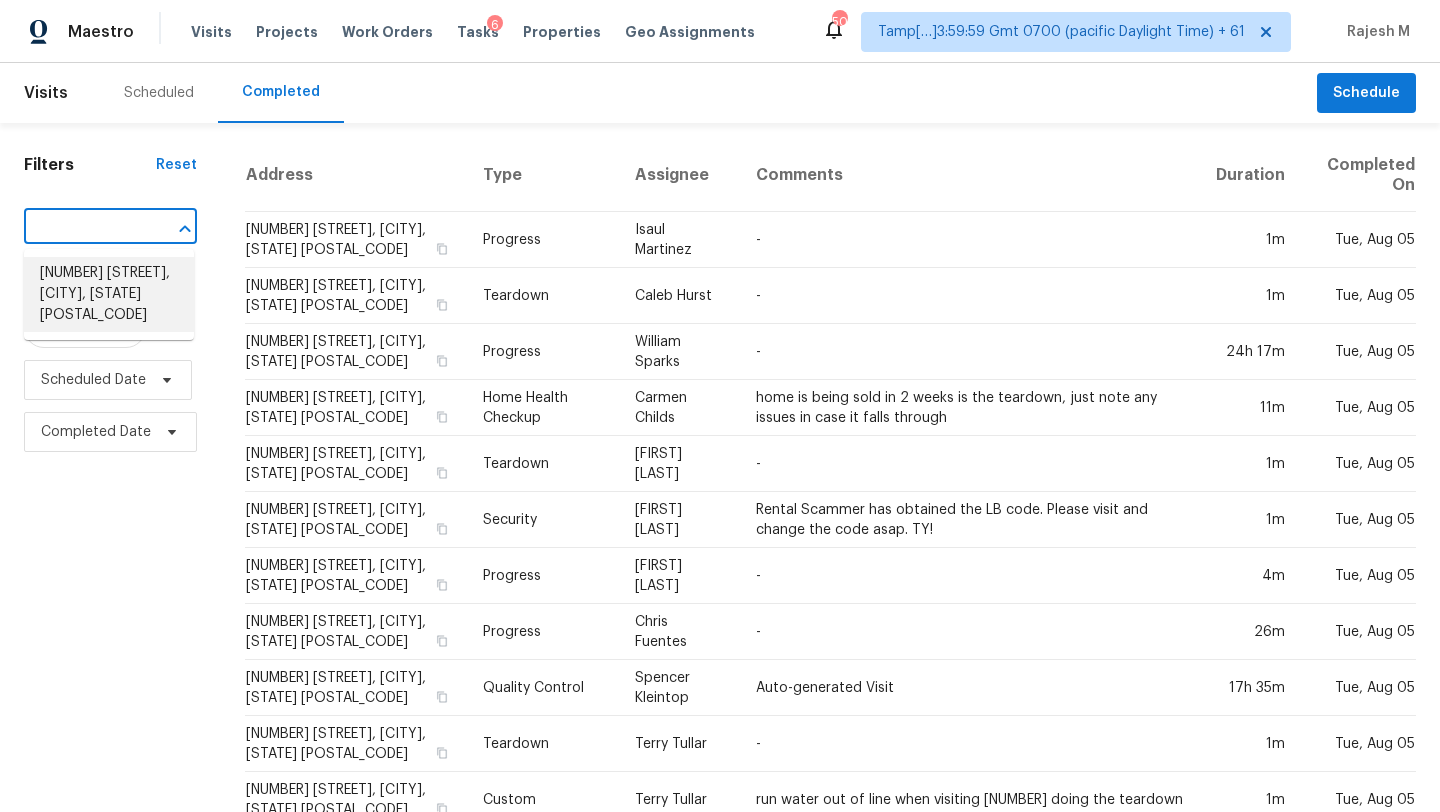 click on "2106 Danibelle Dr, Forney, TX 75126" at bounding box center [109, 294] 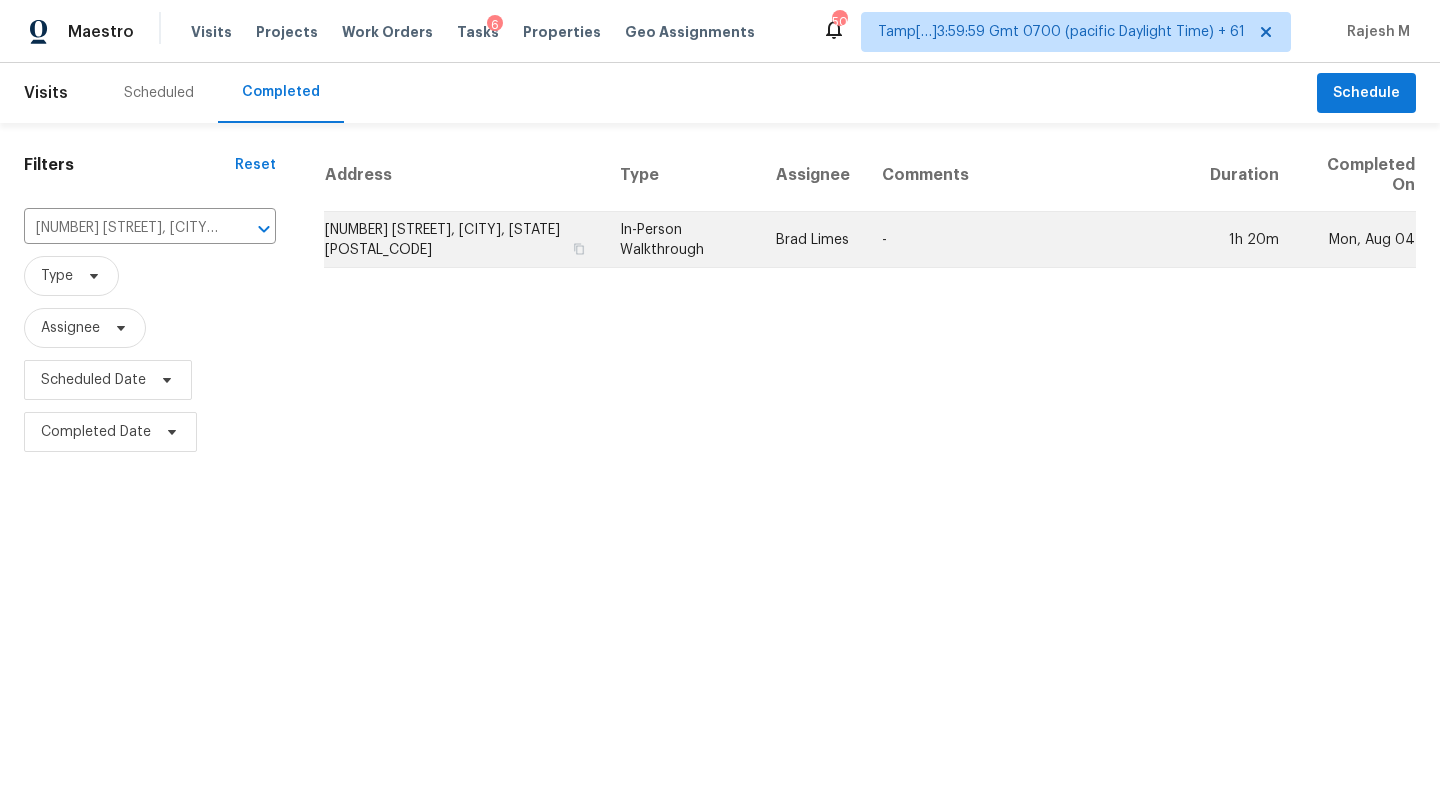 click on "-" at bounding box center [1030, 240] 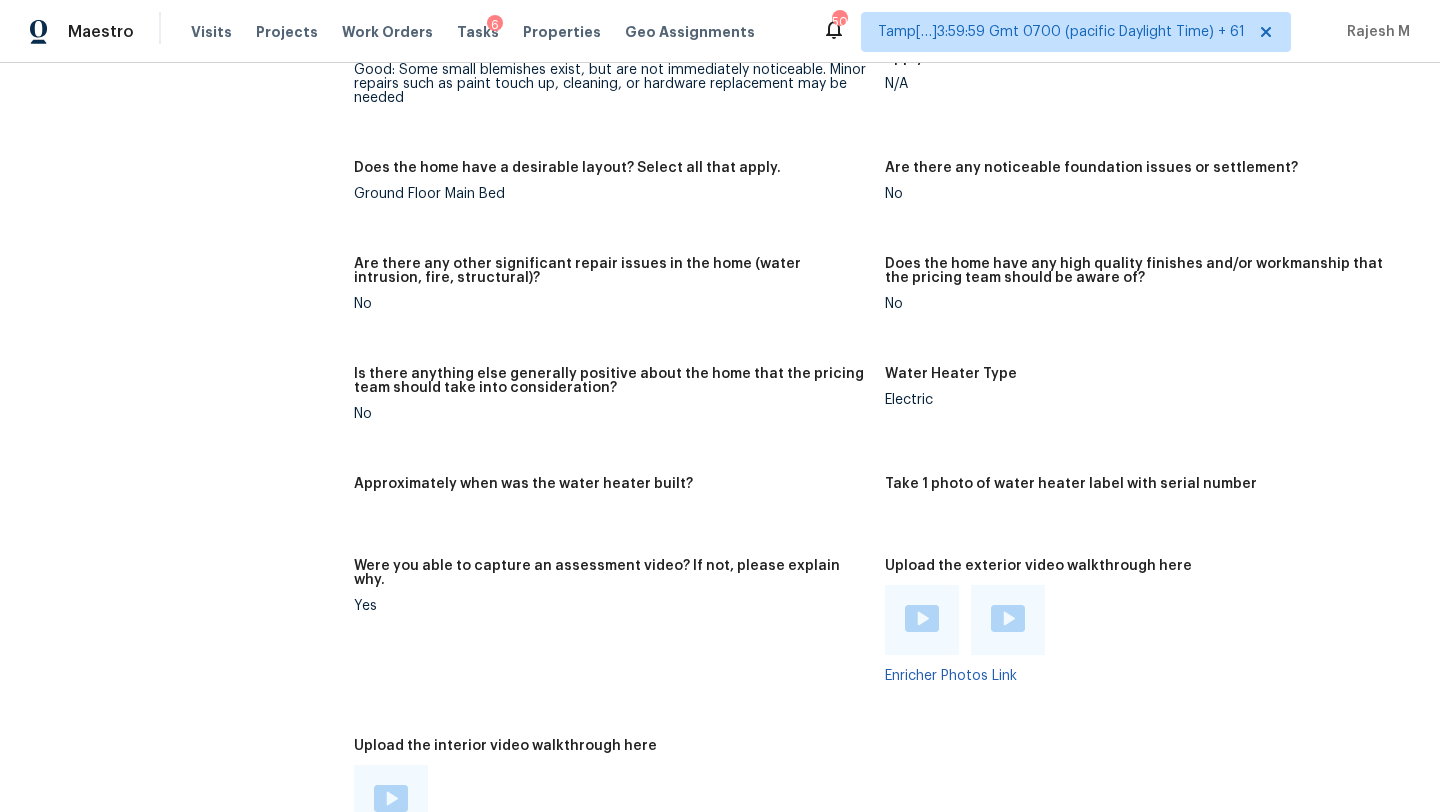 scroll, scrollTop: 3338, scrollLeft: 0, axis: vertical 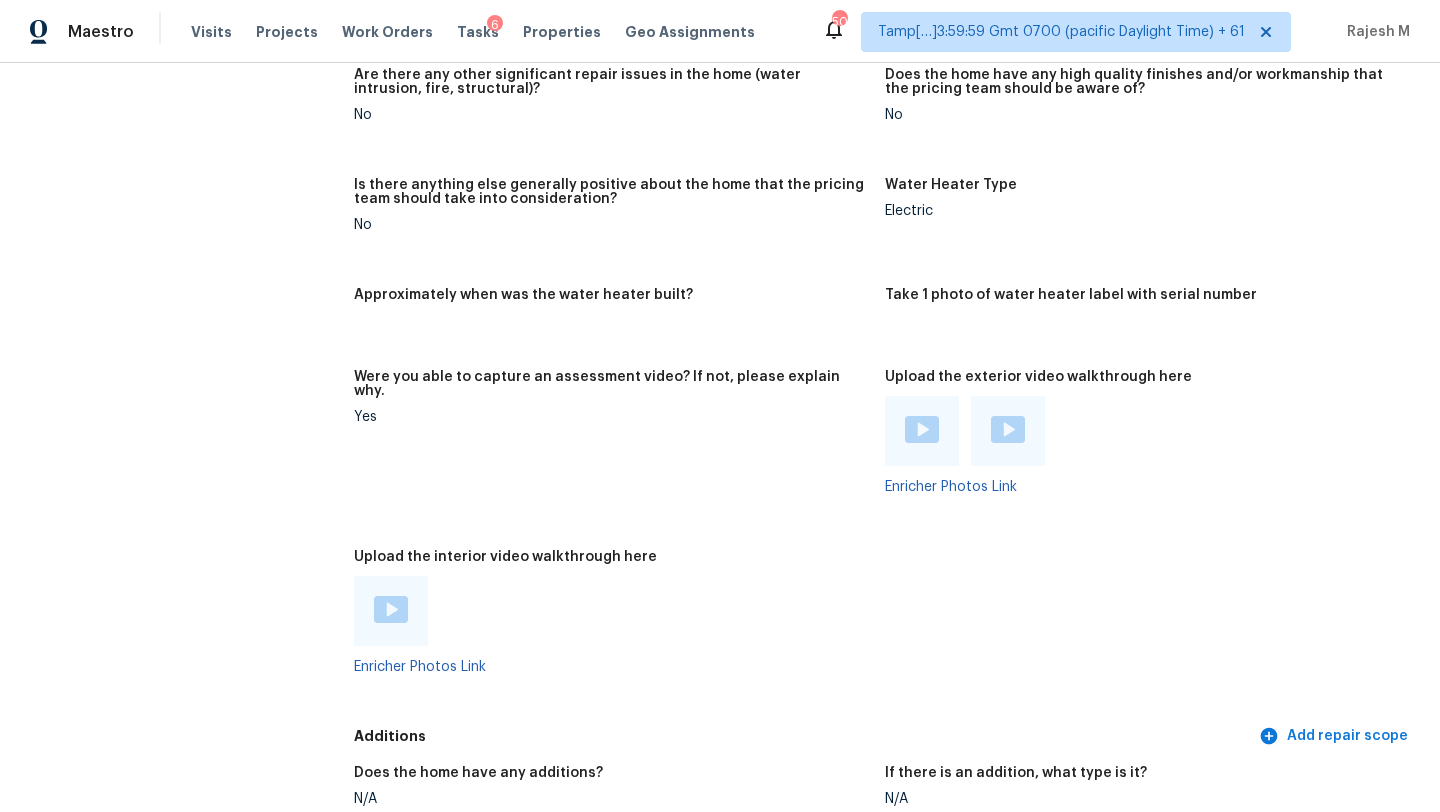 click at bounding box center [391, 609] 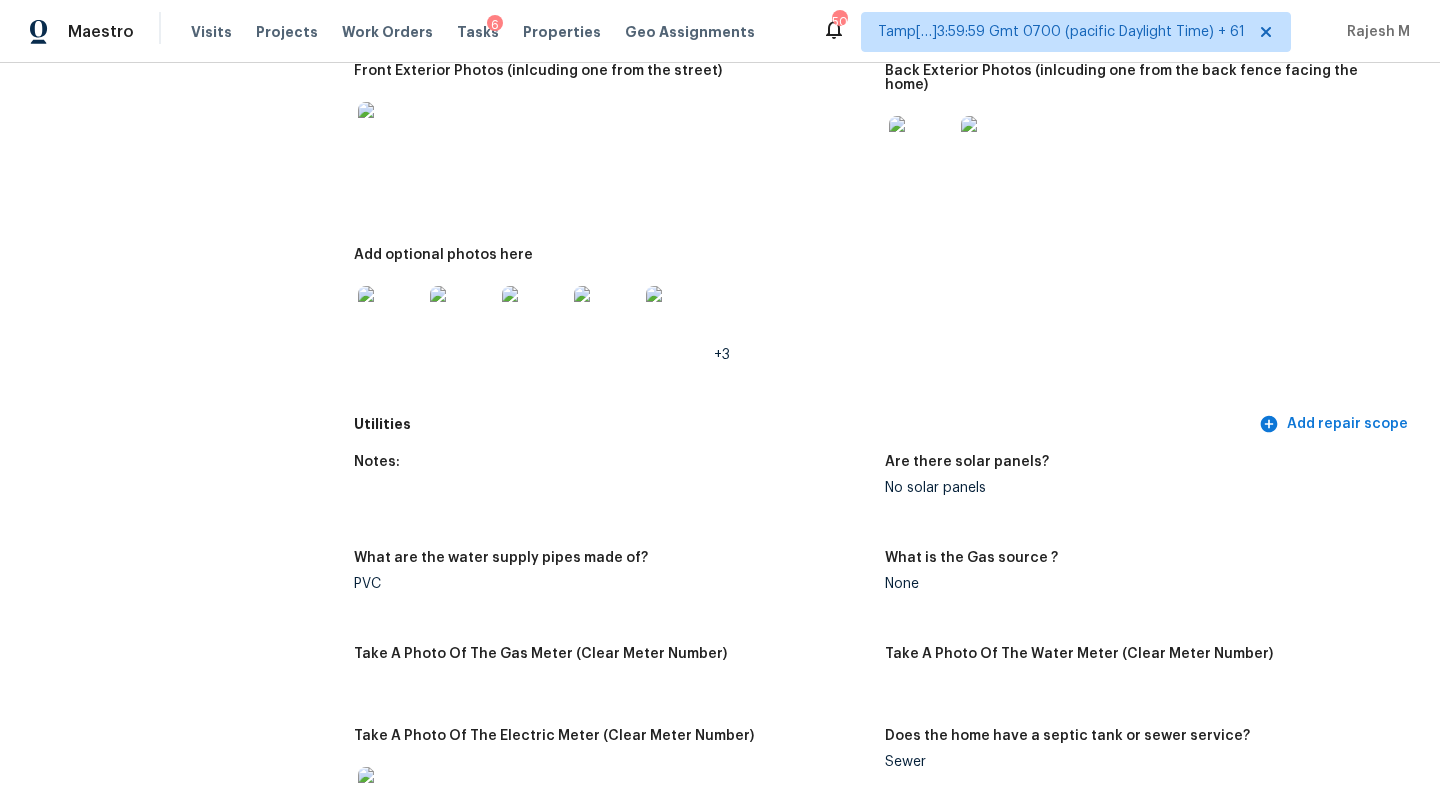 scroll, scrollTop: 1076, scrollLeft: 0, axis: vertical 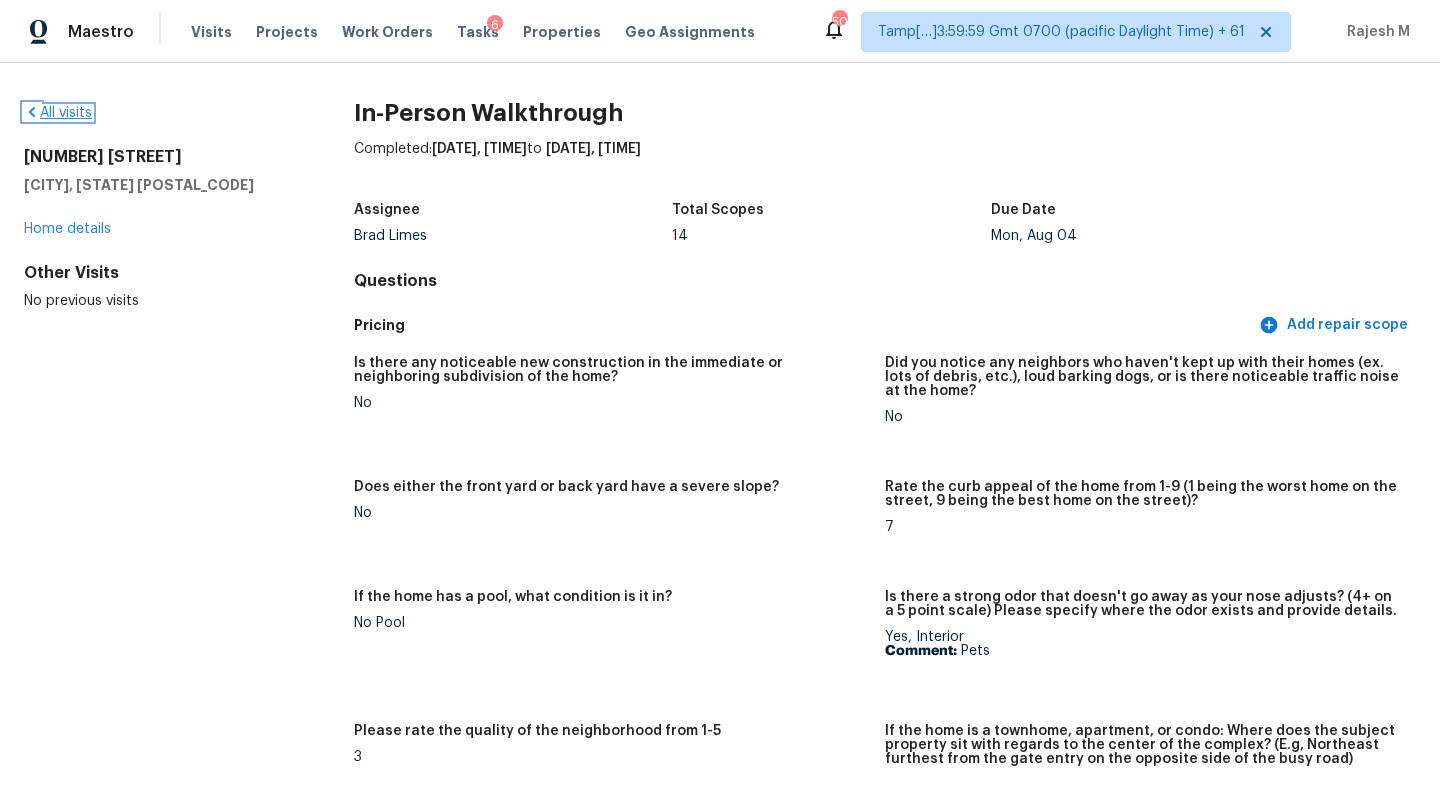 click on "All visits" at bounding box center [58, 113] 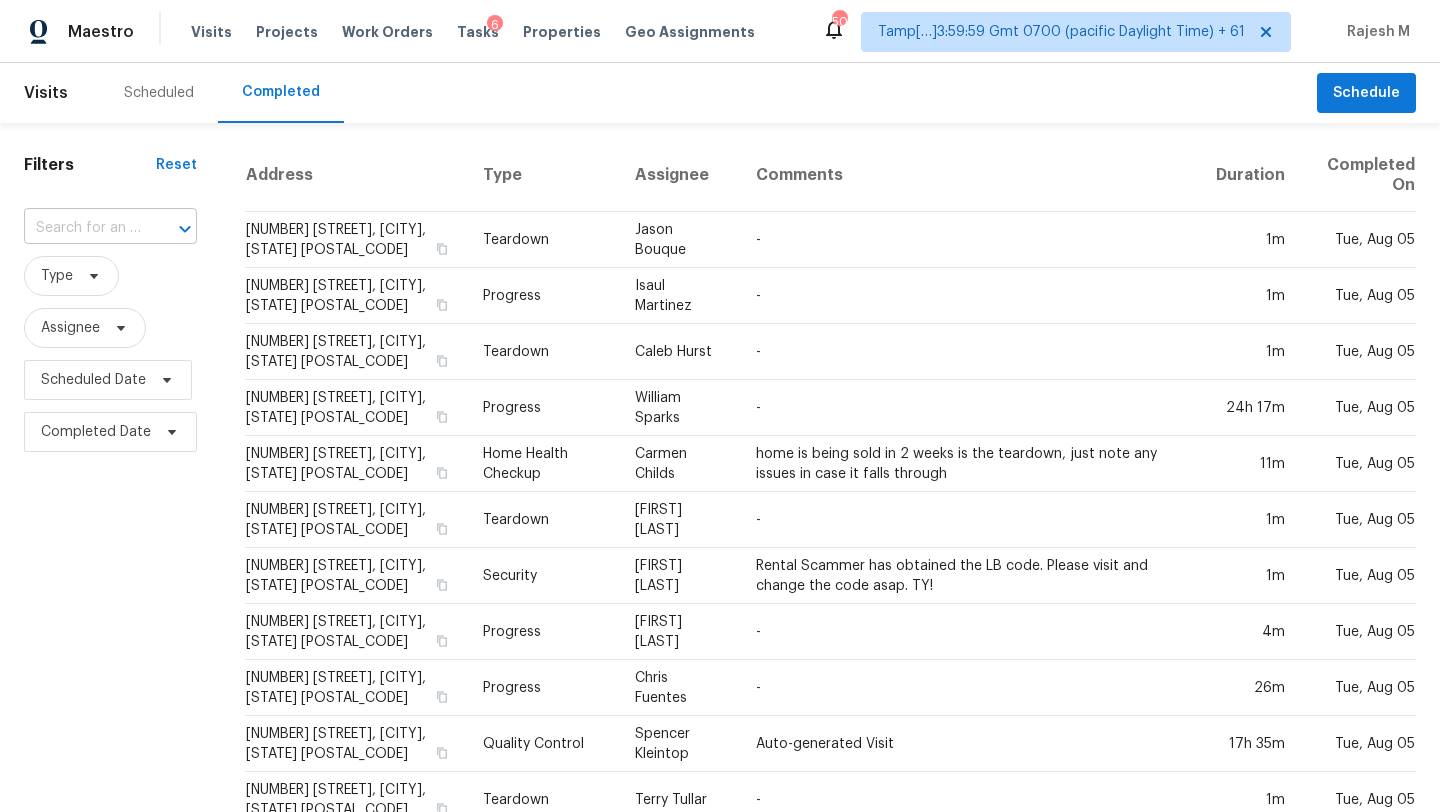 click at bounding box center (82, 228) 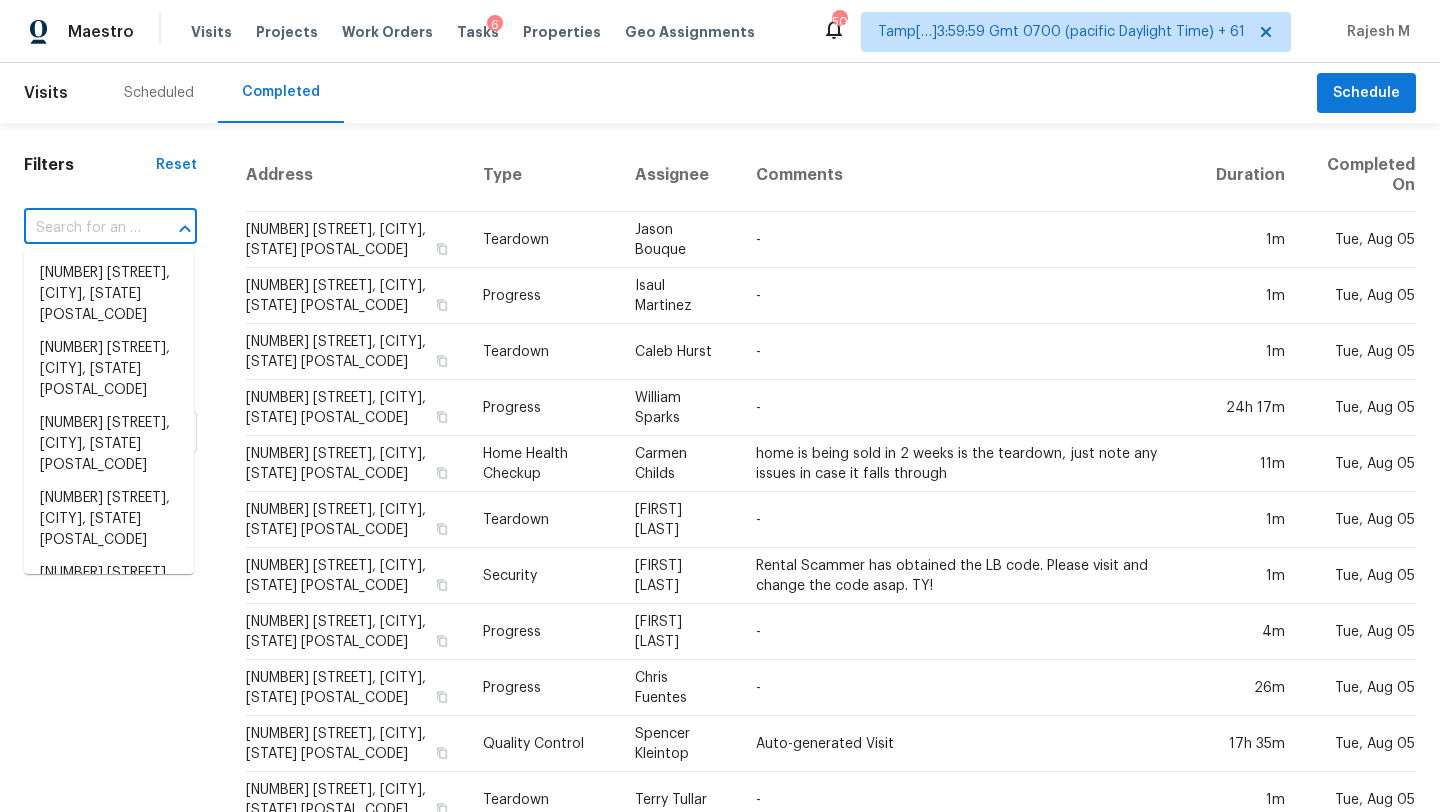 paste on "2610 Cromwell Rd, Greensboro, NC 27407" 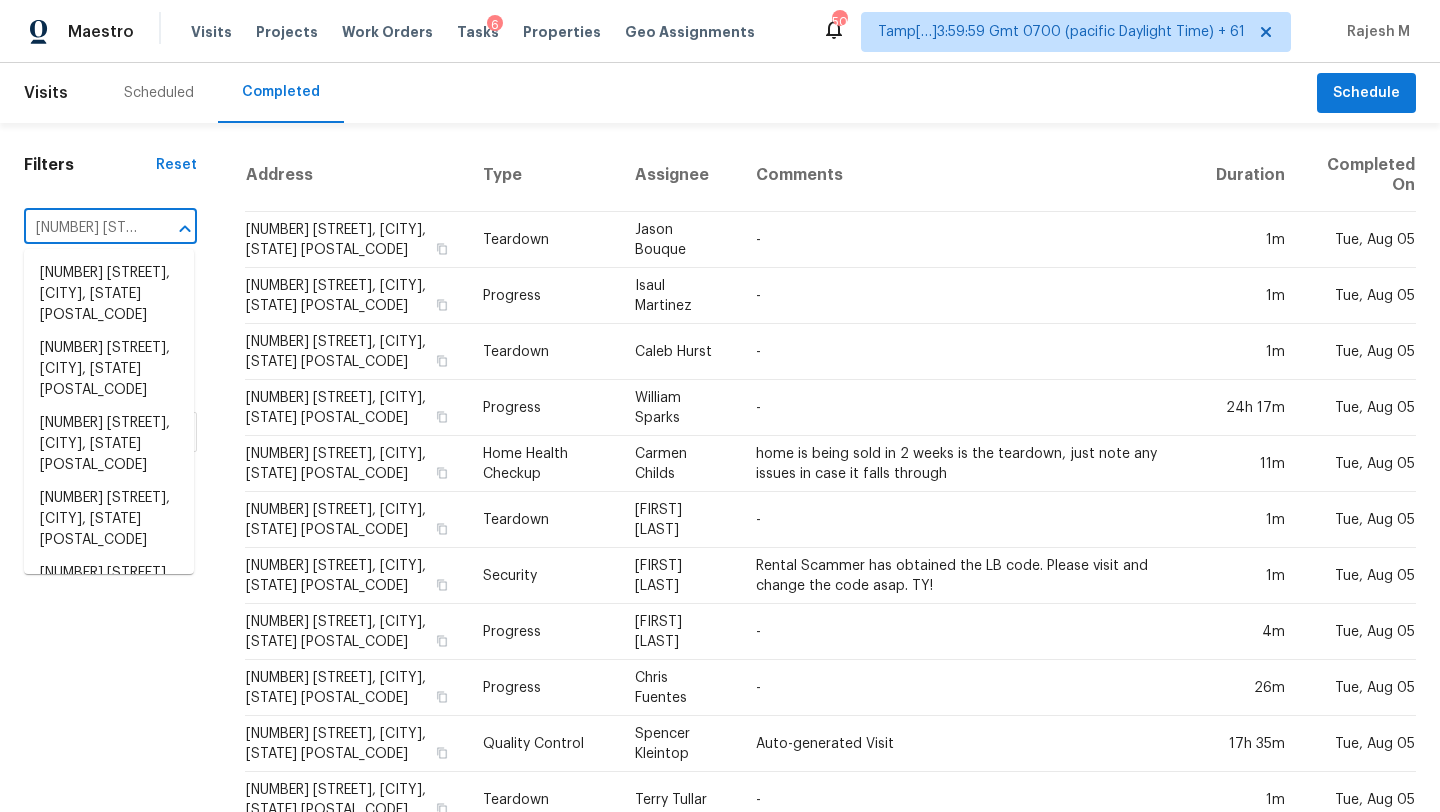 scroll, scrollTop: 0, scrollLeft: 171, axis: horizontal 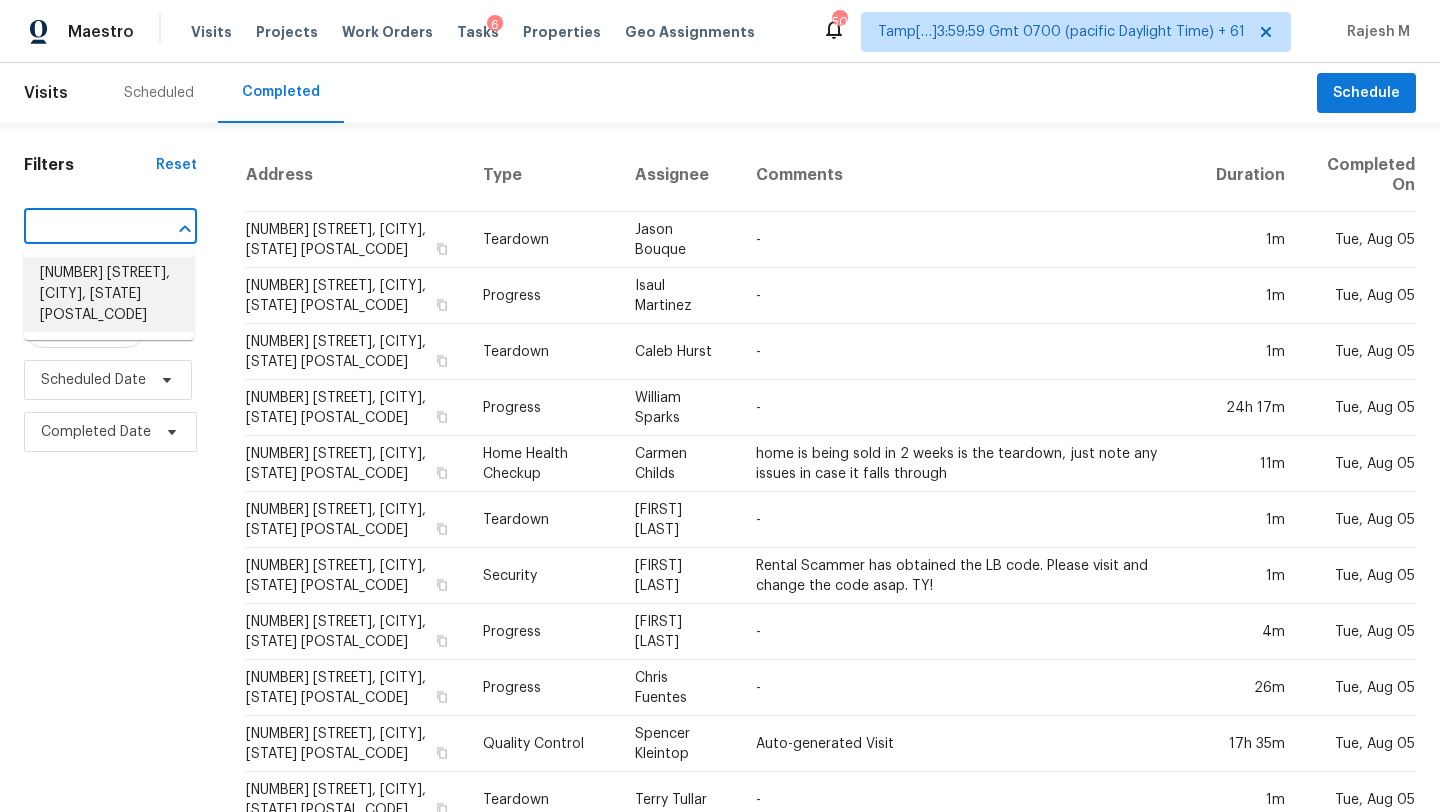 click on "2610 Cromwell Rd, Greensboro, NC 27407" at bounding box center (109, 294) 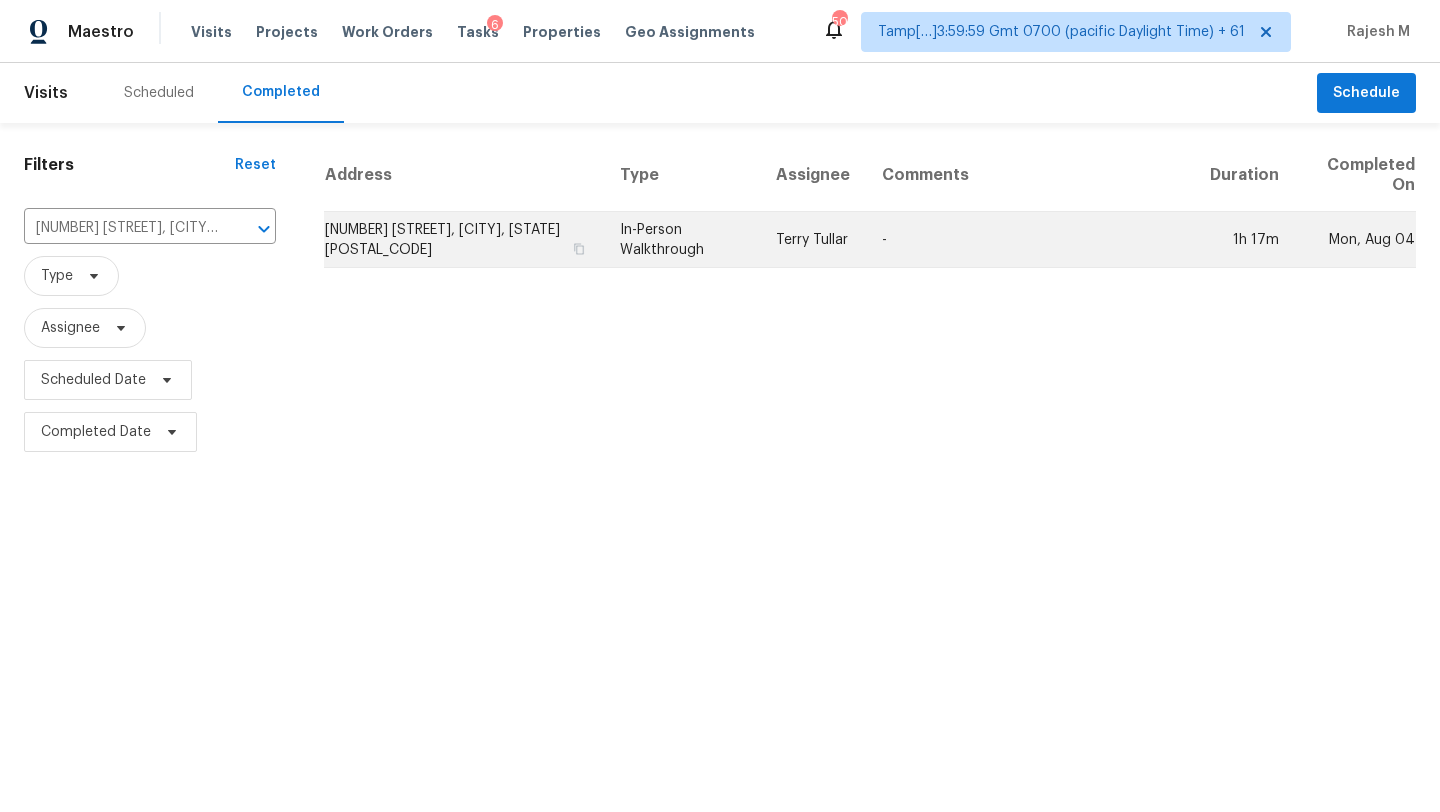 click on "-" at bounding box center (1030, 240) 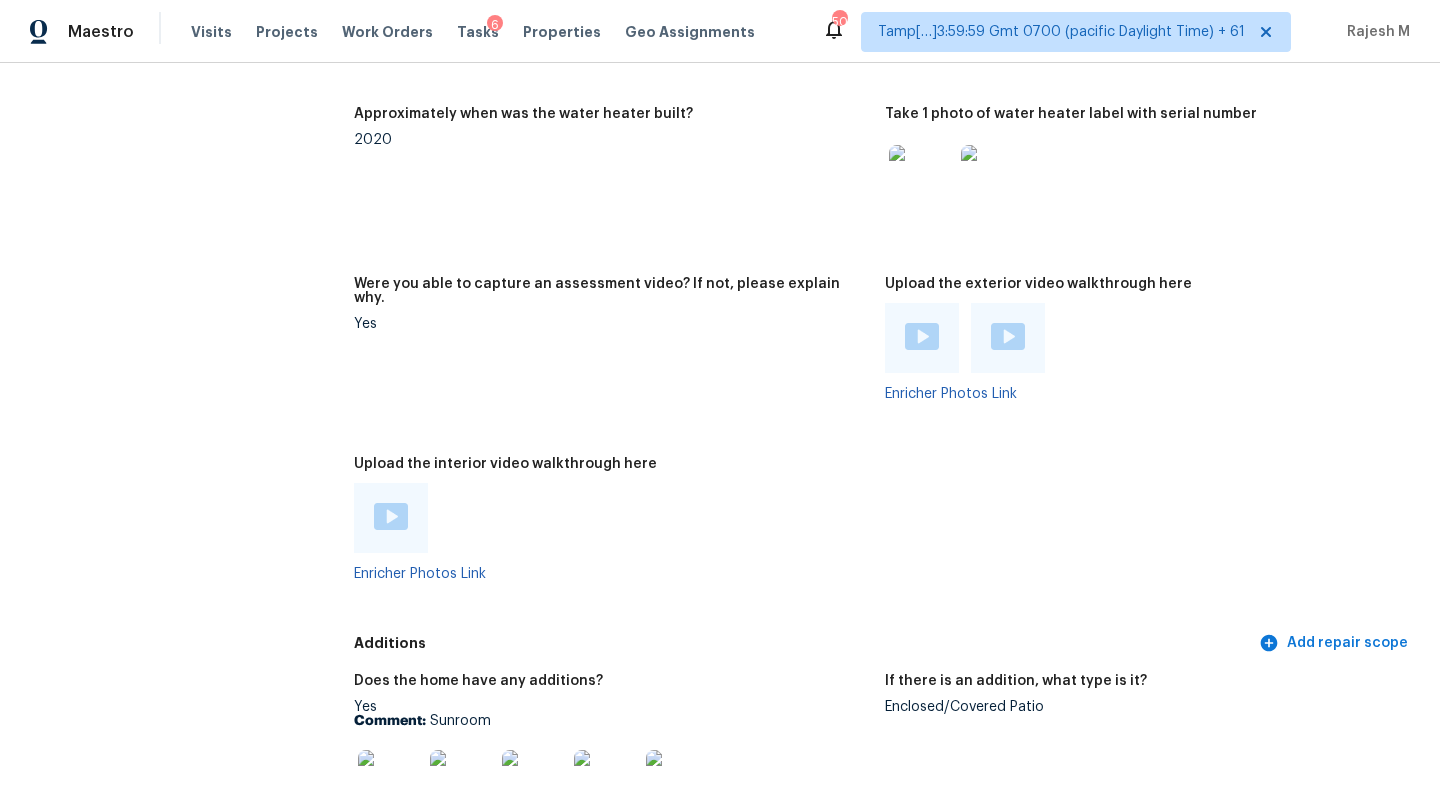 scroll, scrollTop: 4130, scrollLeft: 0, axis: vertical 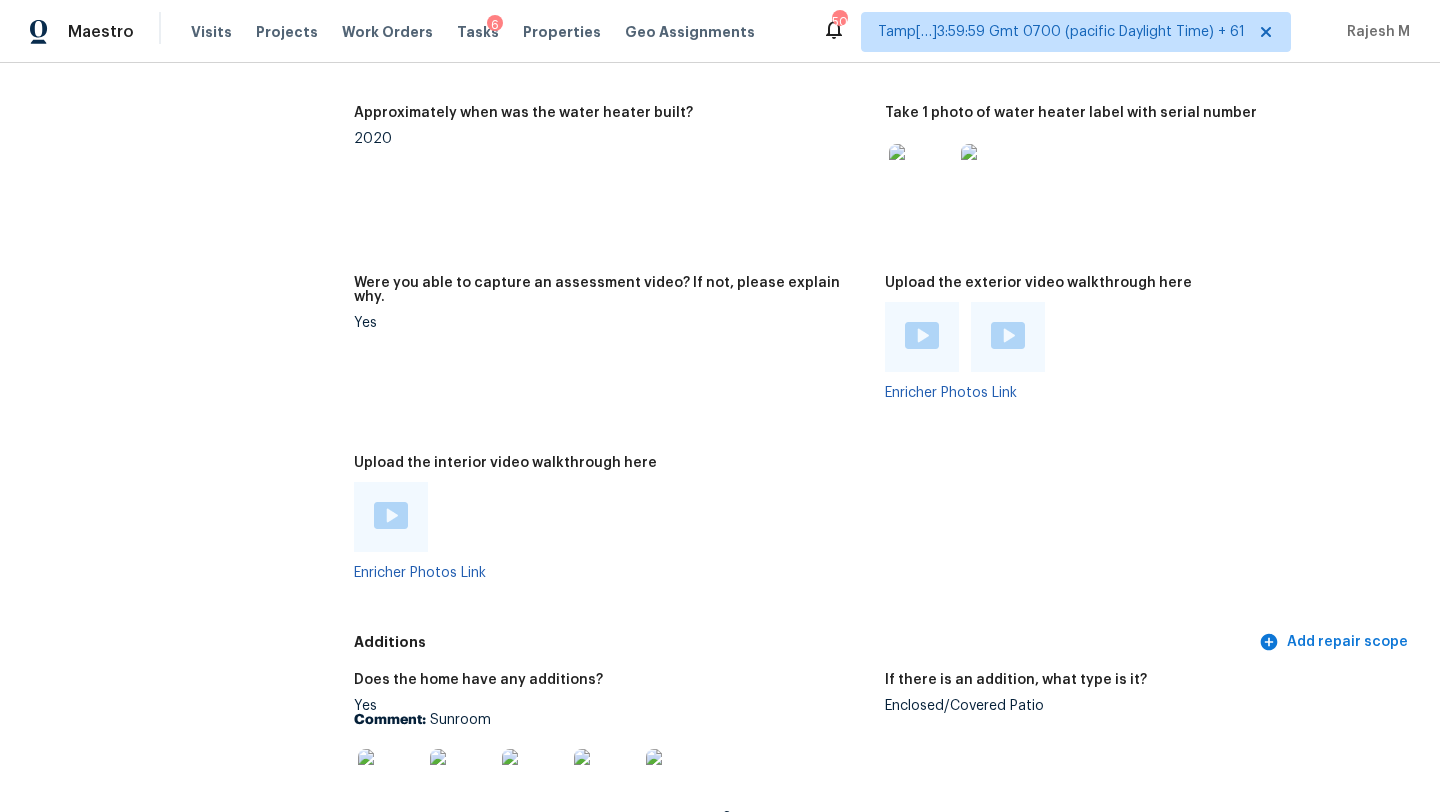 click at bounding box center (391, 517) 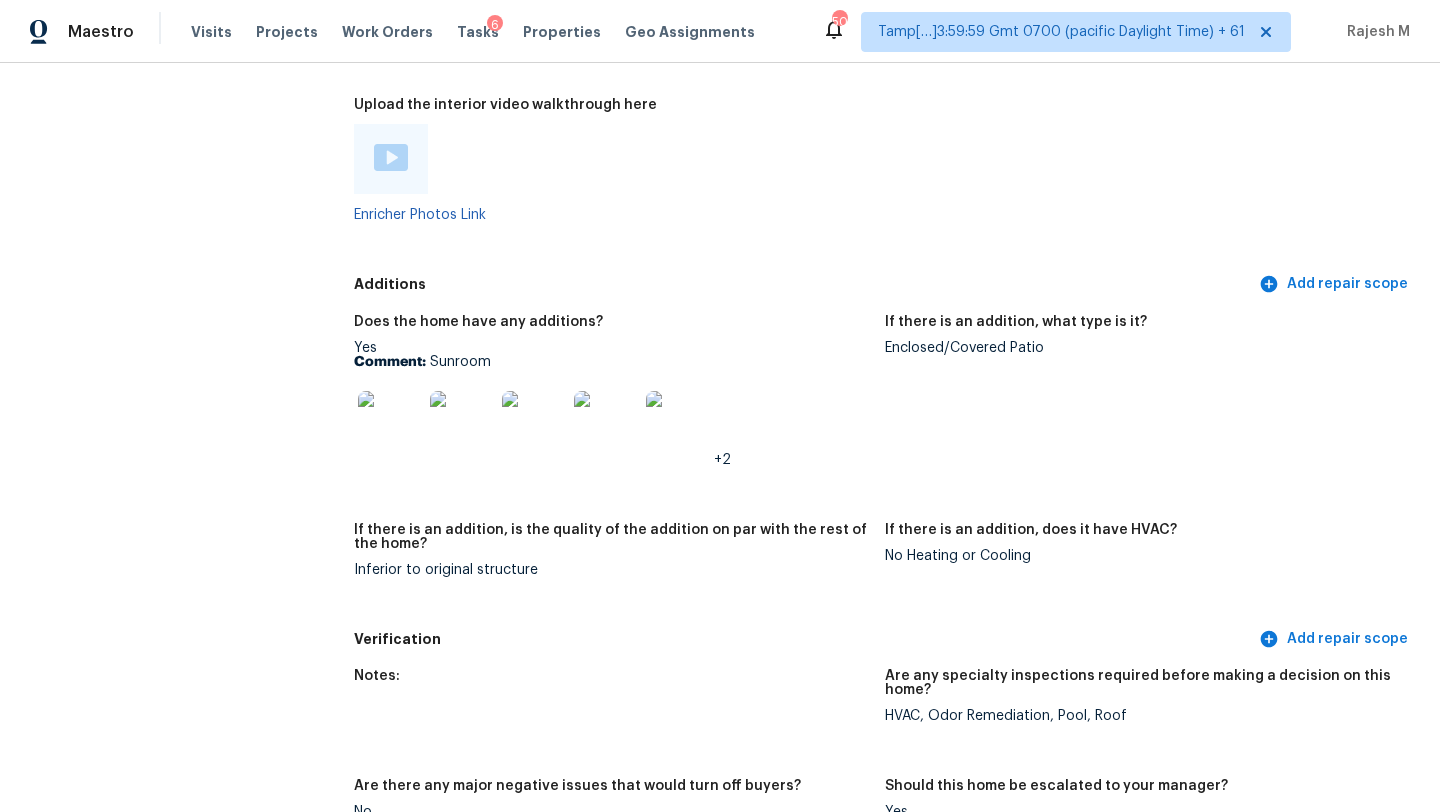 scroll, scrollTop: 4520, scrollLeft: 0, axis: vertical 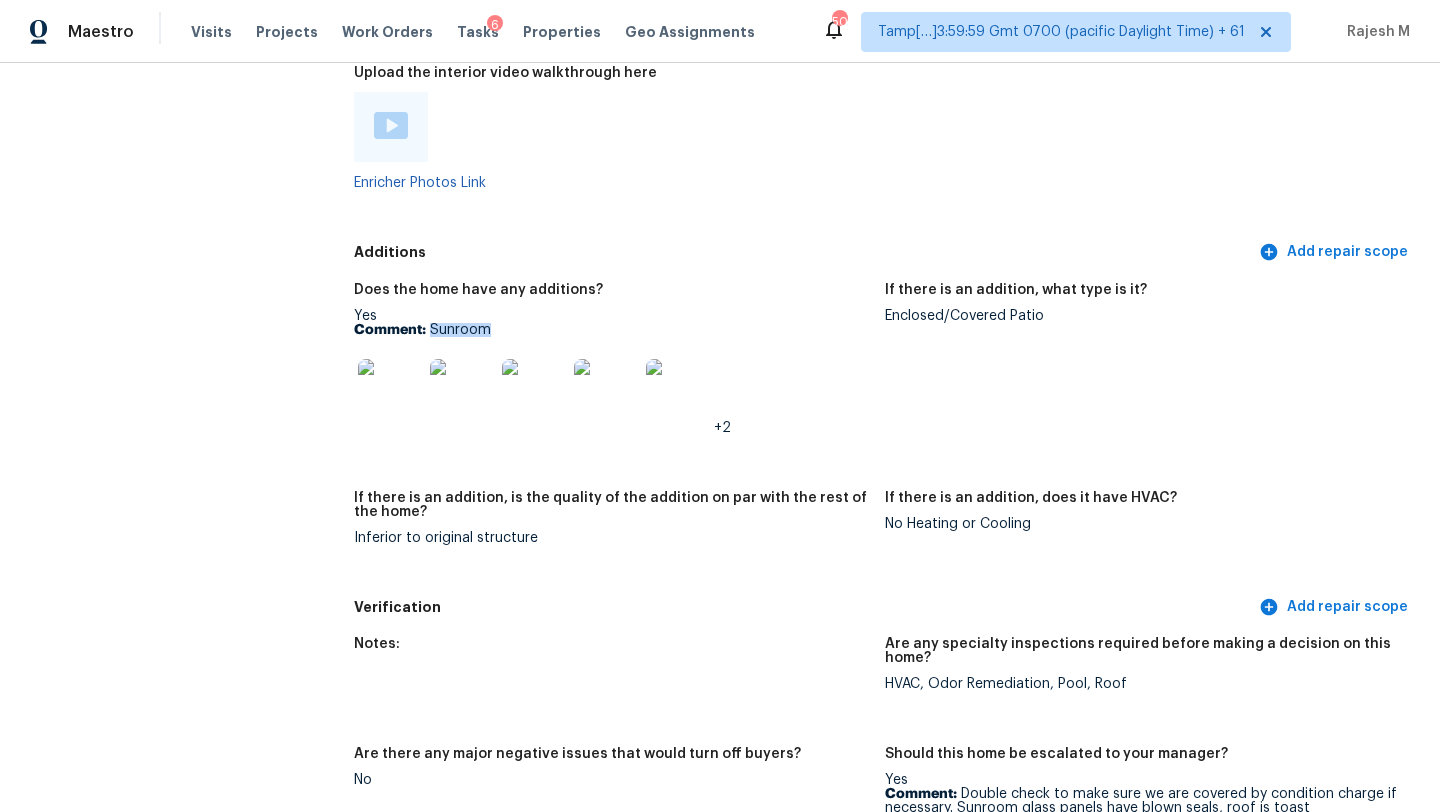 drag, startPoint x: 430, startPoint y: 303, endPoint x: 509, endPoint y: 303, distance: 79 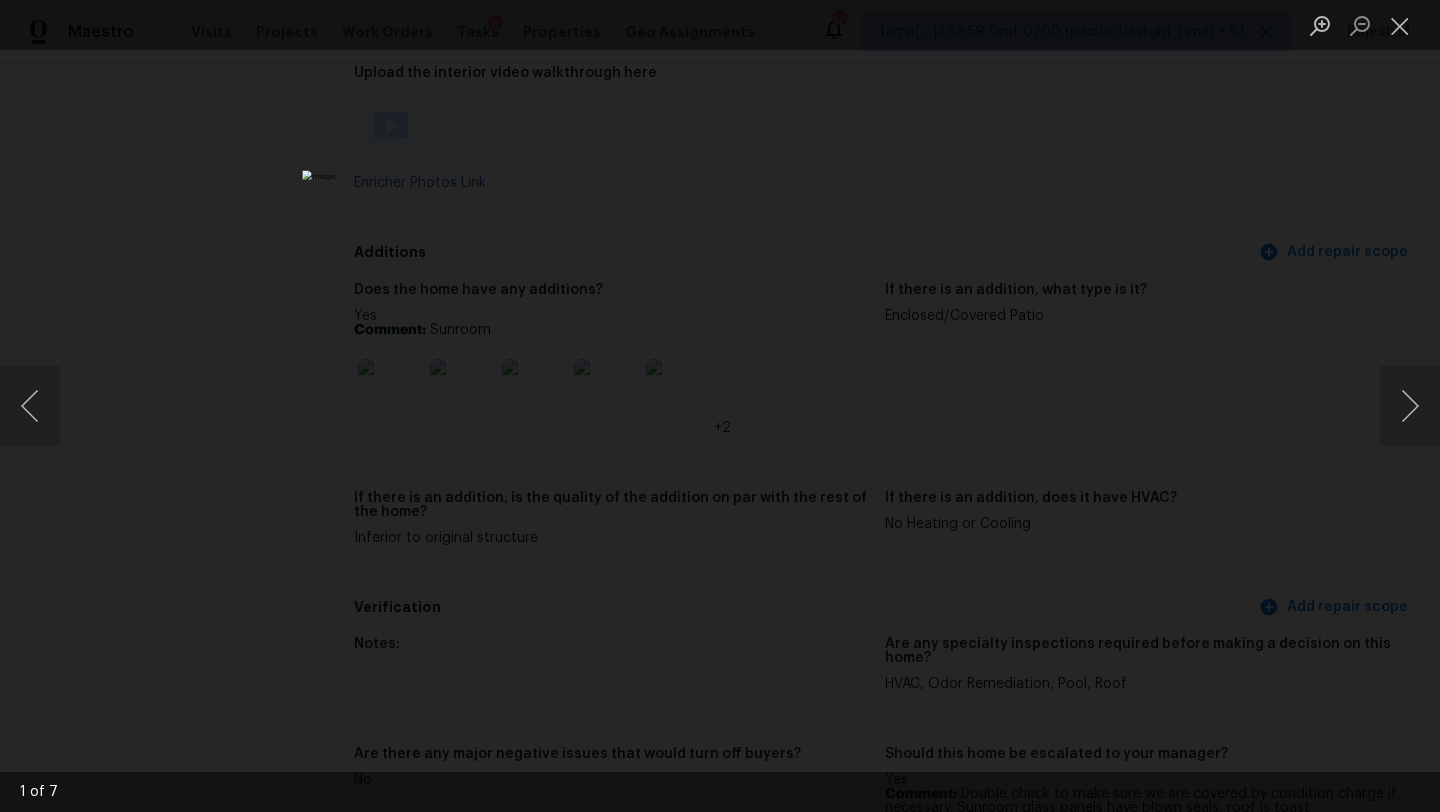 click at bounding box center [720, 406] 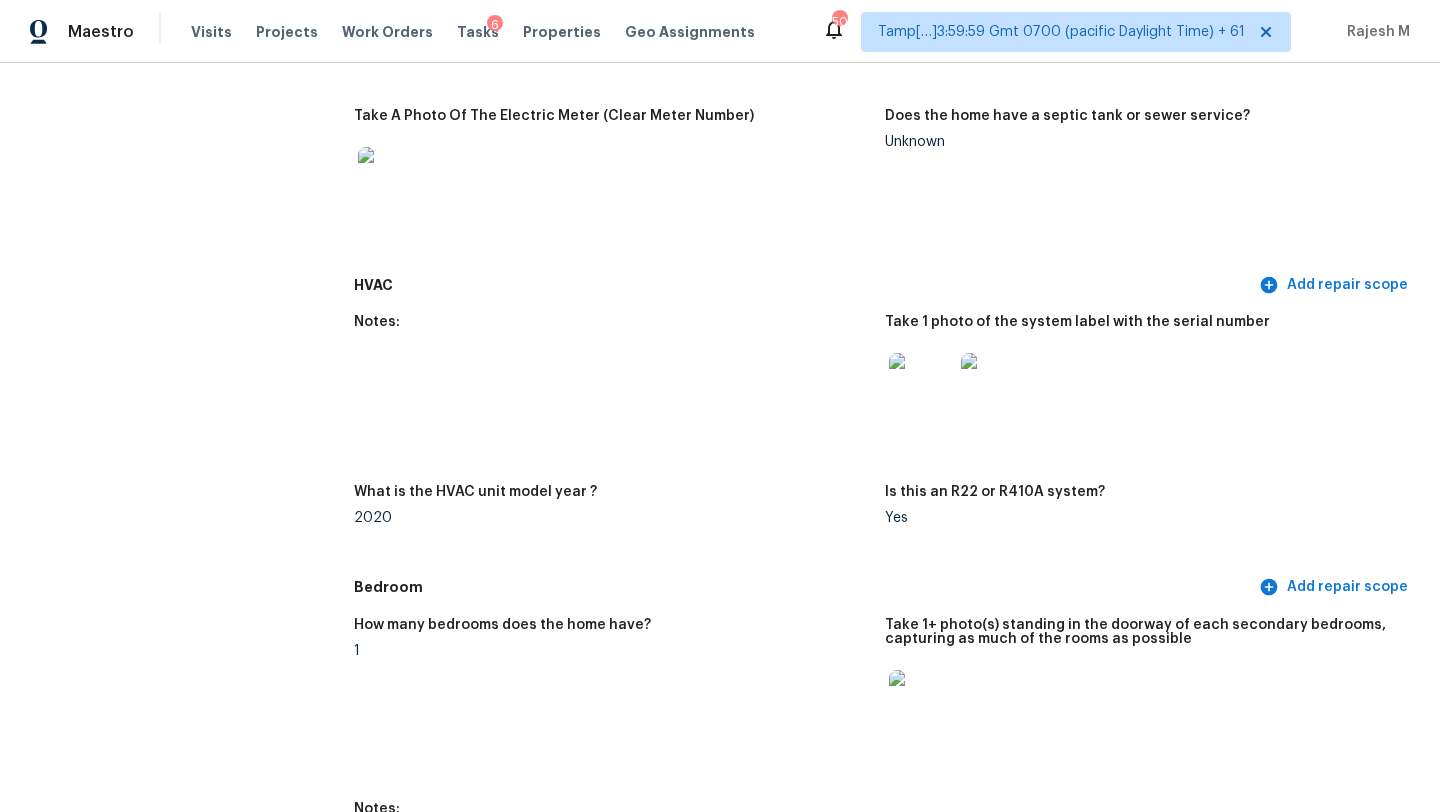 scroll, scrollTop: 1954, scrollLeft: 0, axis: vertical 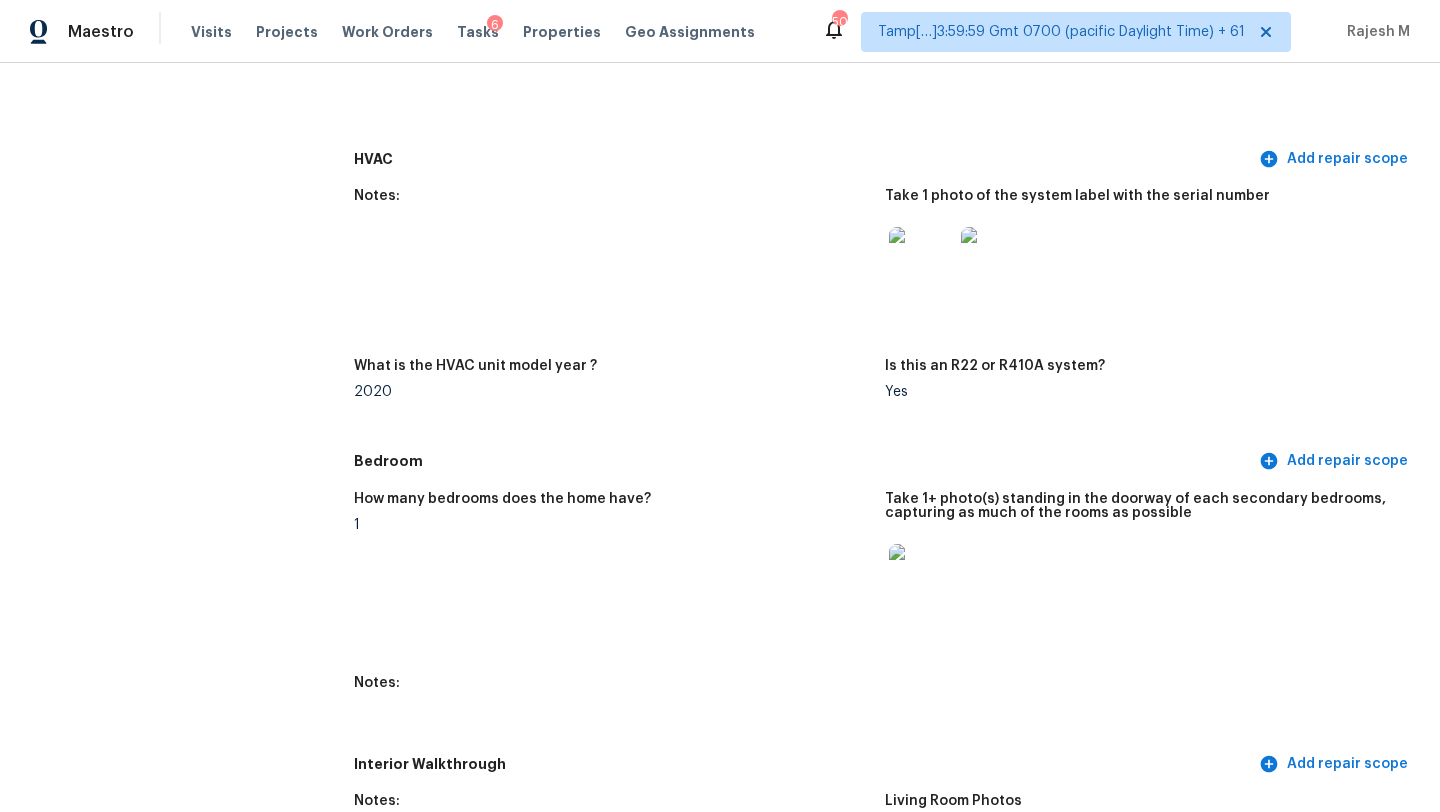 click on "Notes: Take 1 photo of the system label with the serial number What is the HVAC unit model year ? 2020 Is this an R22 or R410A system? Yes" at bounding box center [885, 310] 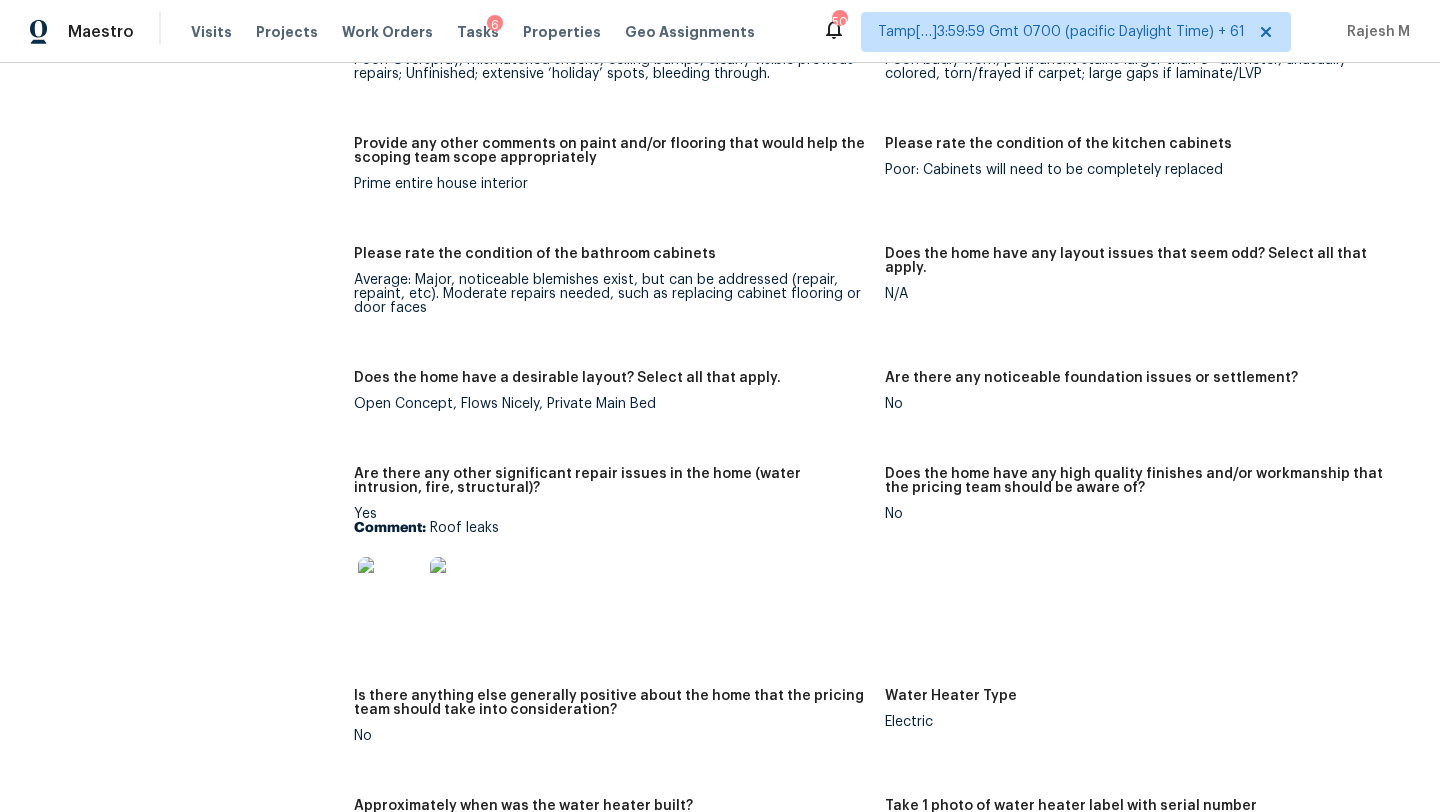 scroll, scrollTop: 3582, scrollLeft: 0, axis: vertical 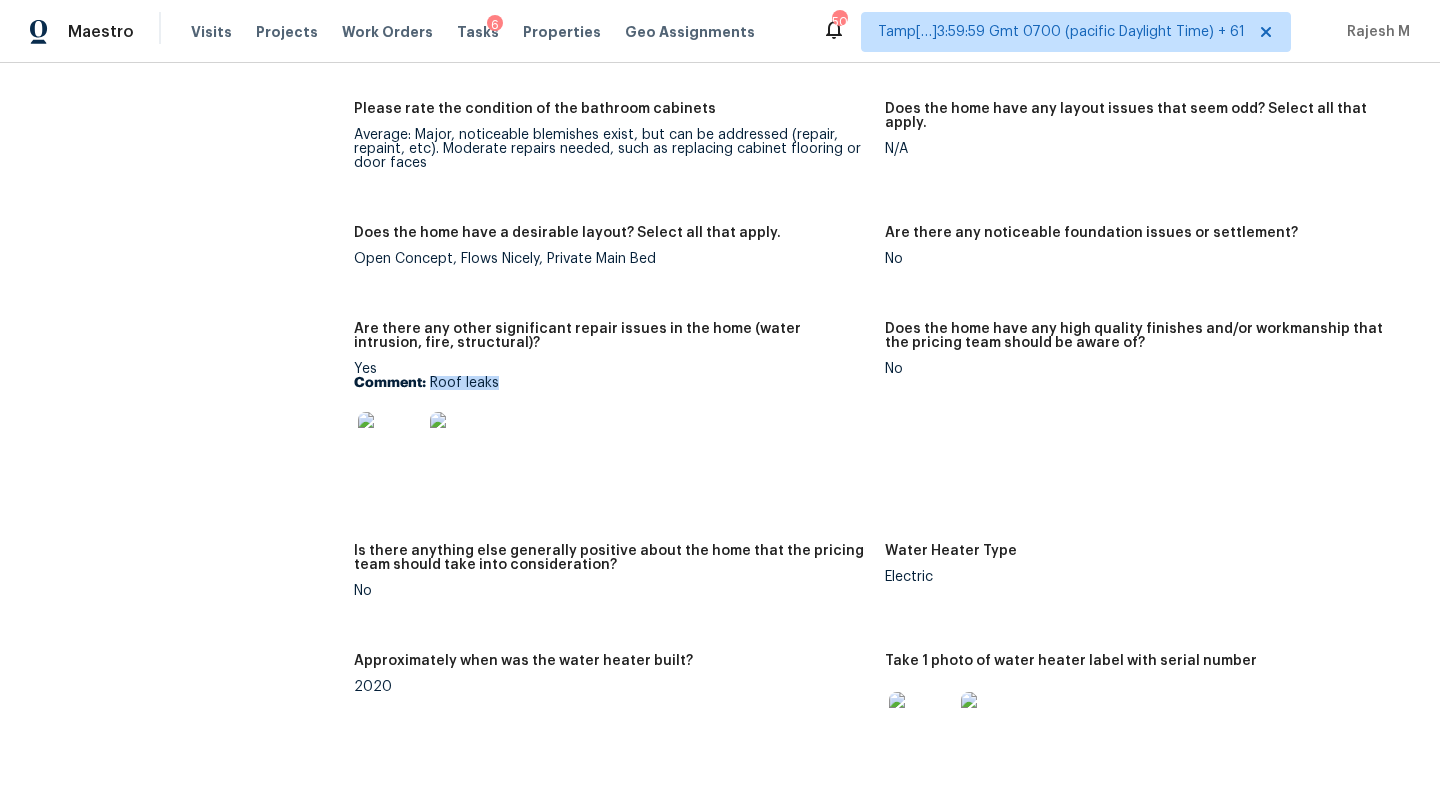 drag, startPoint x: 432, startPoint y: 355, endPoint x: 520, endPoint y: 356, distance: 88.005684 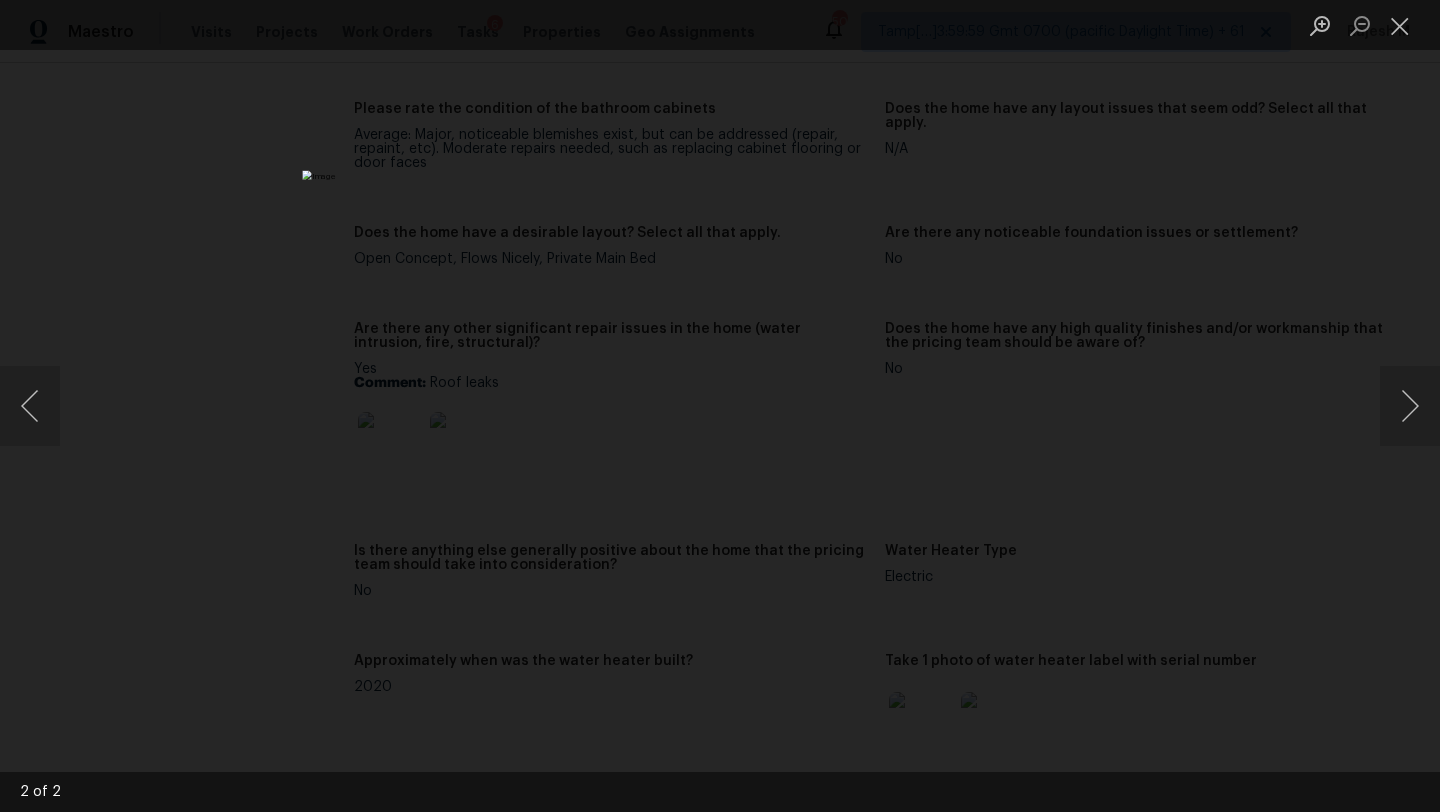 click at bounding box center (720, 406) 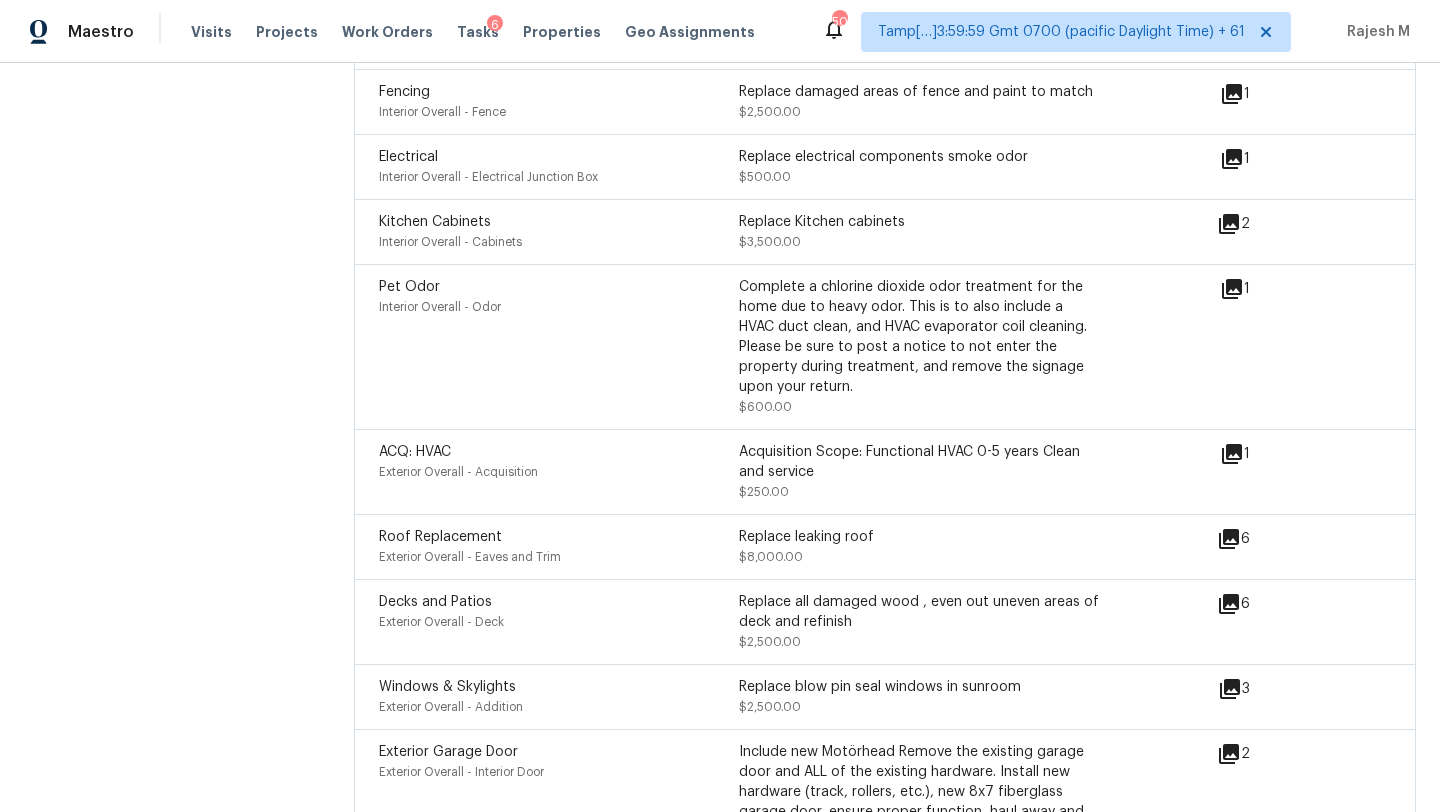 scroll, scrollTop: 5742, scrollLeft: 0, axis: vertical 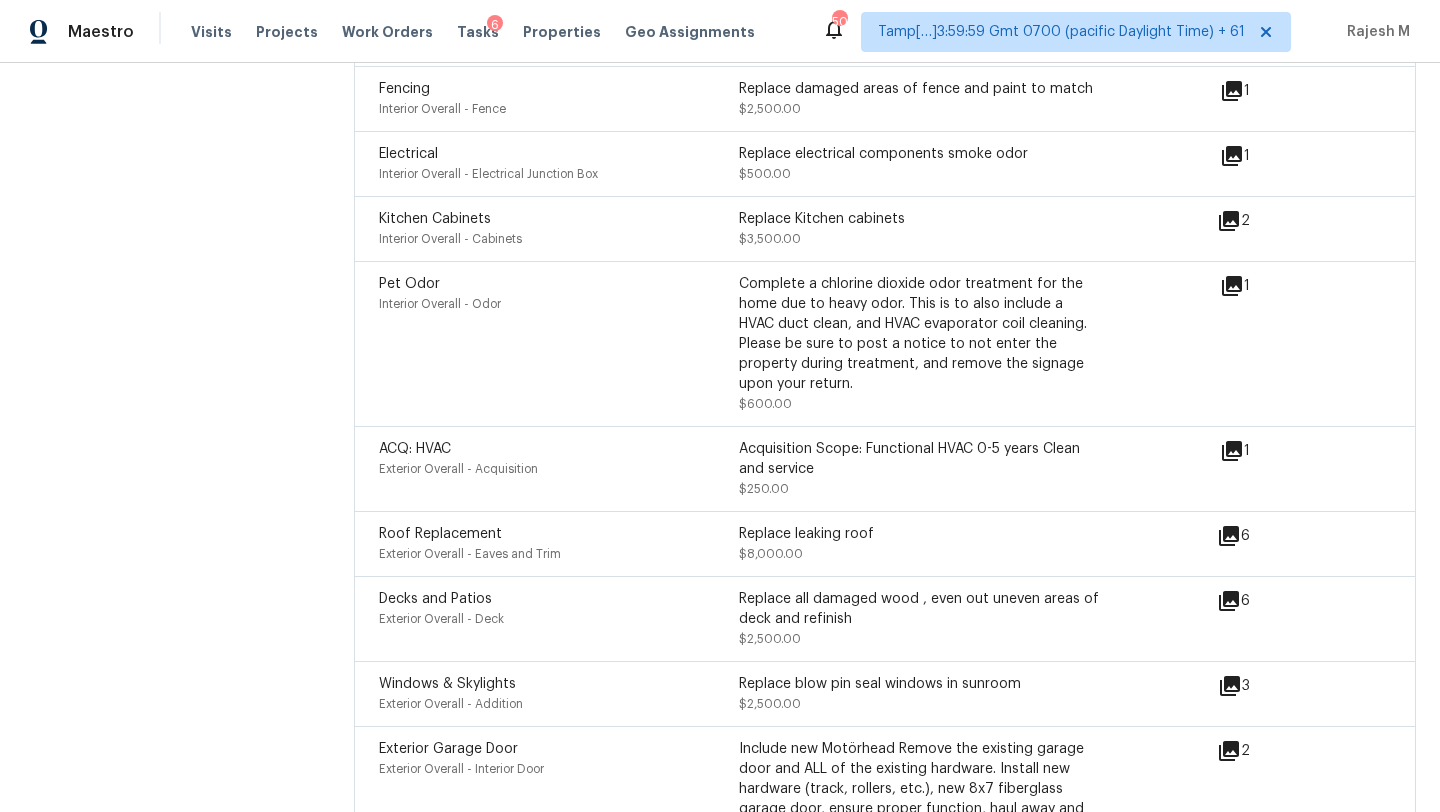 click on "Roof Replacement" at bounding box center (559, 534) 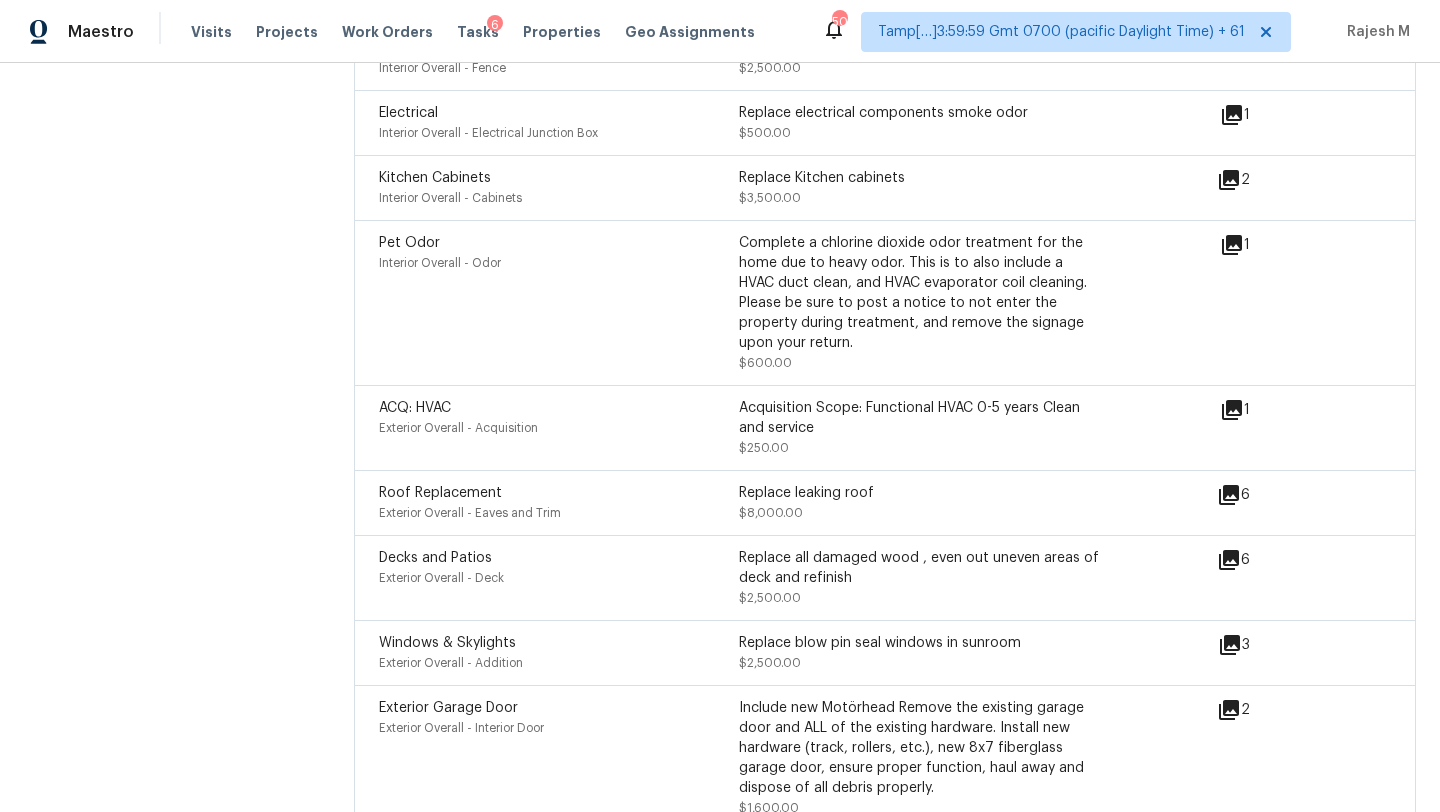 scroll, scrollTop: 5802, scrollLeft: 0, axis: vertical 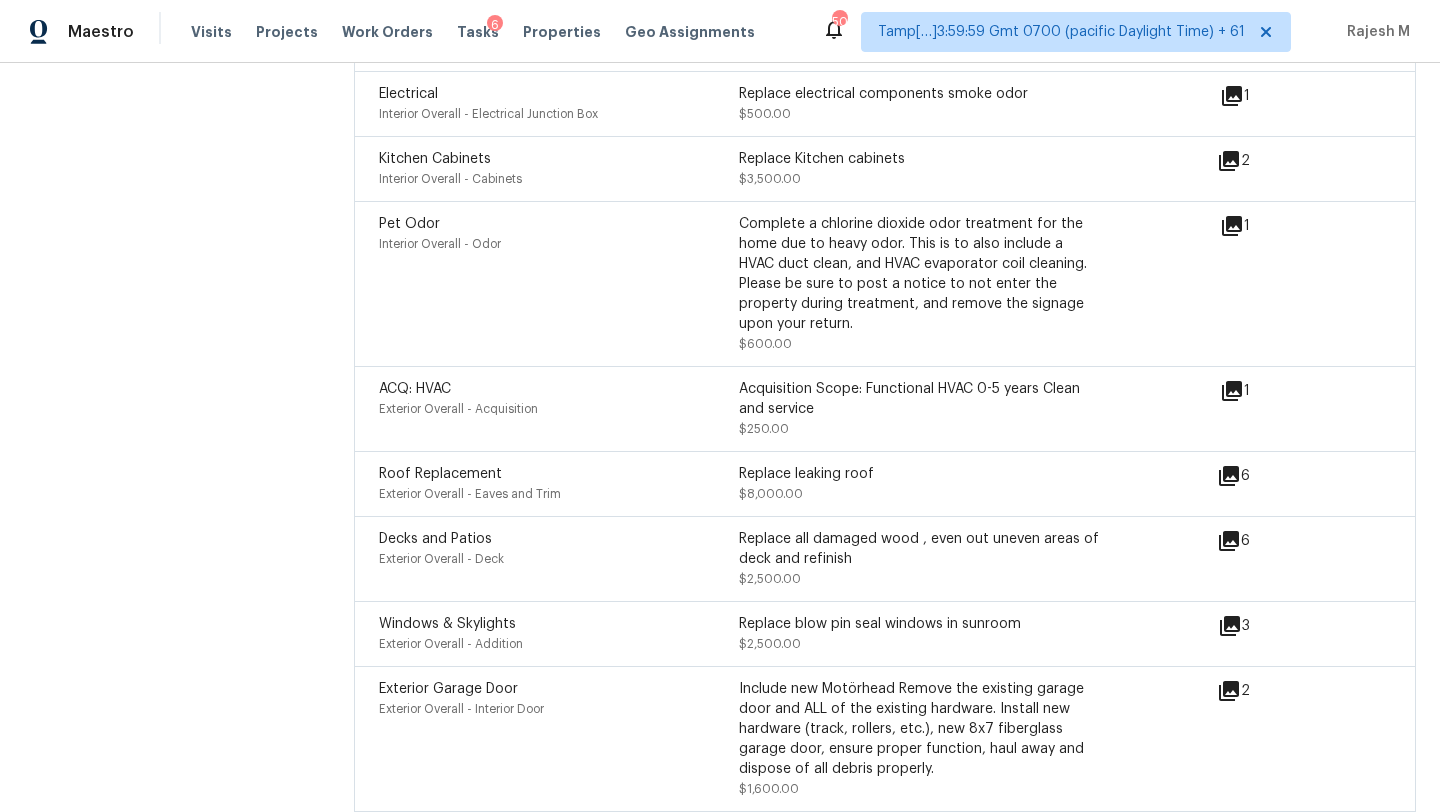 click 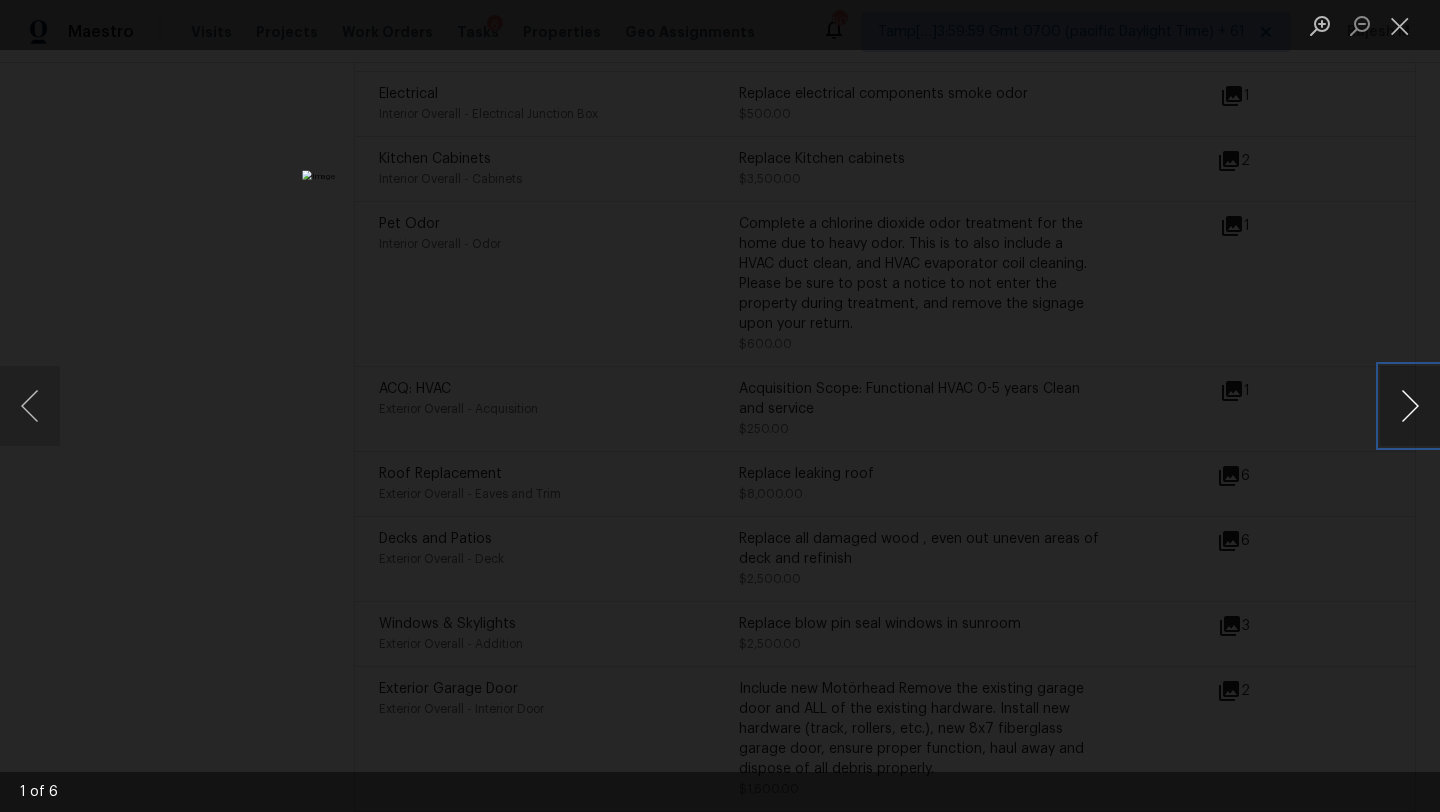 click at bounding box center [1410, 406] 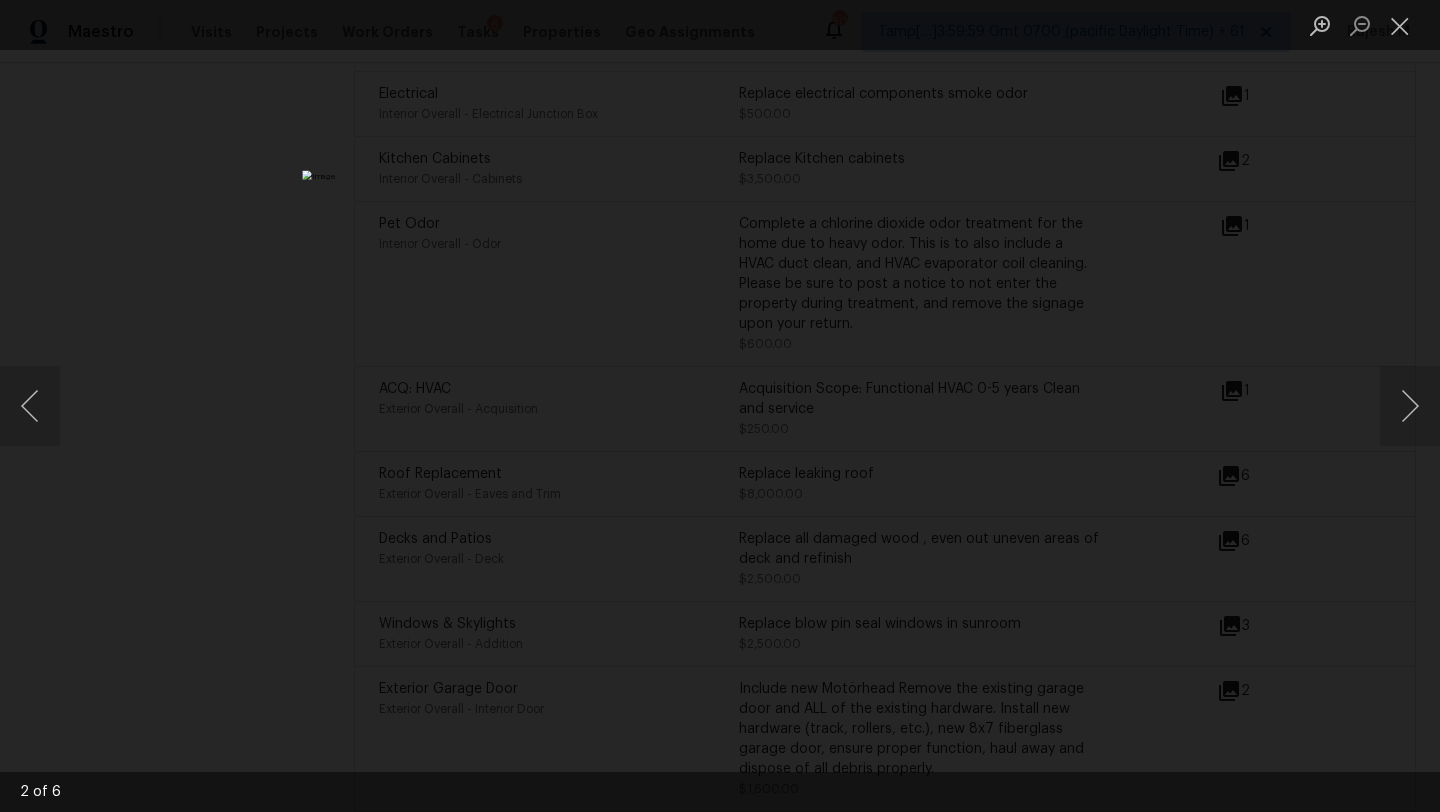 click at bounding box center [720, 406] 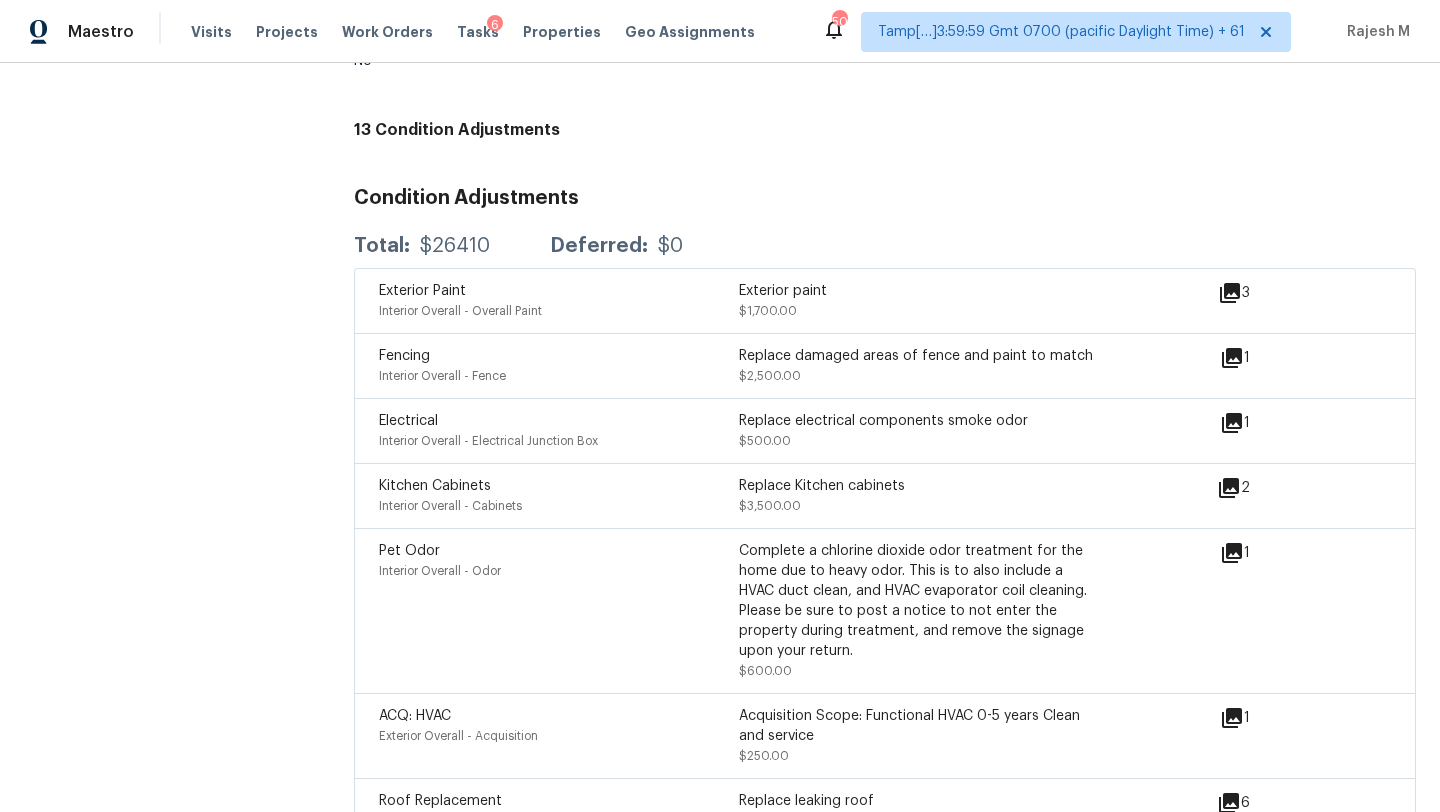scroll, scrollTop: 5460, scrollLeft: 0, axis: vertical 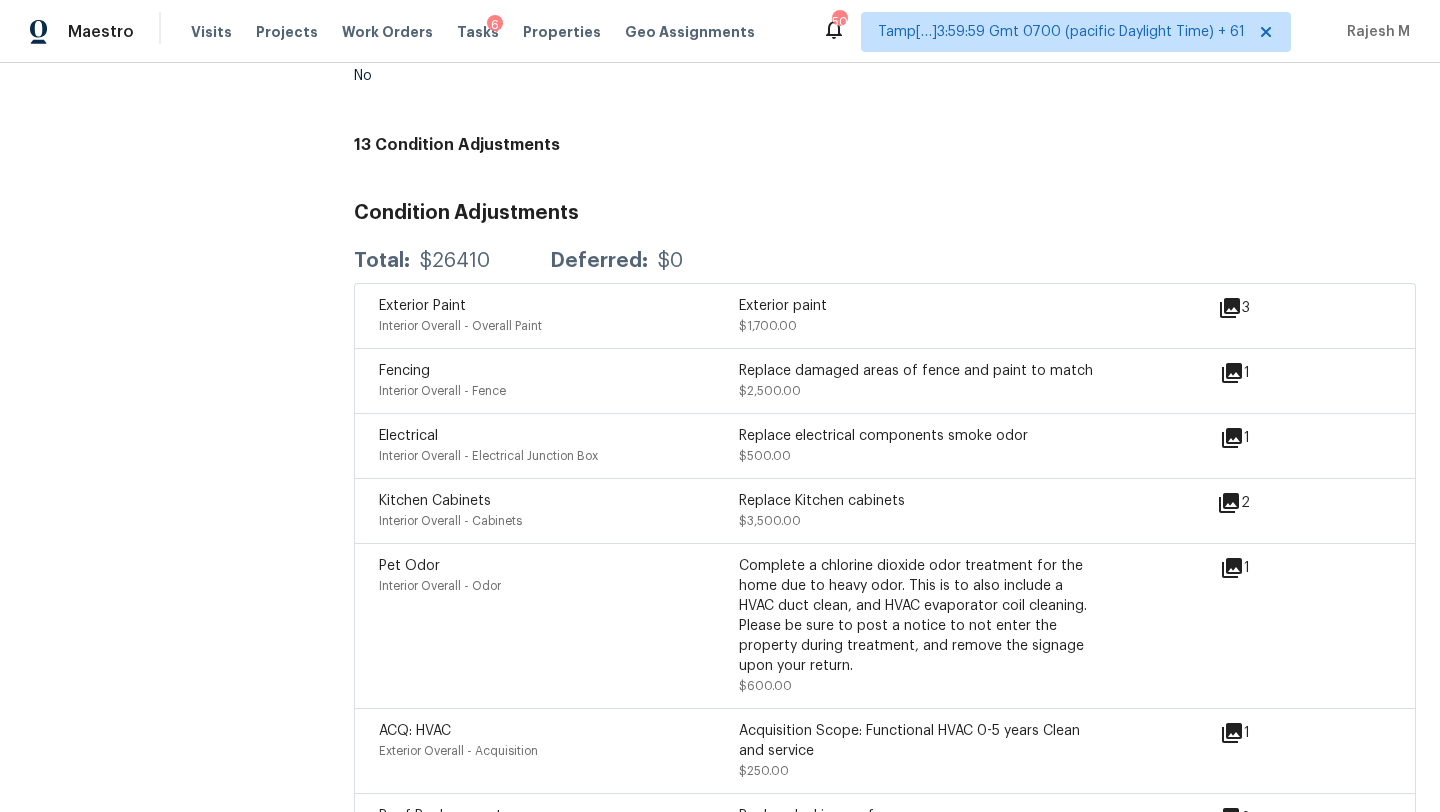 click 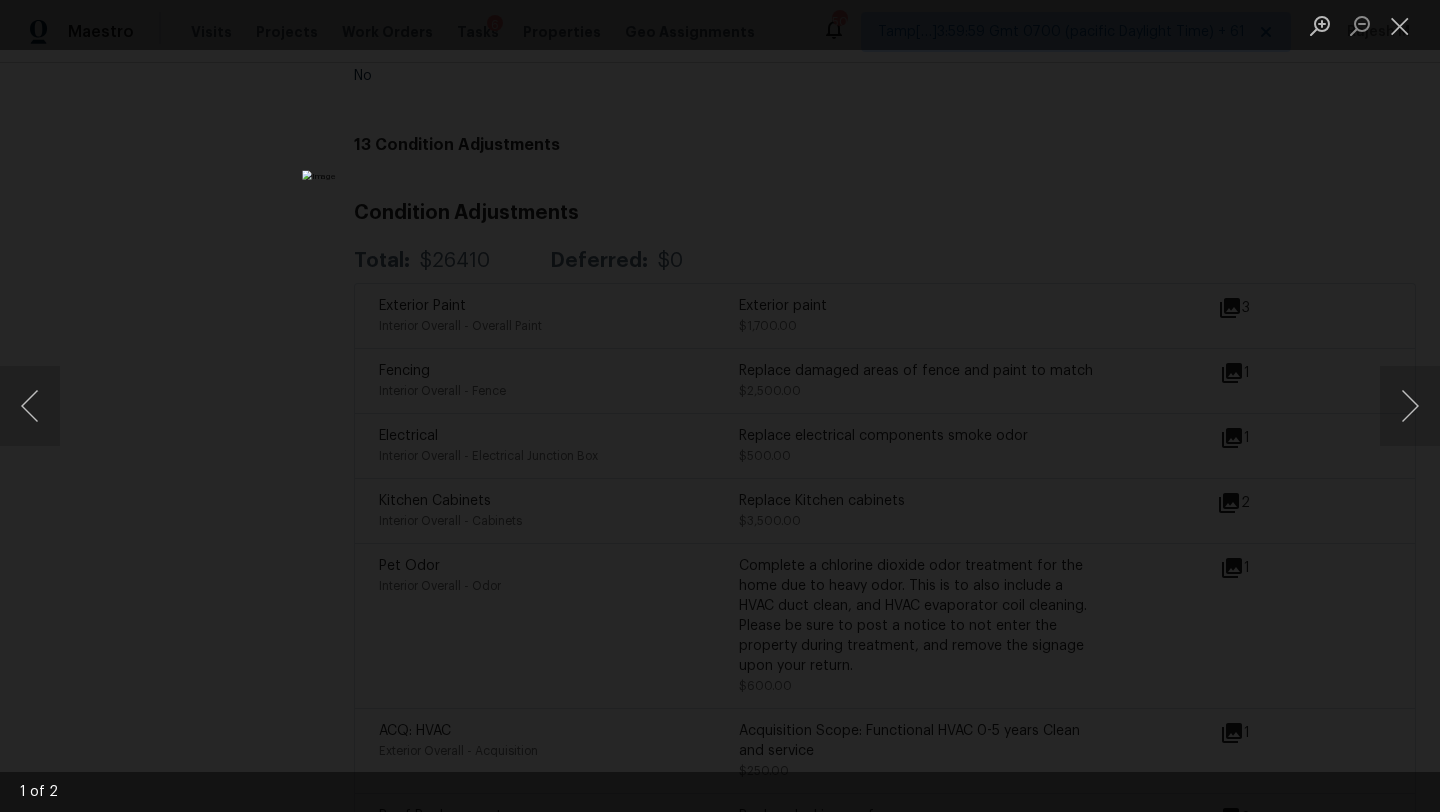 click at bounding box center [720, 406] 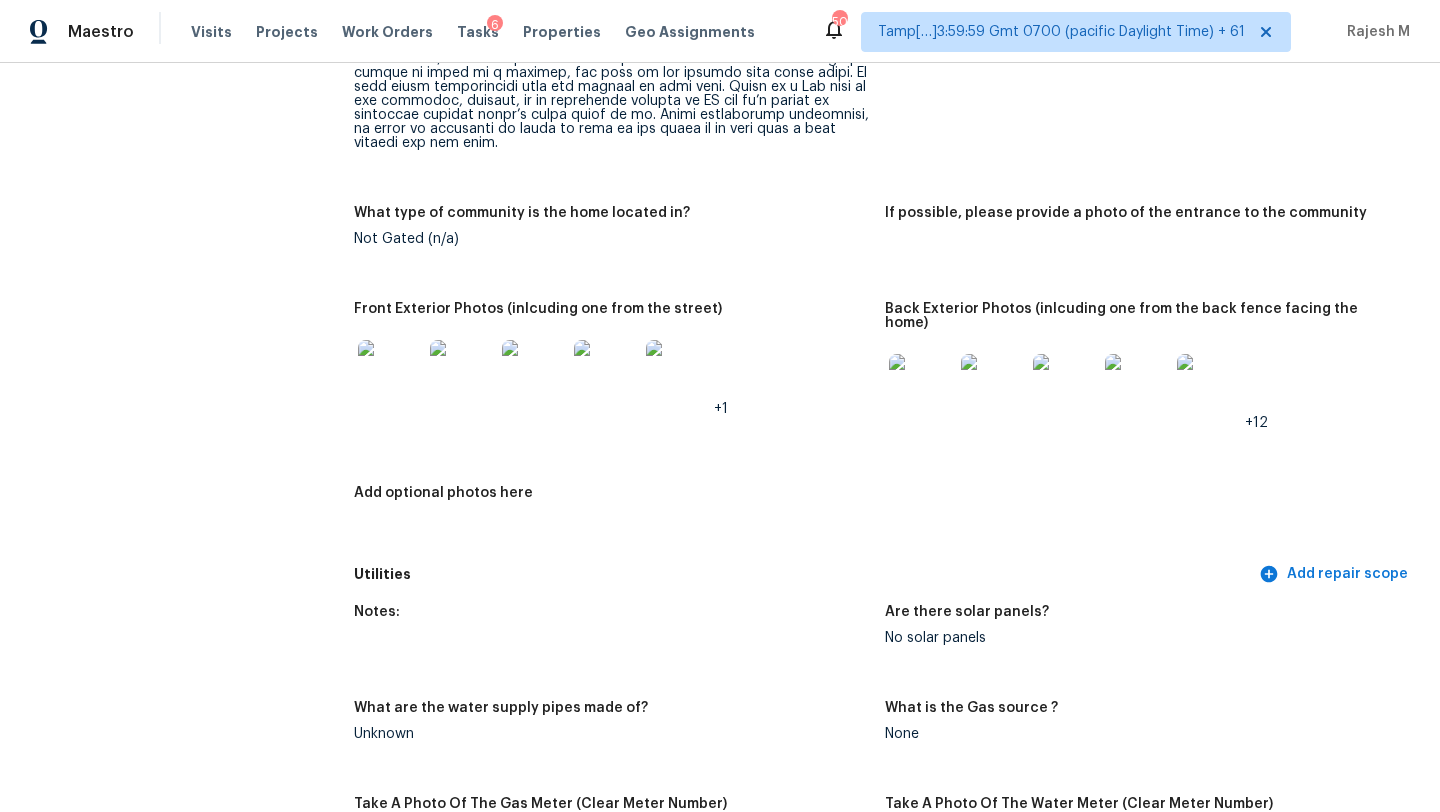 scroll, scrollTop: 0, scrollLeft: 0, axis: both 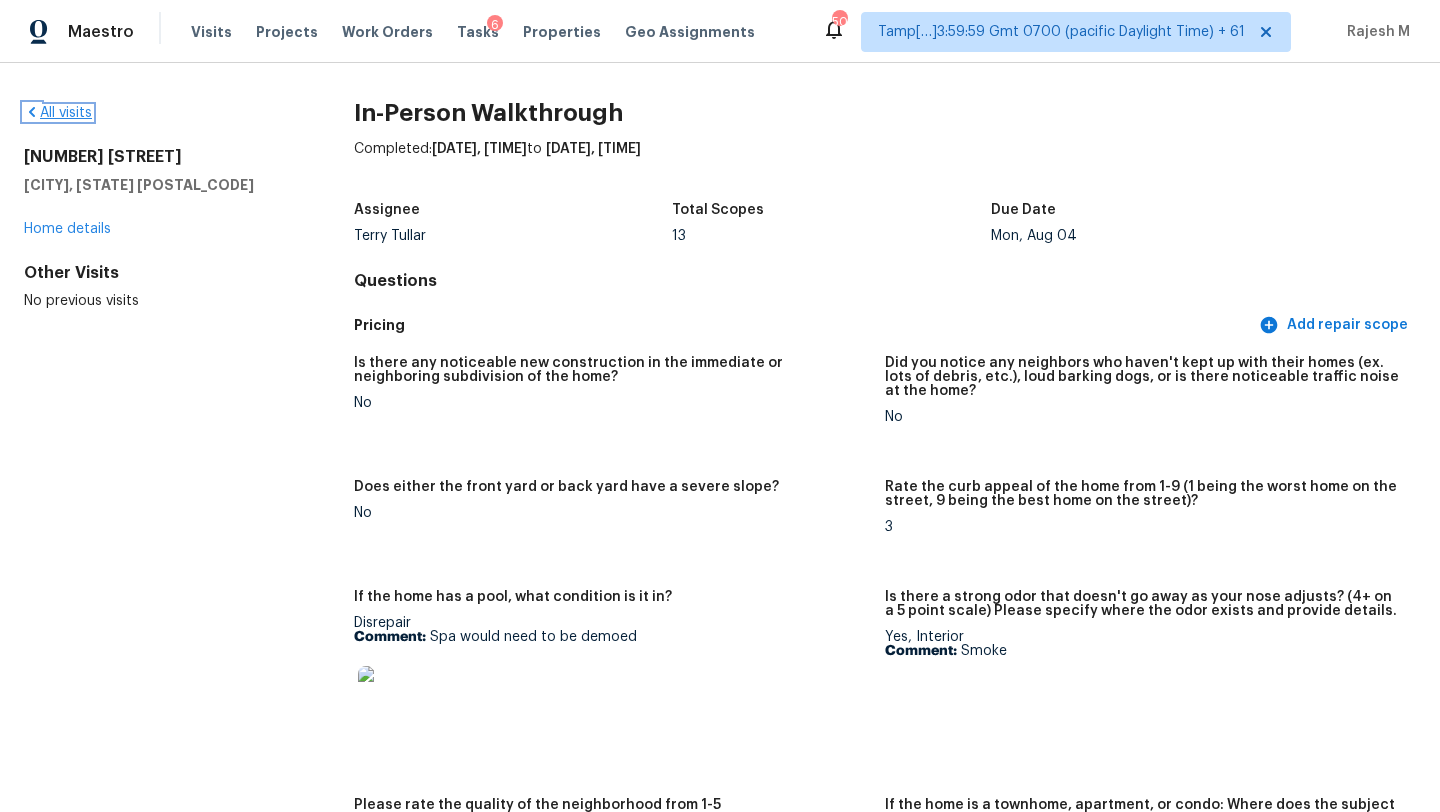 click on "All visits" at bounding box center [58, 113] 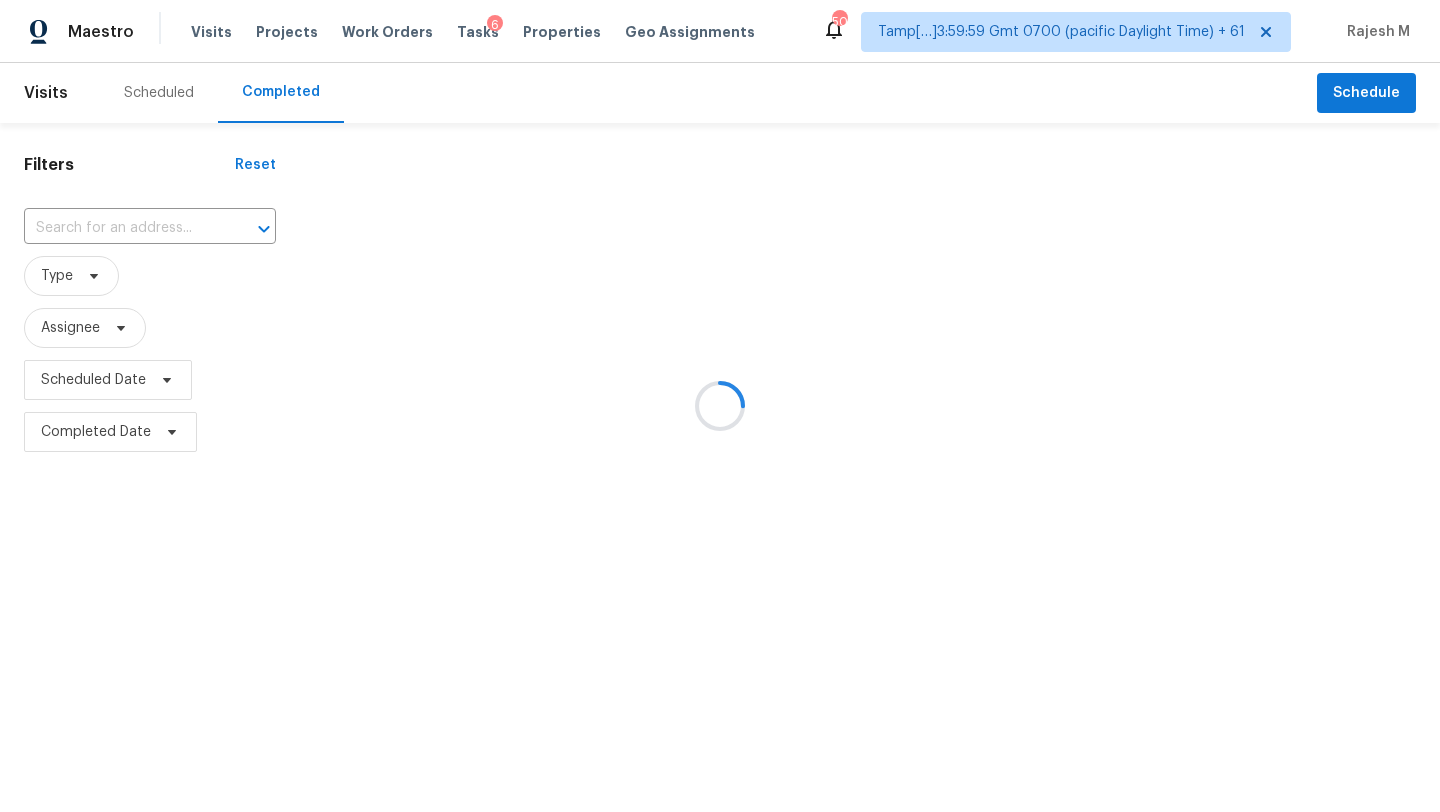 click at bounding box center [720, 406] 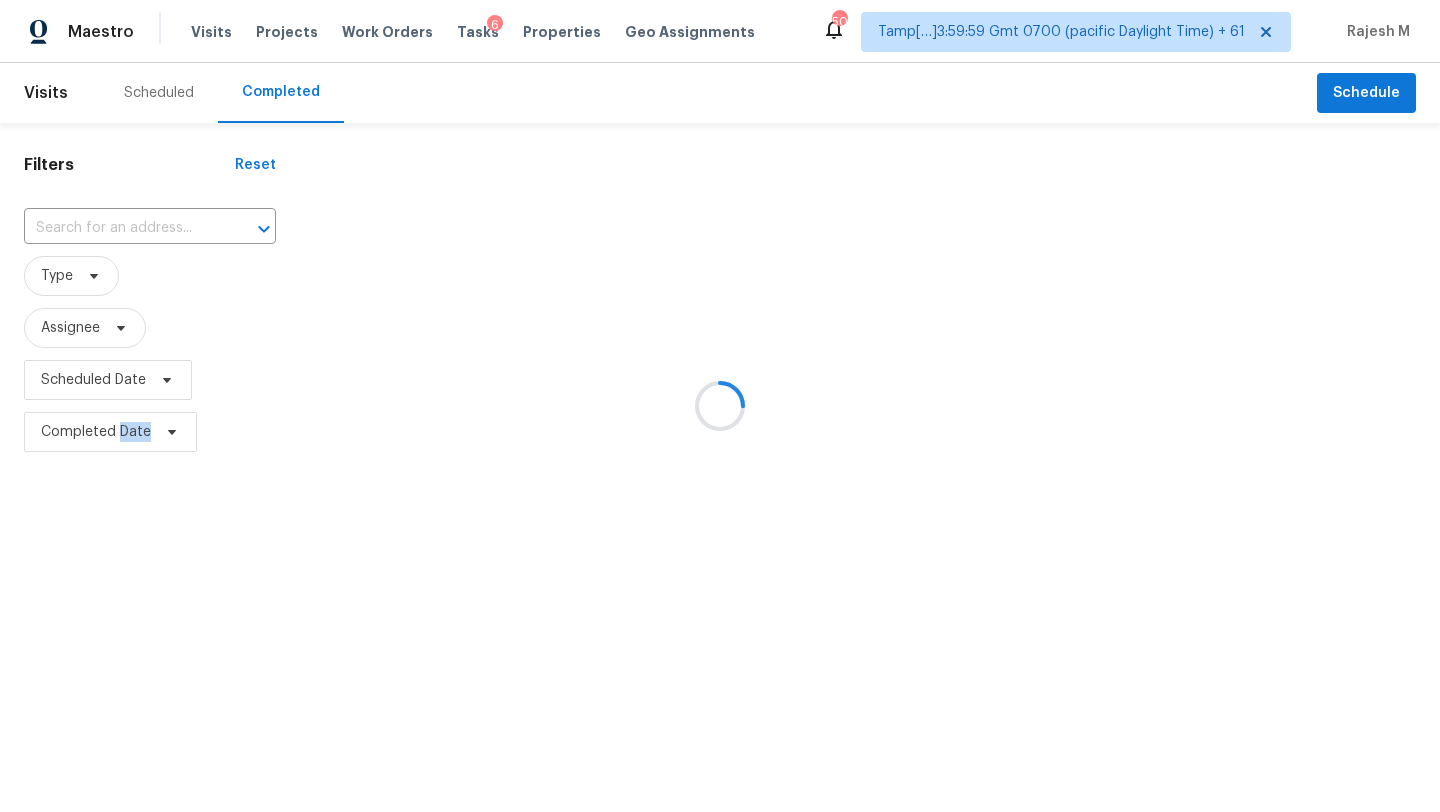 click at bounding box center [720, 406] 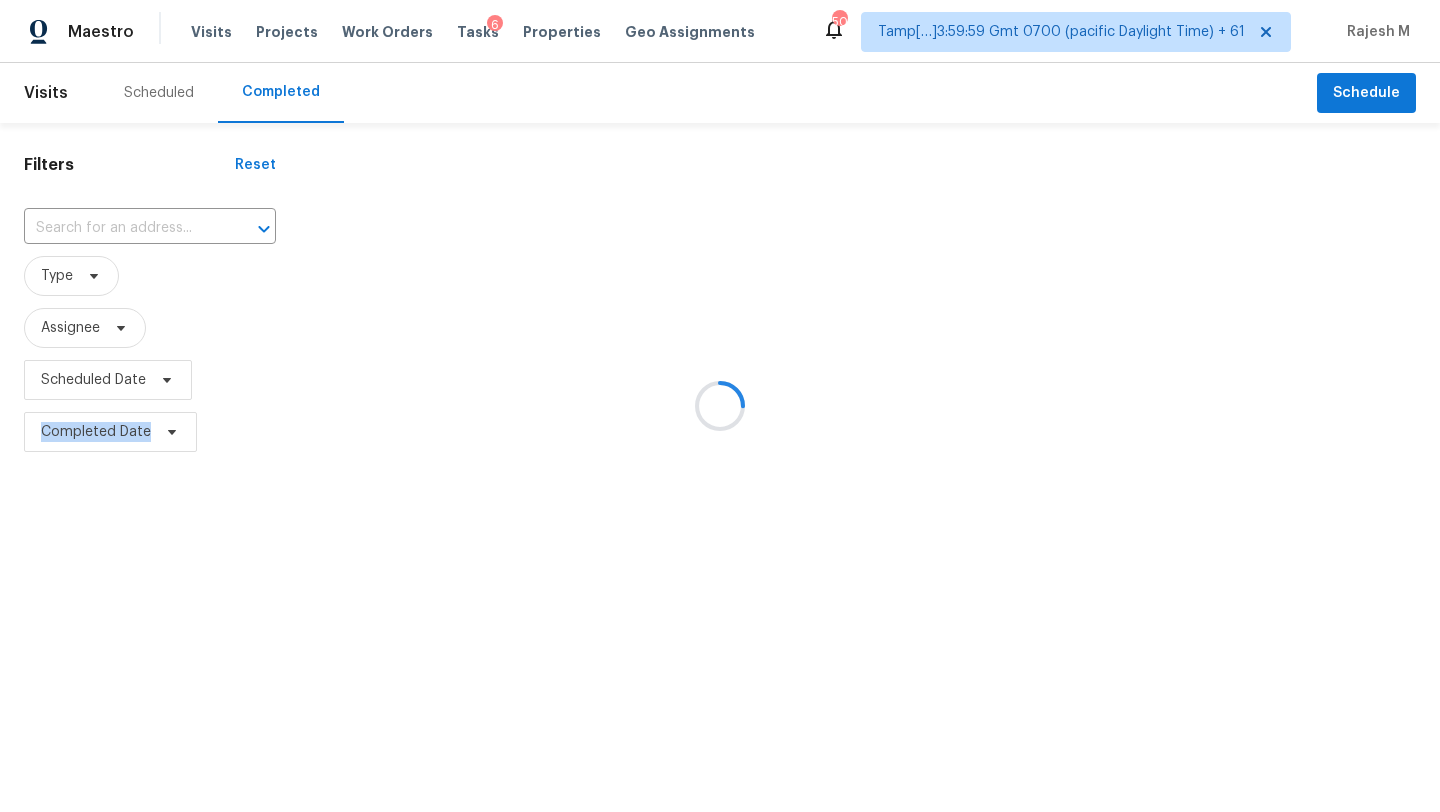 click at bounding box center [720, 406] 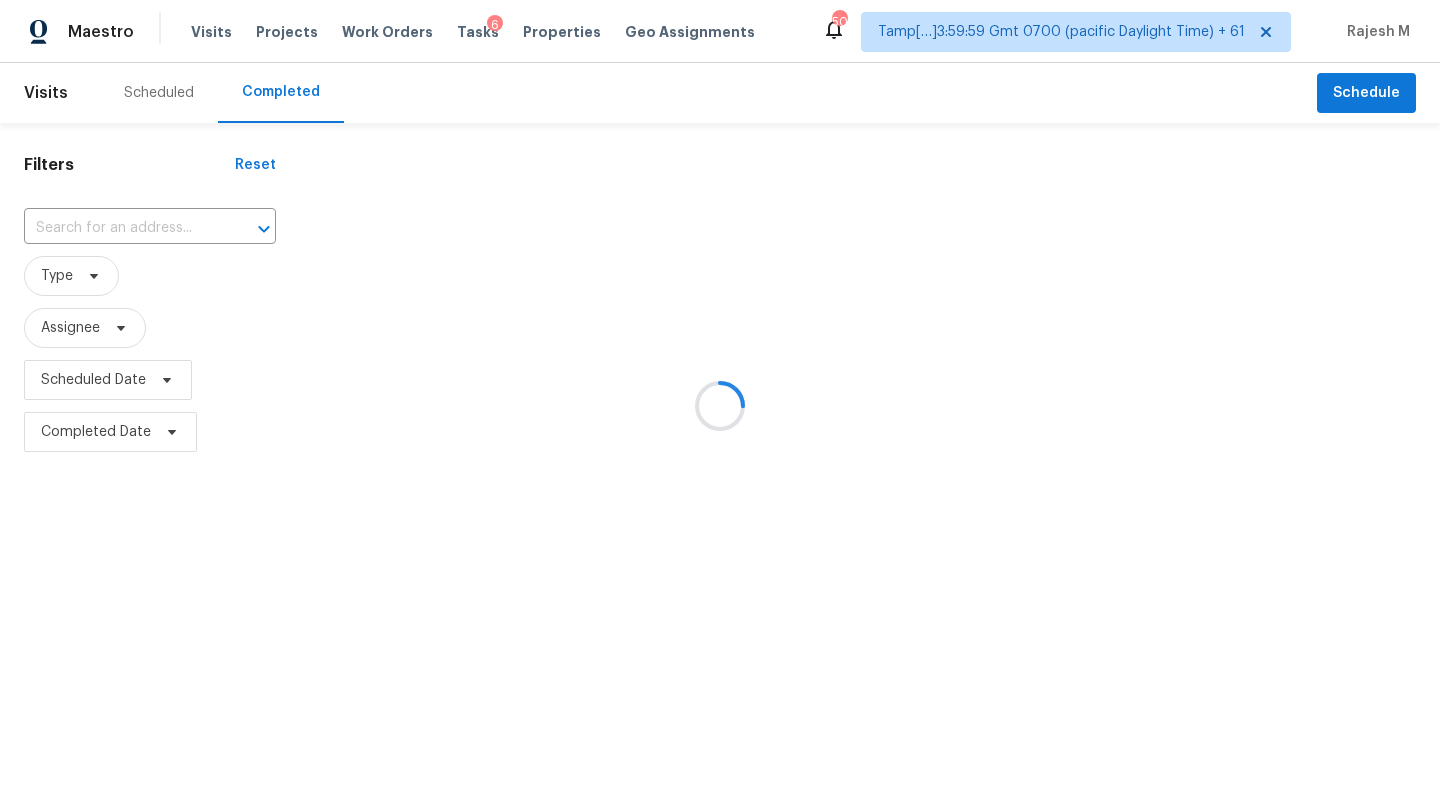 click at bounding box center (720, 406) 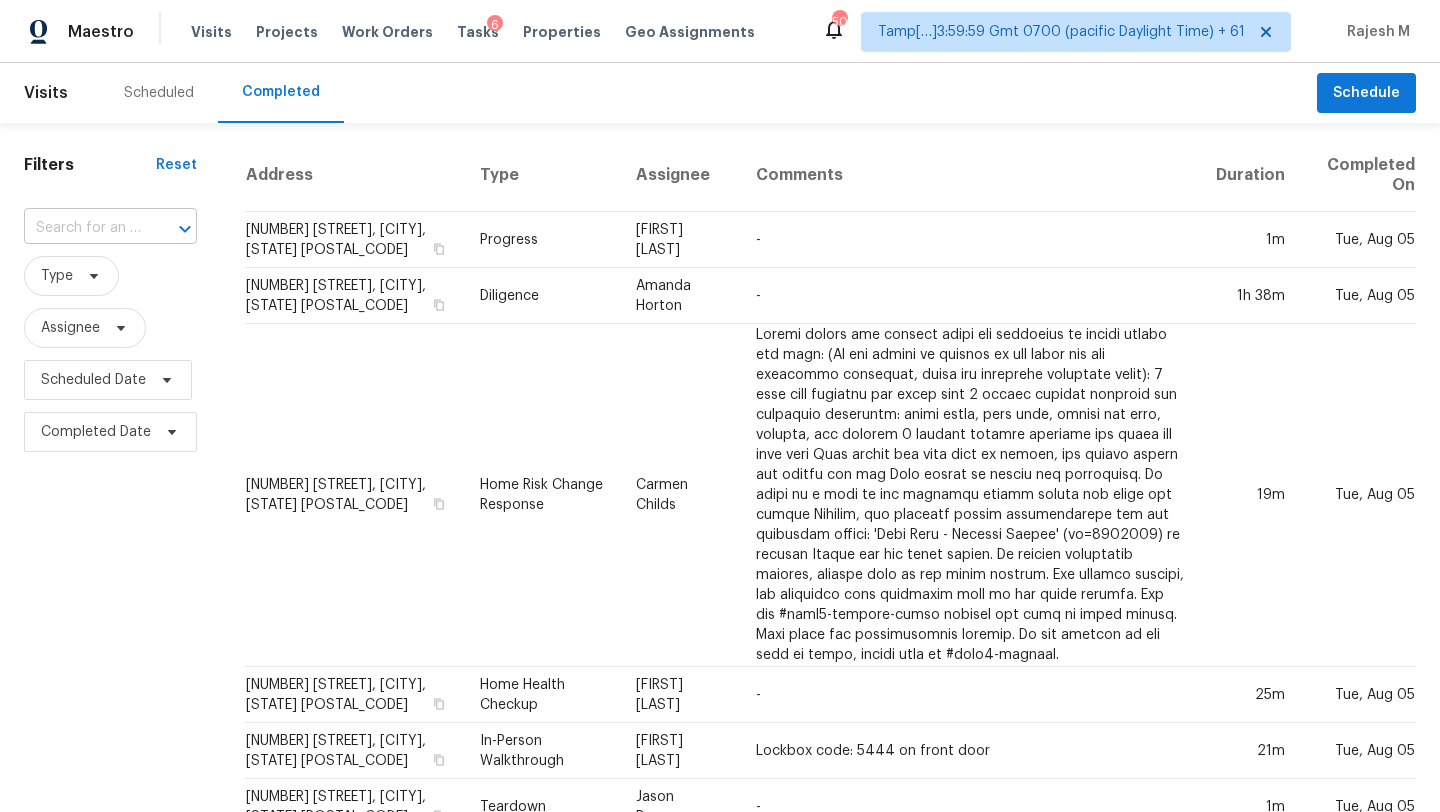 click at bounding box center (171, 229) 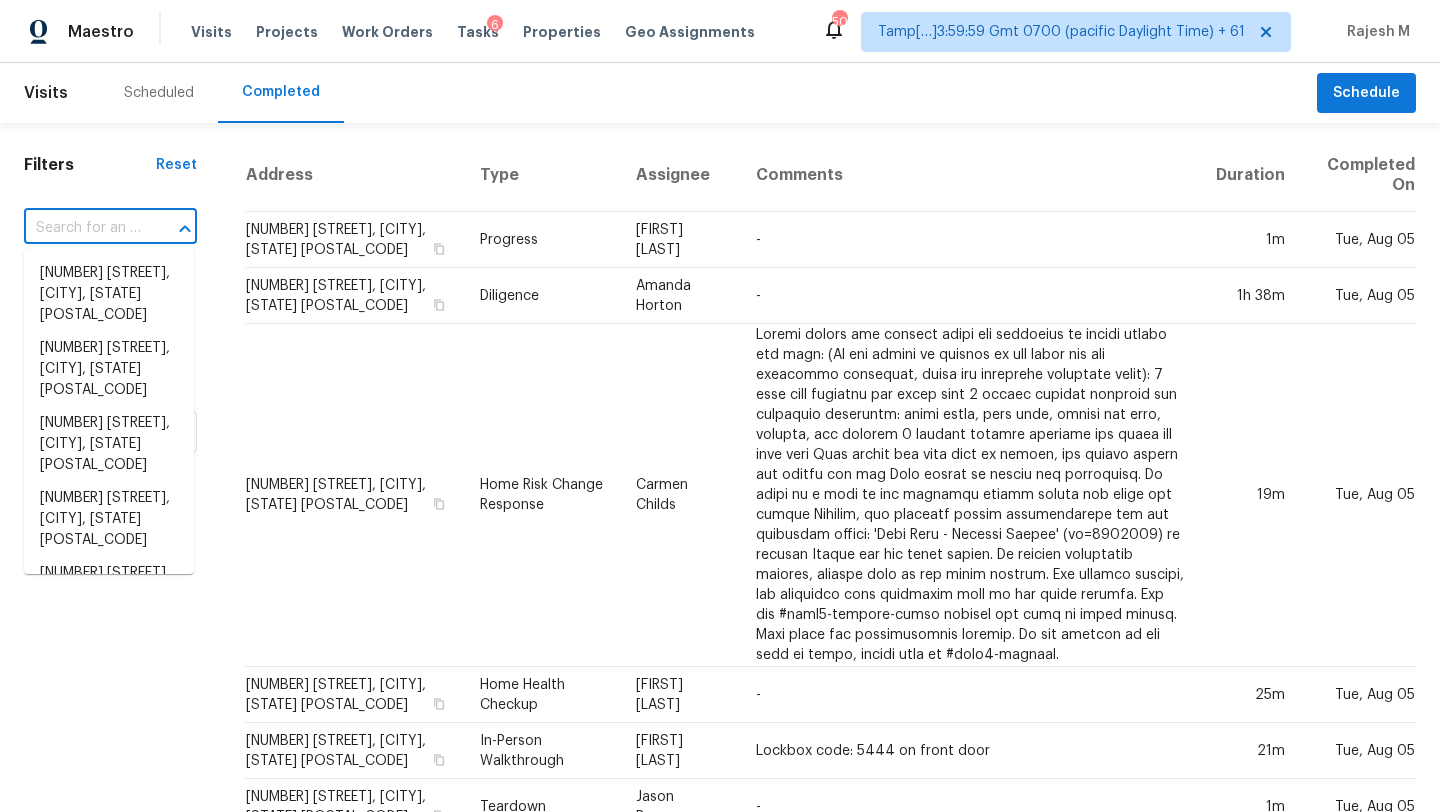 paste on "4901 Tree Top Ln, Garland, TX 75044" 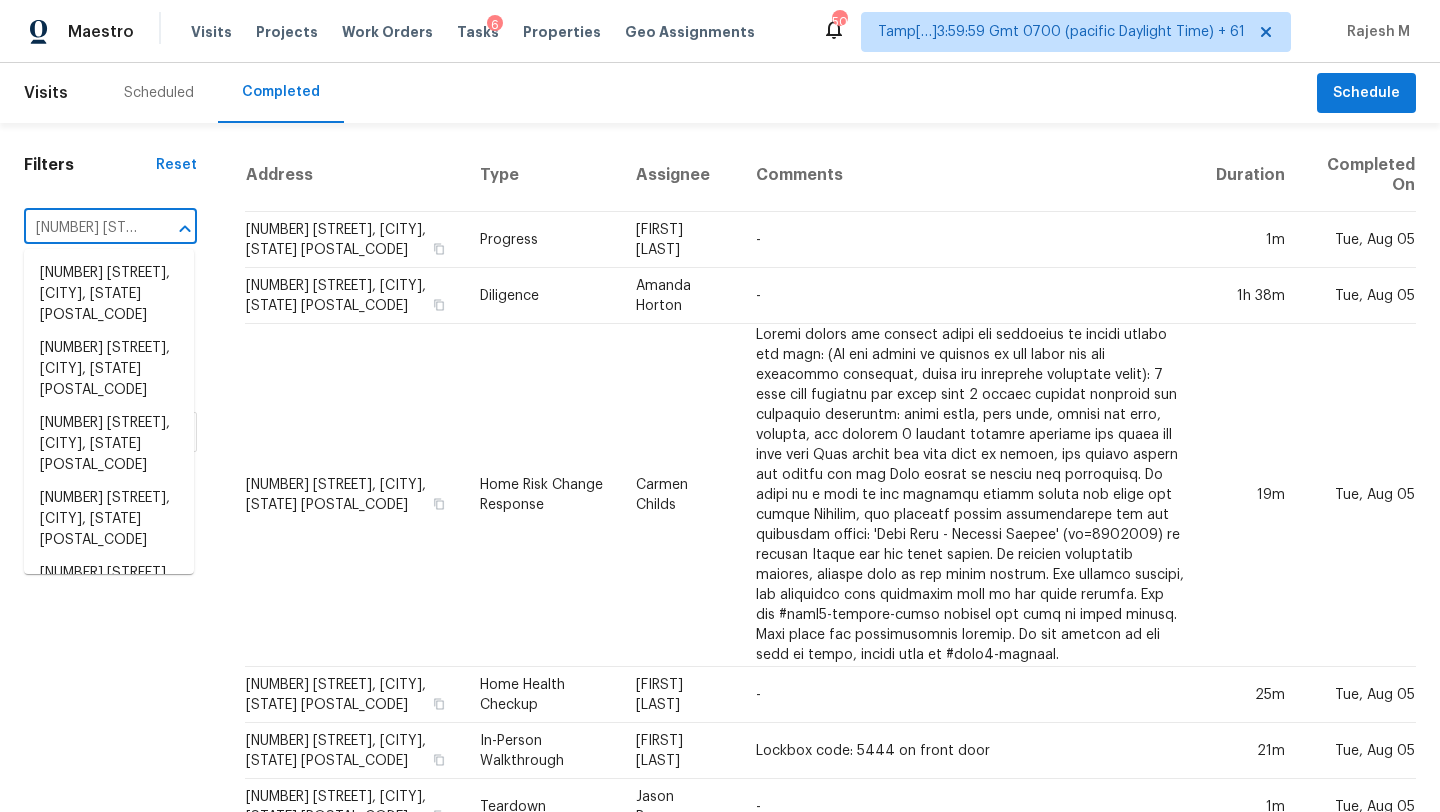 scroll, scrollTop: 0, scrollLeft: 138, axis: horizontal 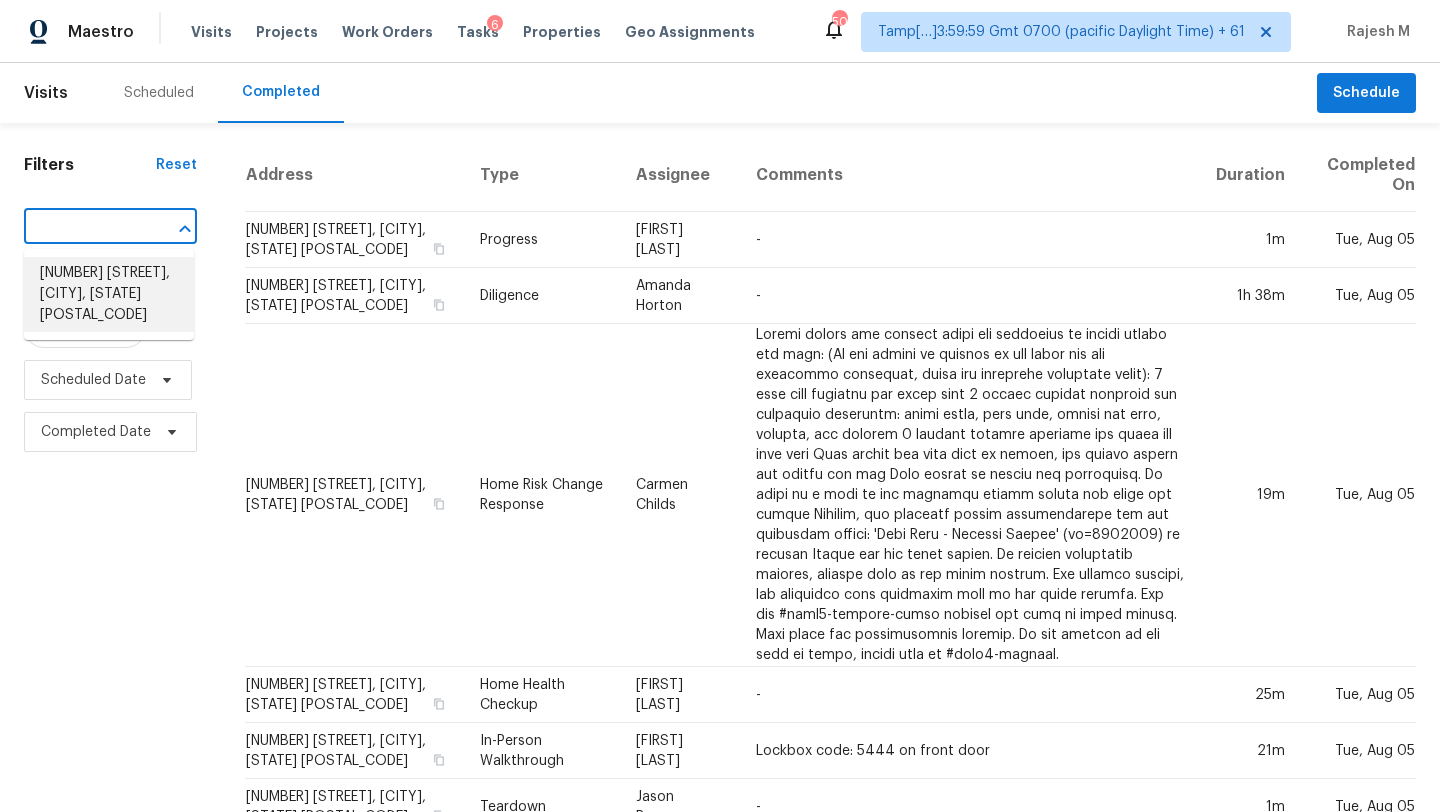 click on "4901 Tree Top Ln, Garland, TX 75044" at bounding box center [109, 294] 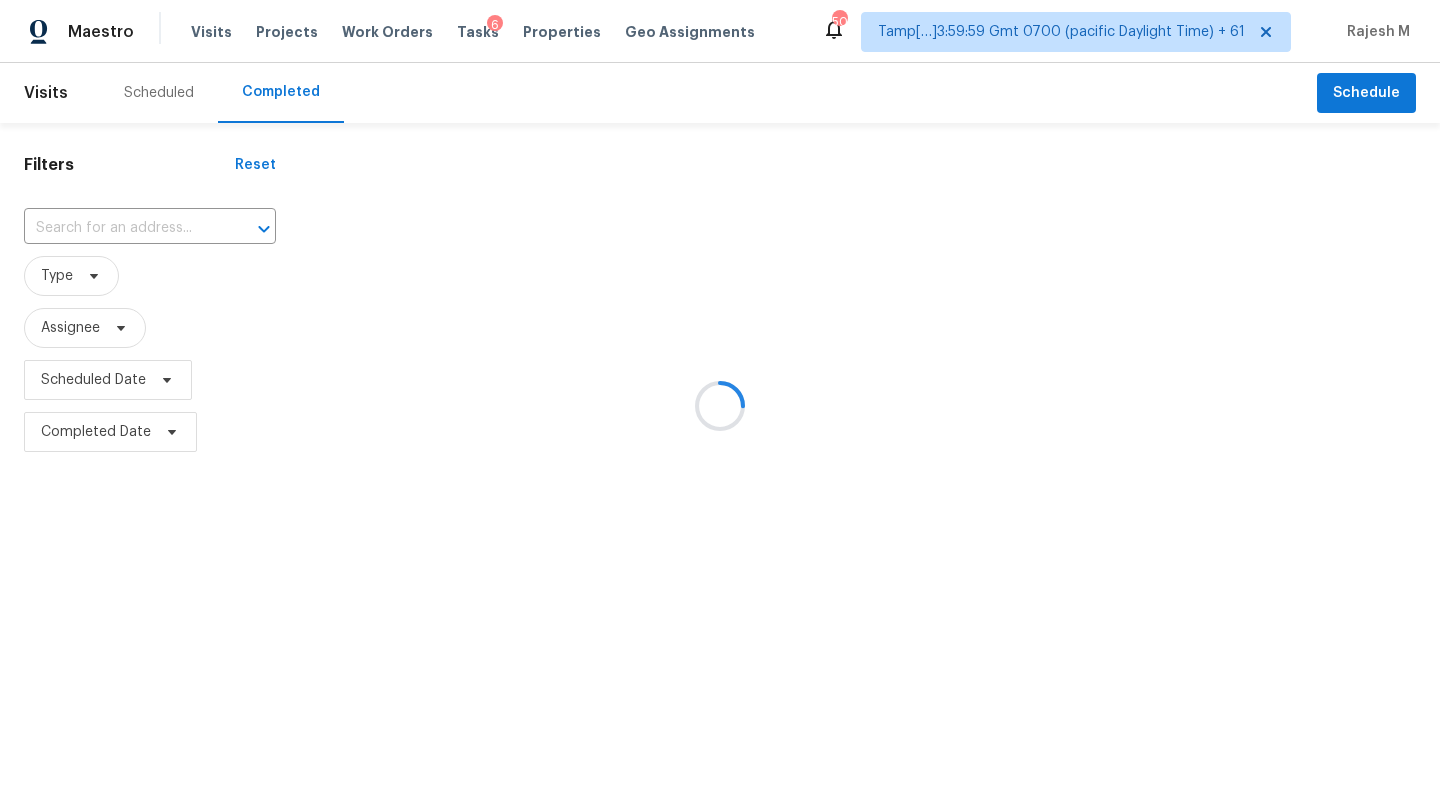 type on "4901 Tree Top Ln, Garland, TX 75044" 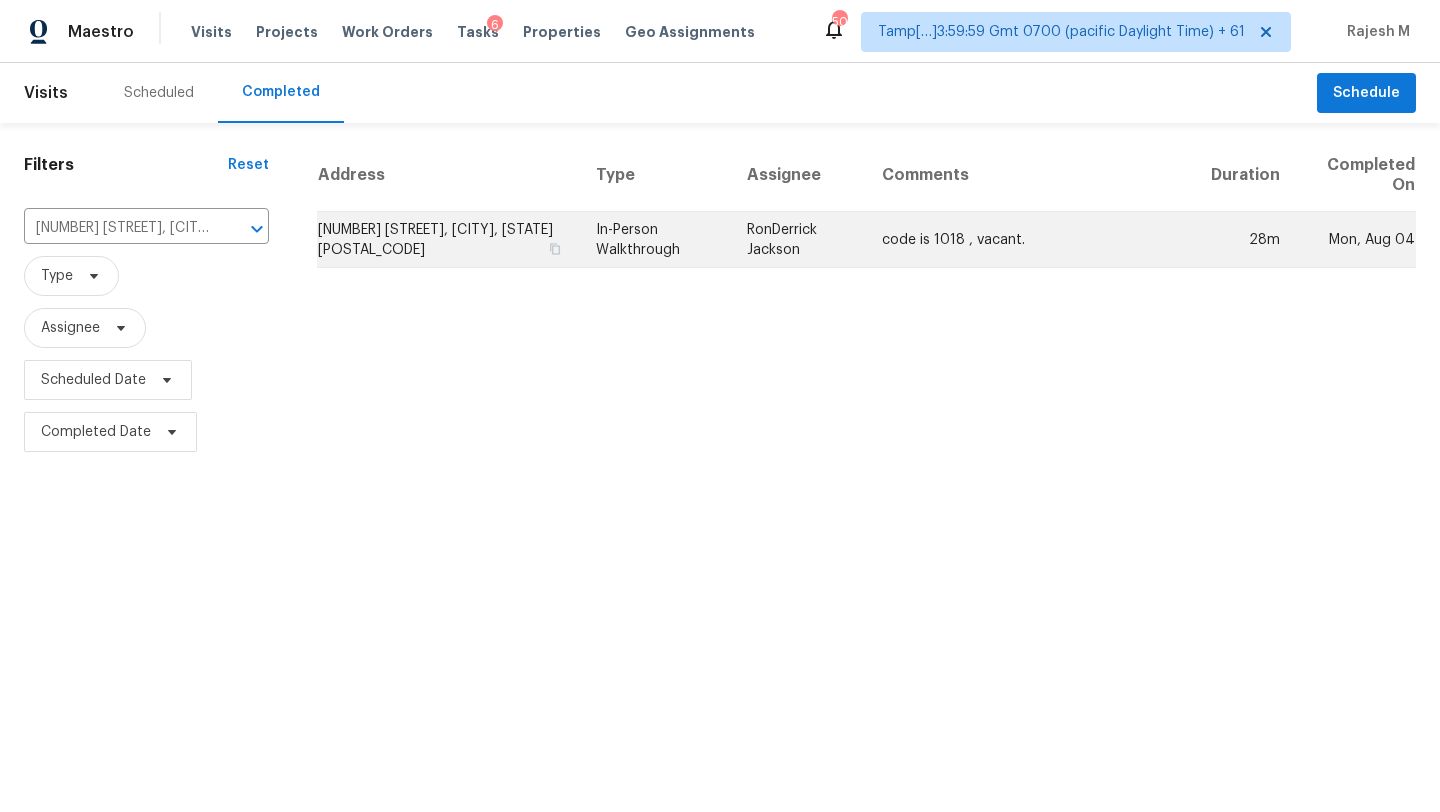 click on "code is 1018
, vacant." at bounding box center (1031, 240) 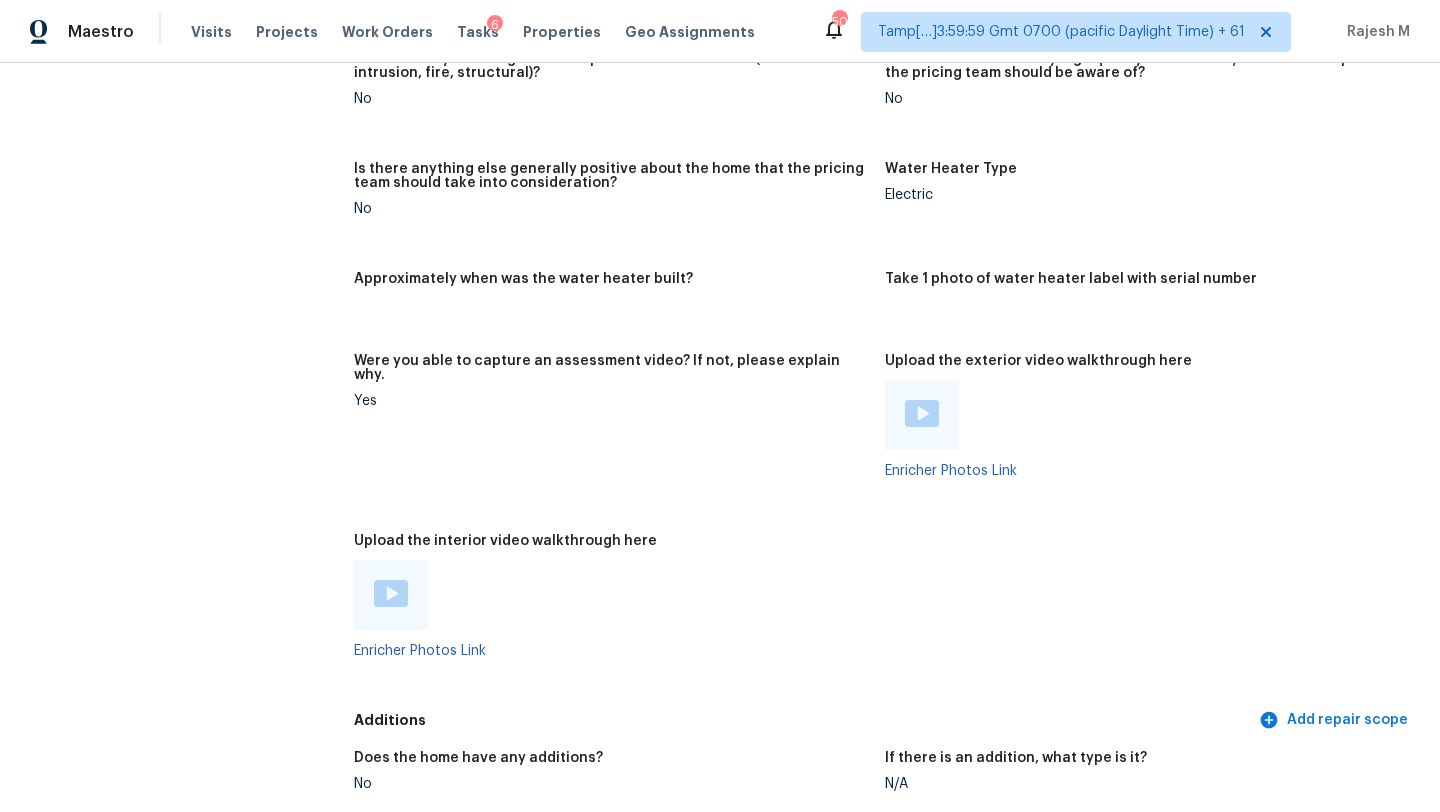scroll, scrollTop: 3581, scrollLeft: 0, axis: vertical 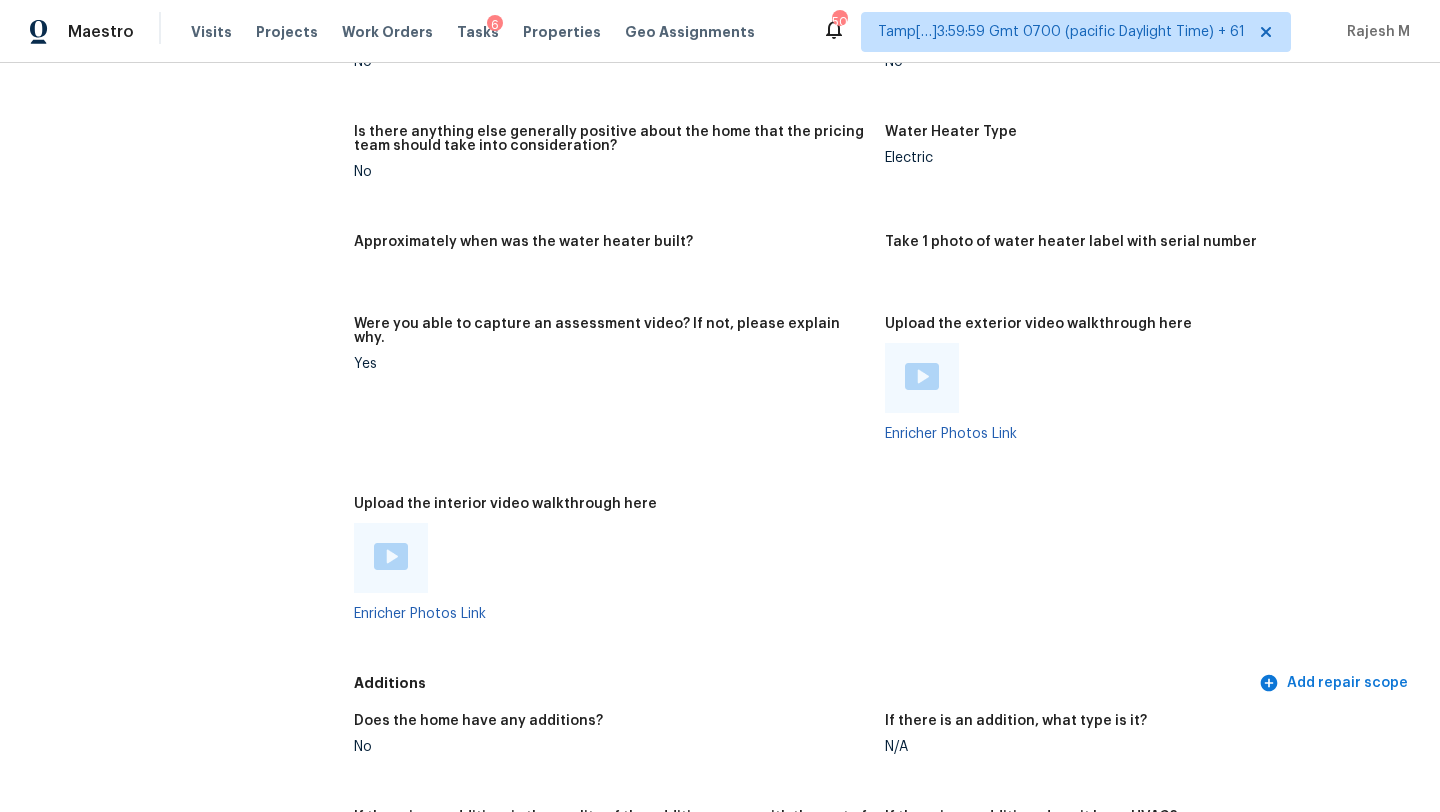 click at bounding box center [391, 556] 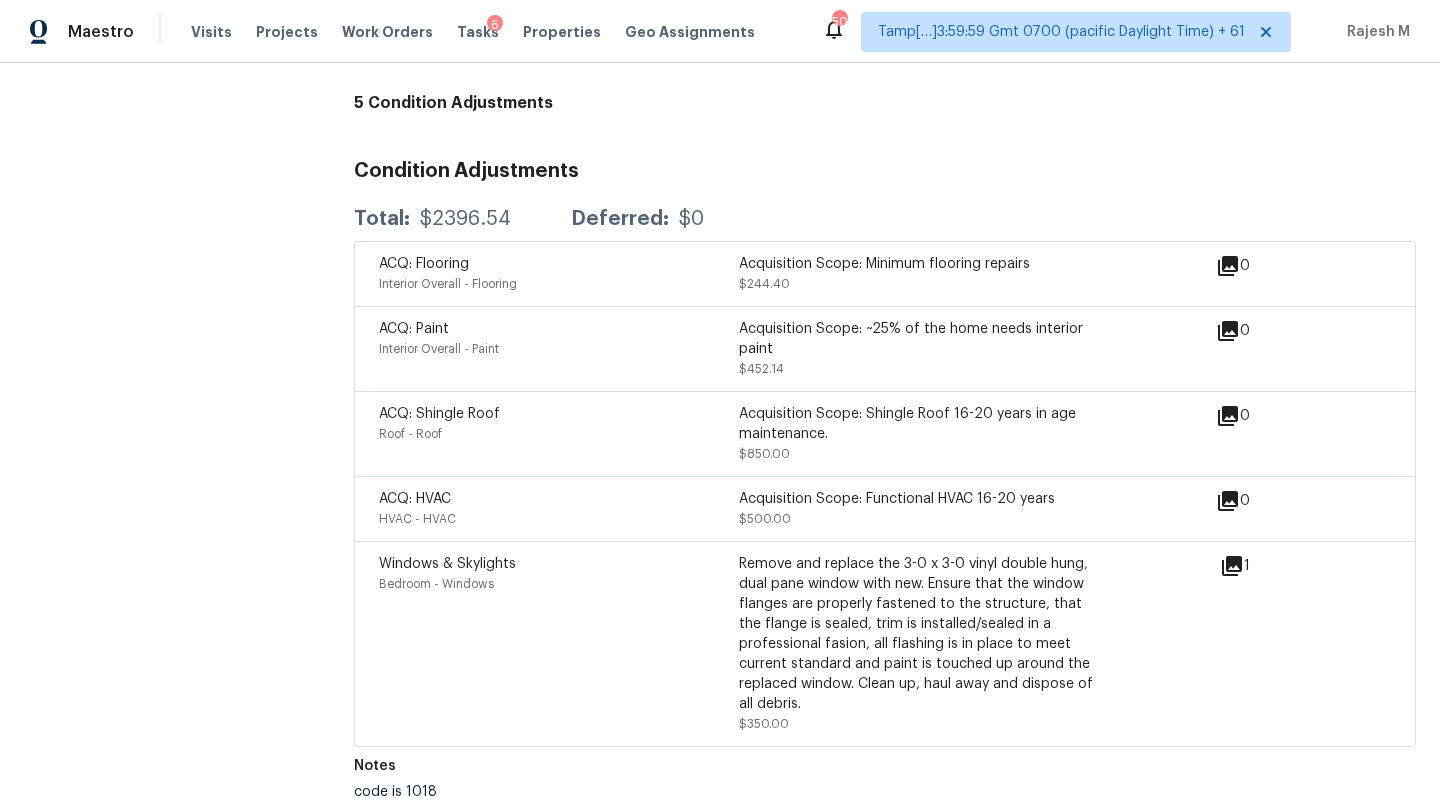 scroll, scrollTop: 4662, scrollLeft: 0, axis: vertical 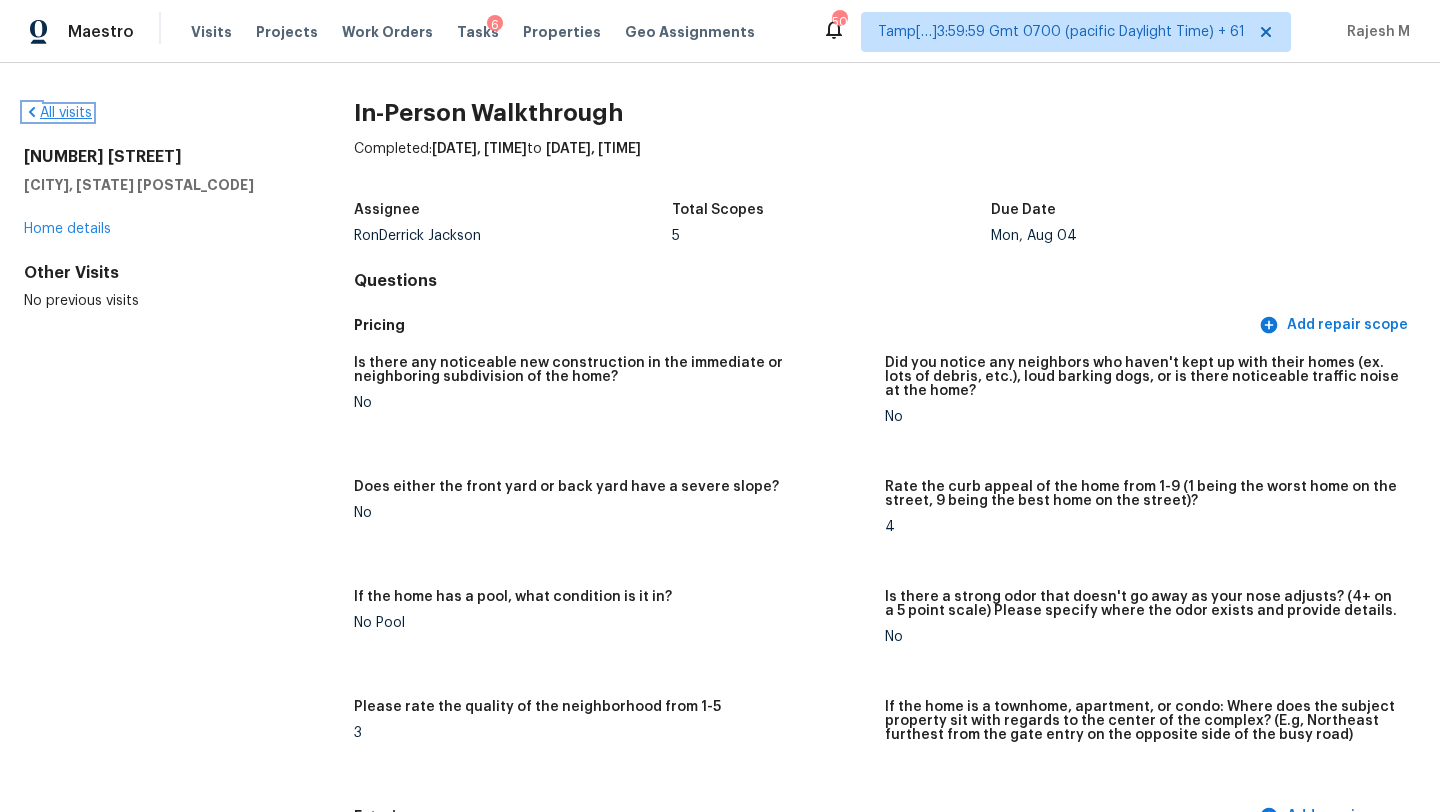 click on "All visits" at bounding box center (58, 113) 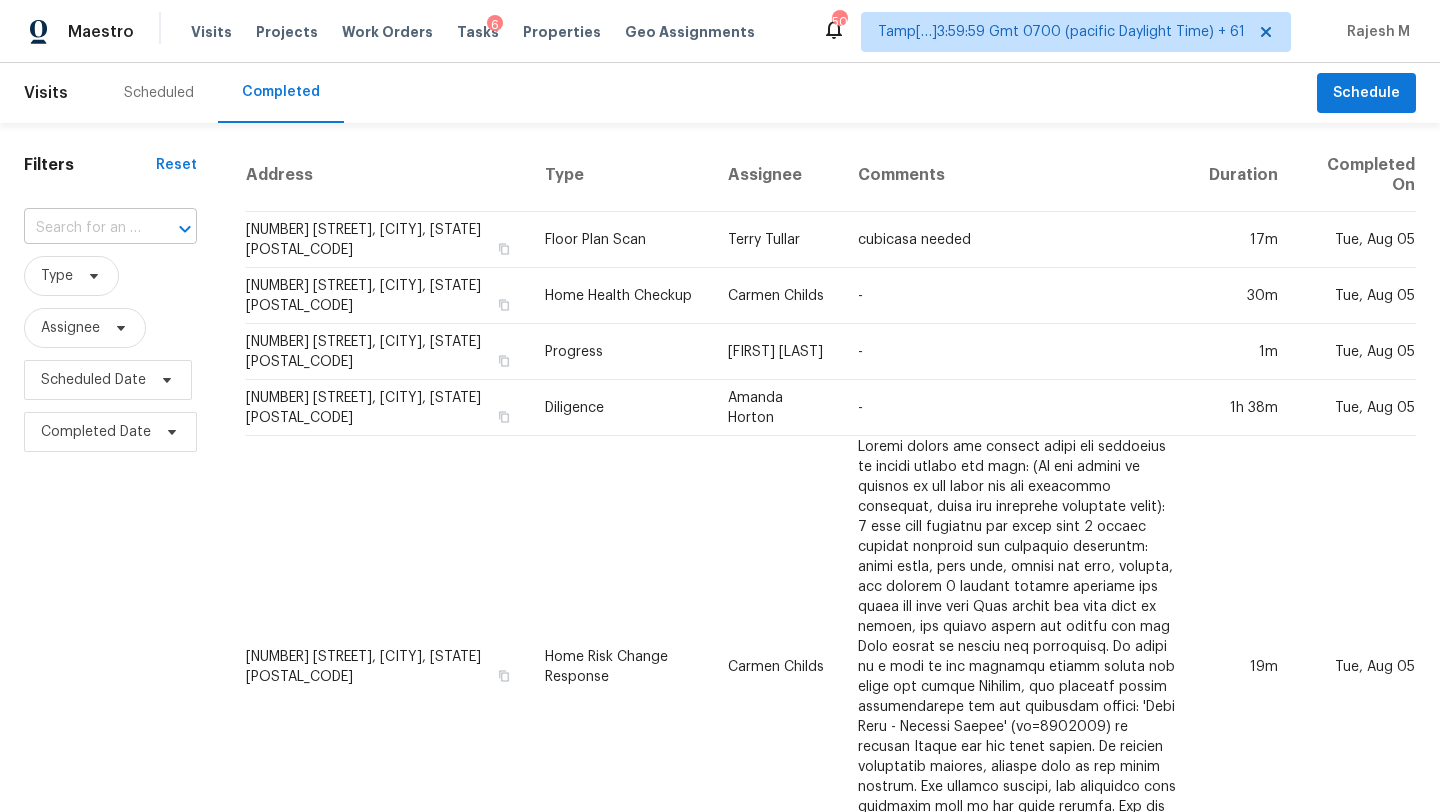 click at bounding box center (171, 229) 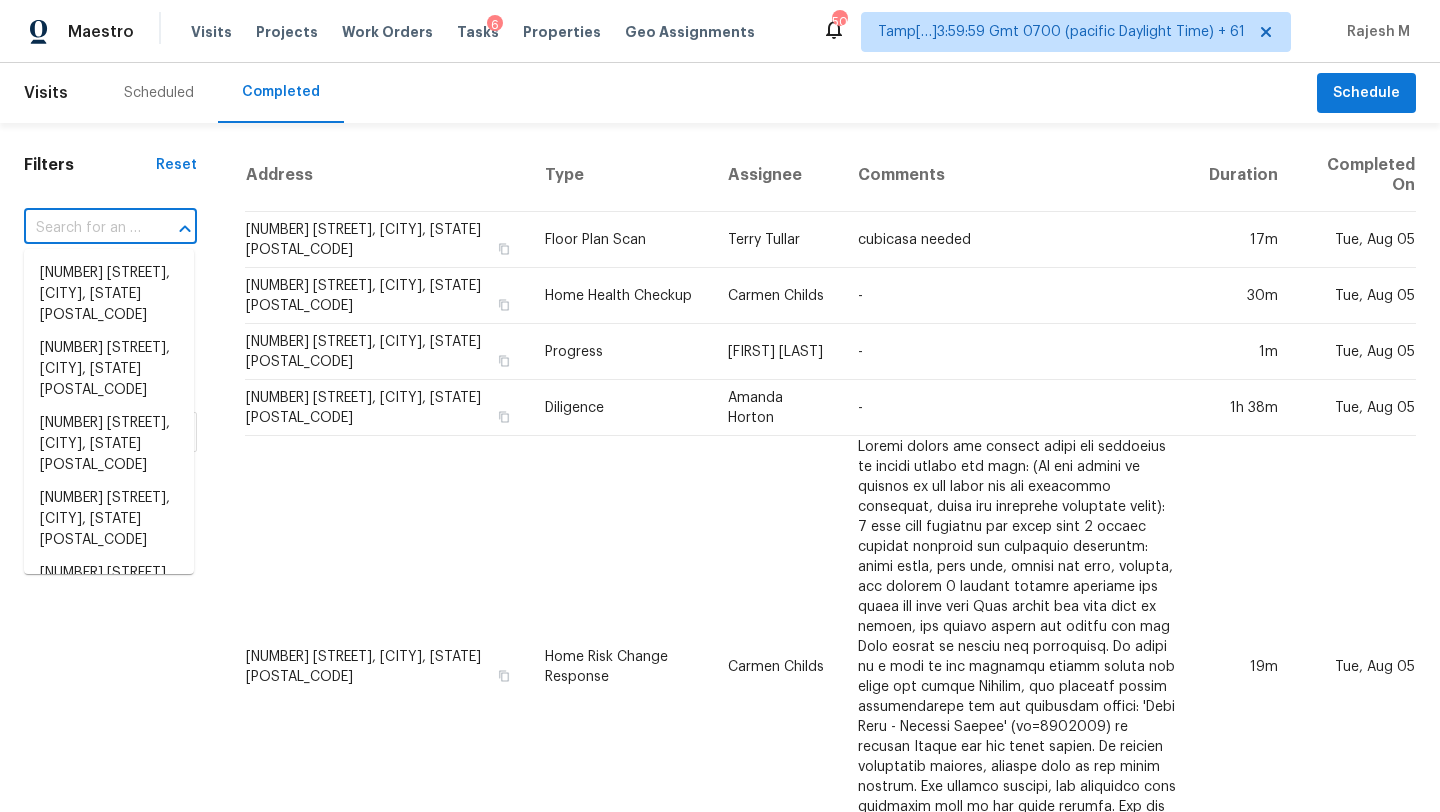 paste on "57 Arbor Hill Pl, Mc Leansville, NC 27301" 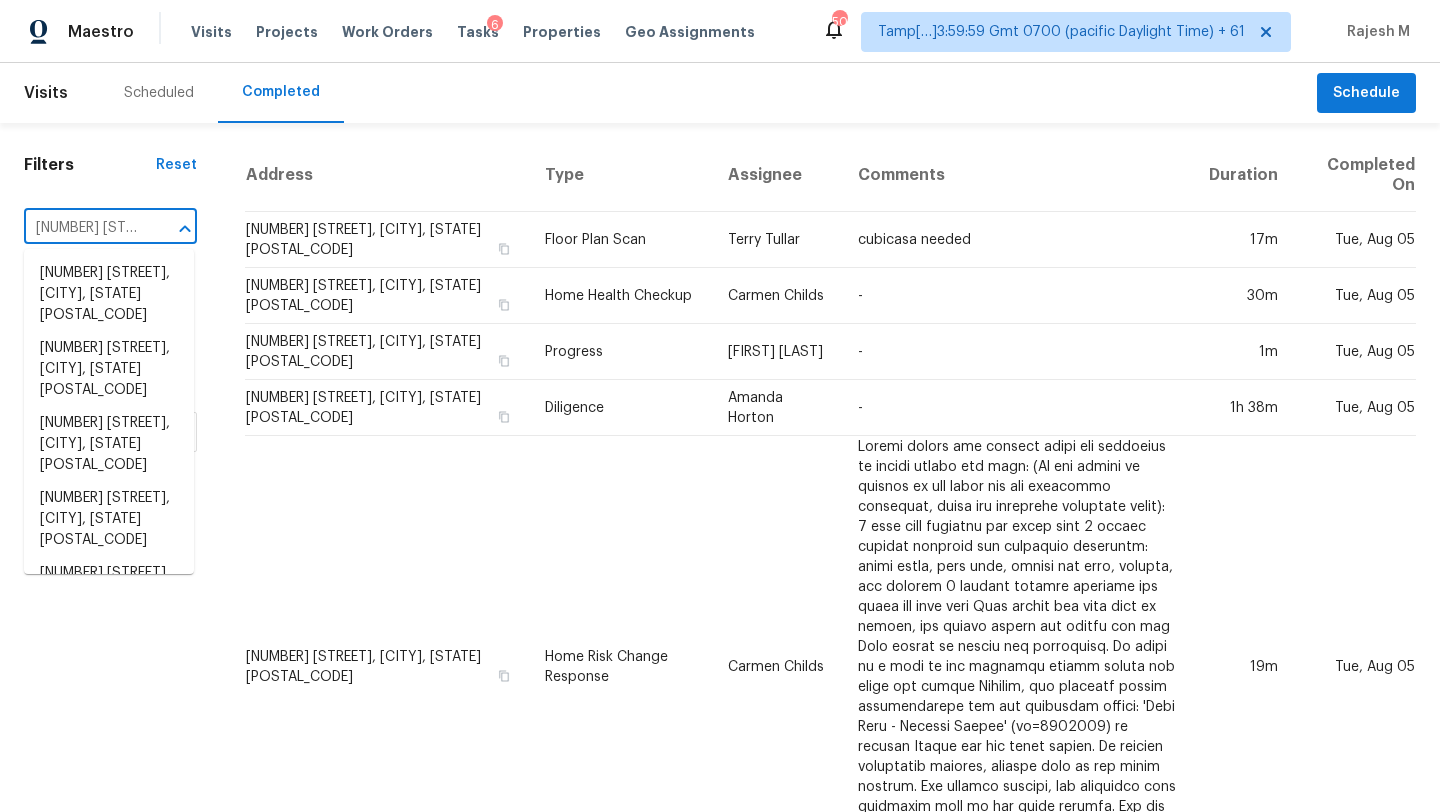 scroll, scrollTop: 0, scrollLeft: 159, axis: horizontal 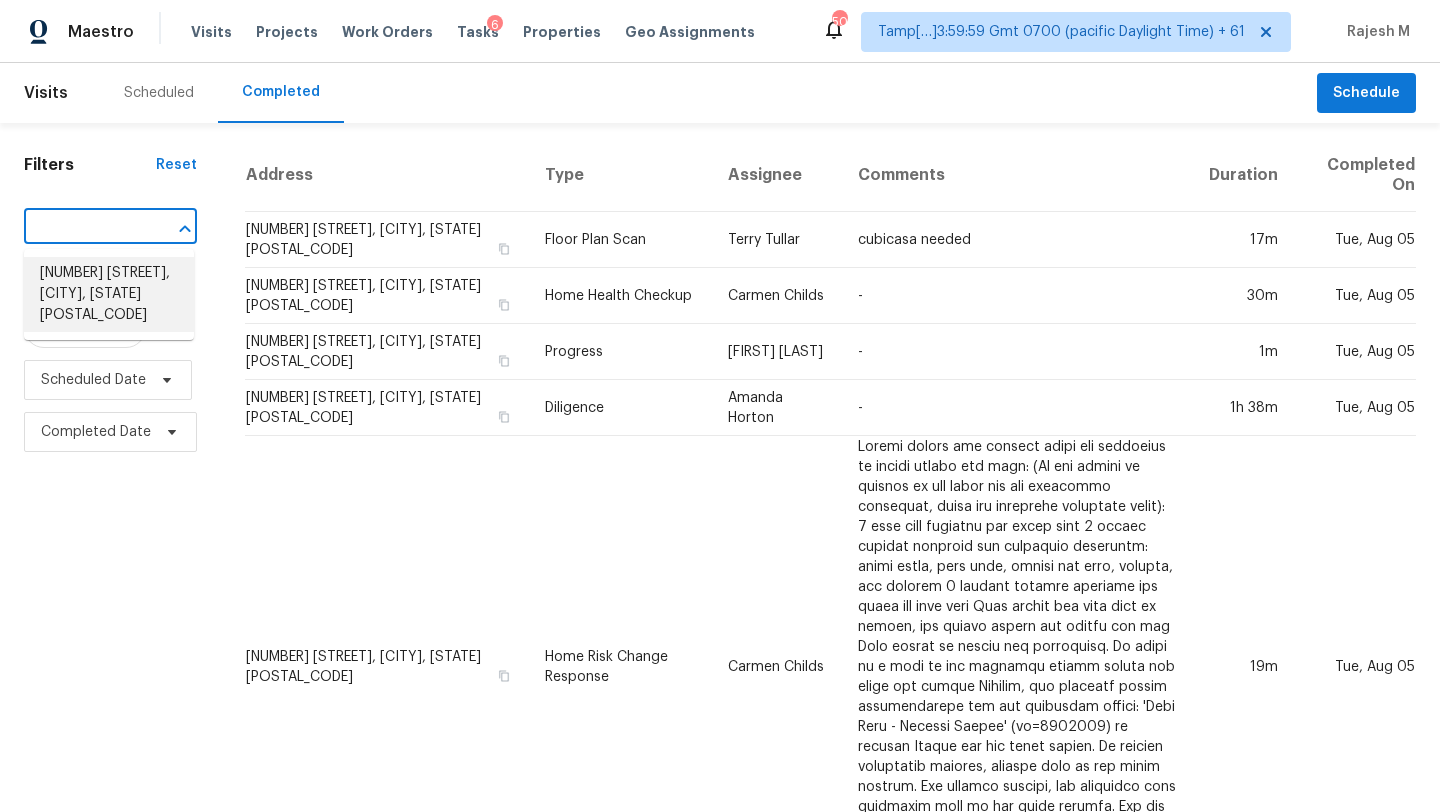 click on "57 Arbor Hill Pl, Mc Leansville, NC 27301" at bounding box center [109, 294] 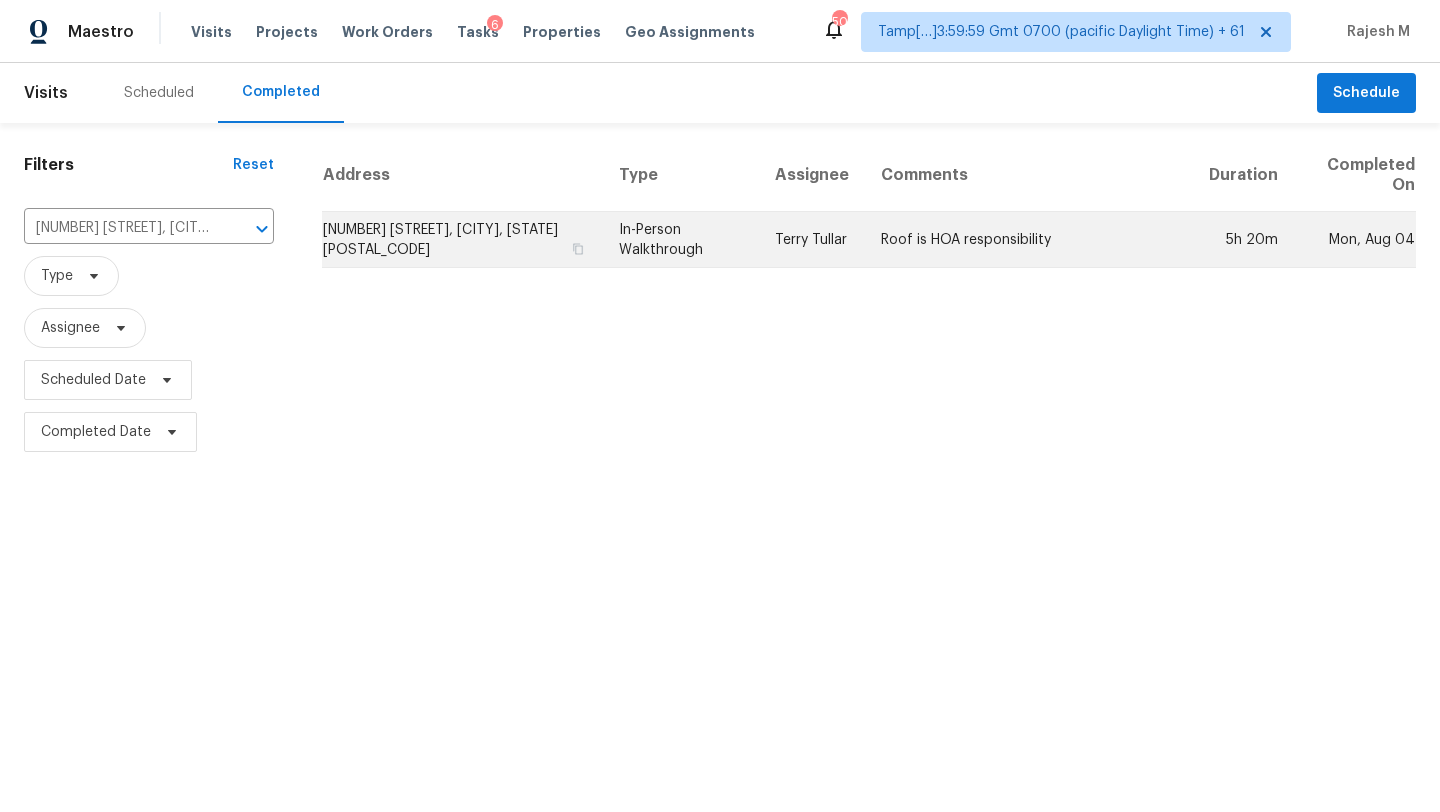 click on "Roof is HOA responsibility" at bounding box center [1029, 240] 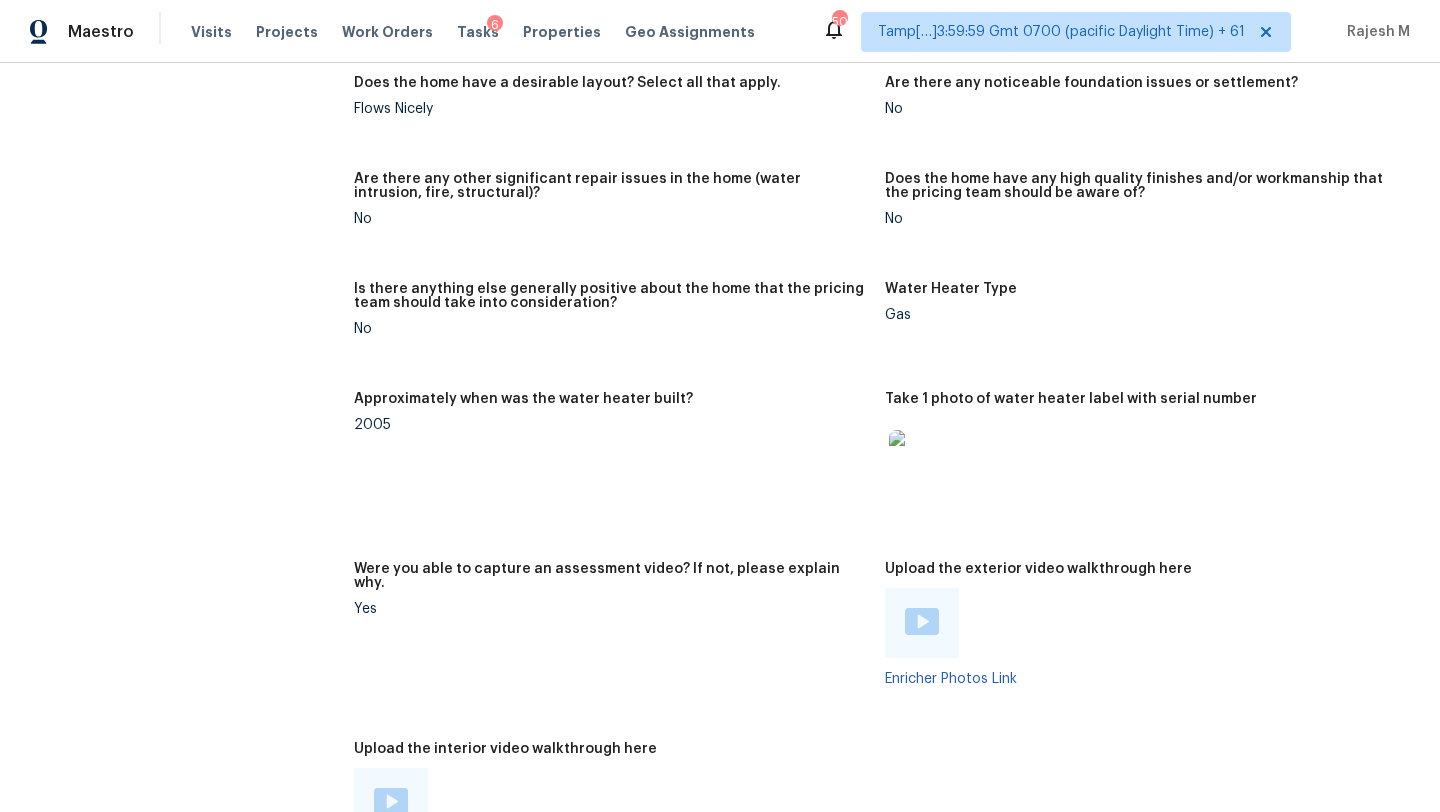 scroll, scrollTop: 3429, scrollLeft: 0, axis: vertical 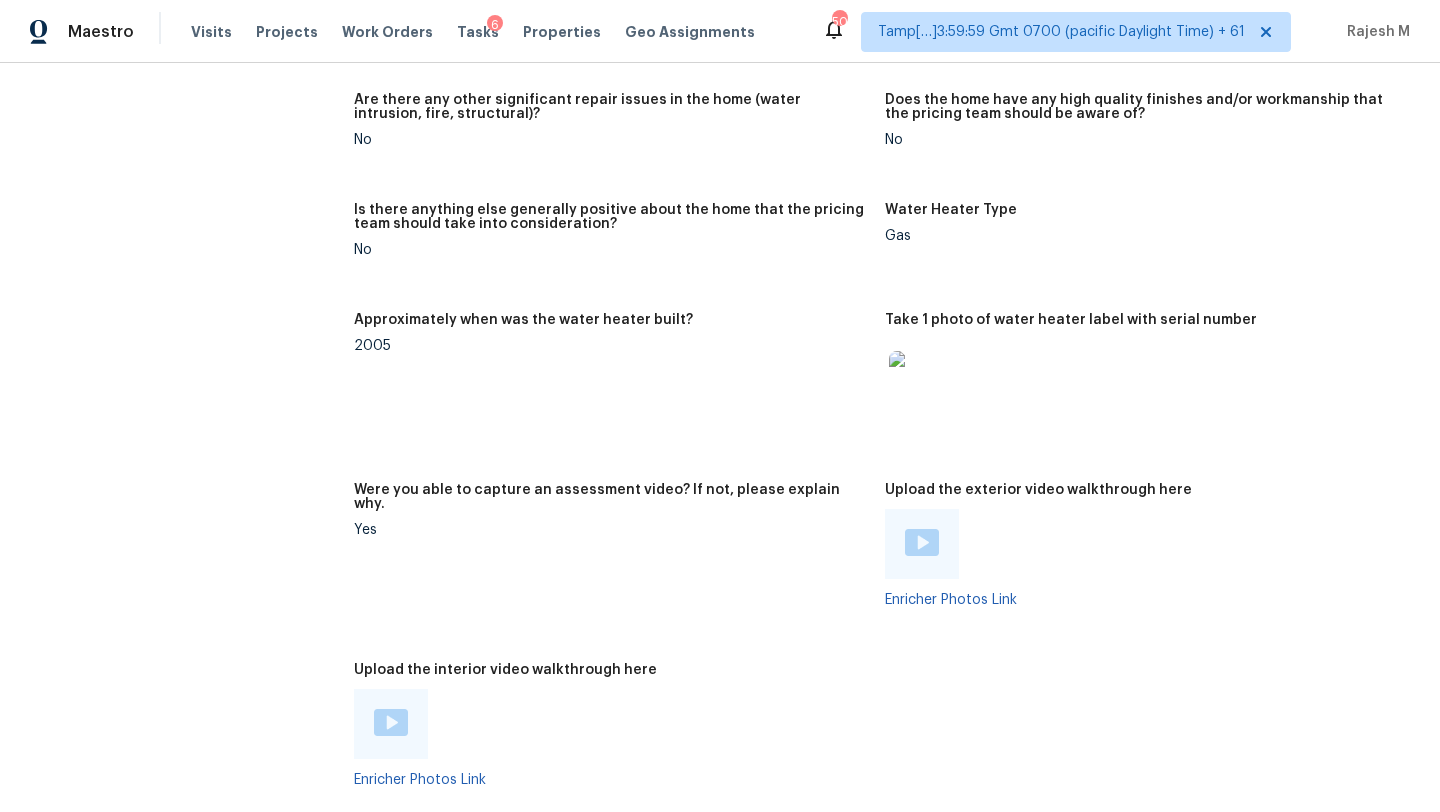click at bounding box center (391, 722) 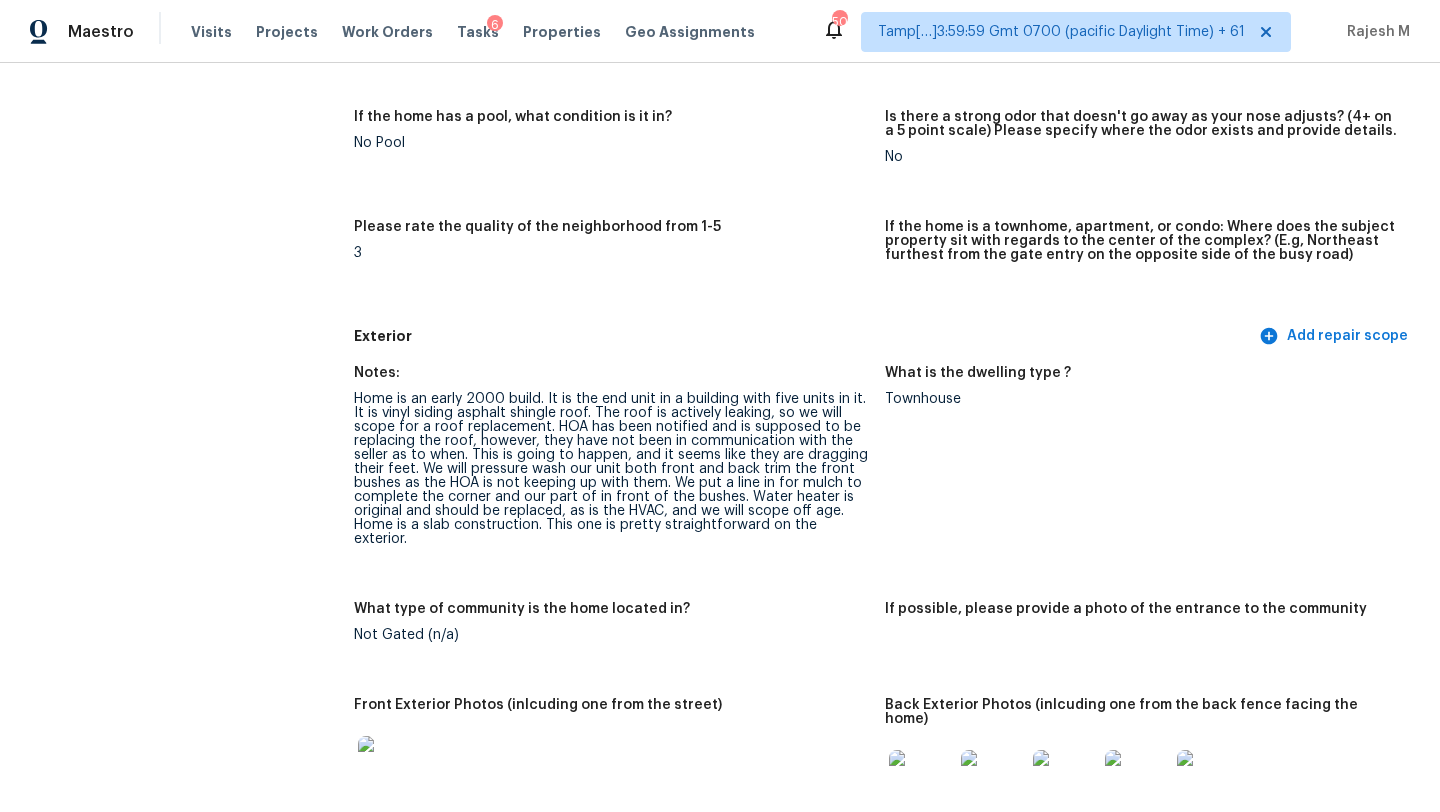 scroll, scrollTop: 525, scrollLeft: 0, axis: vertical 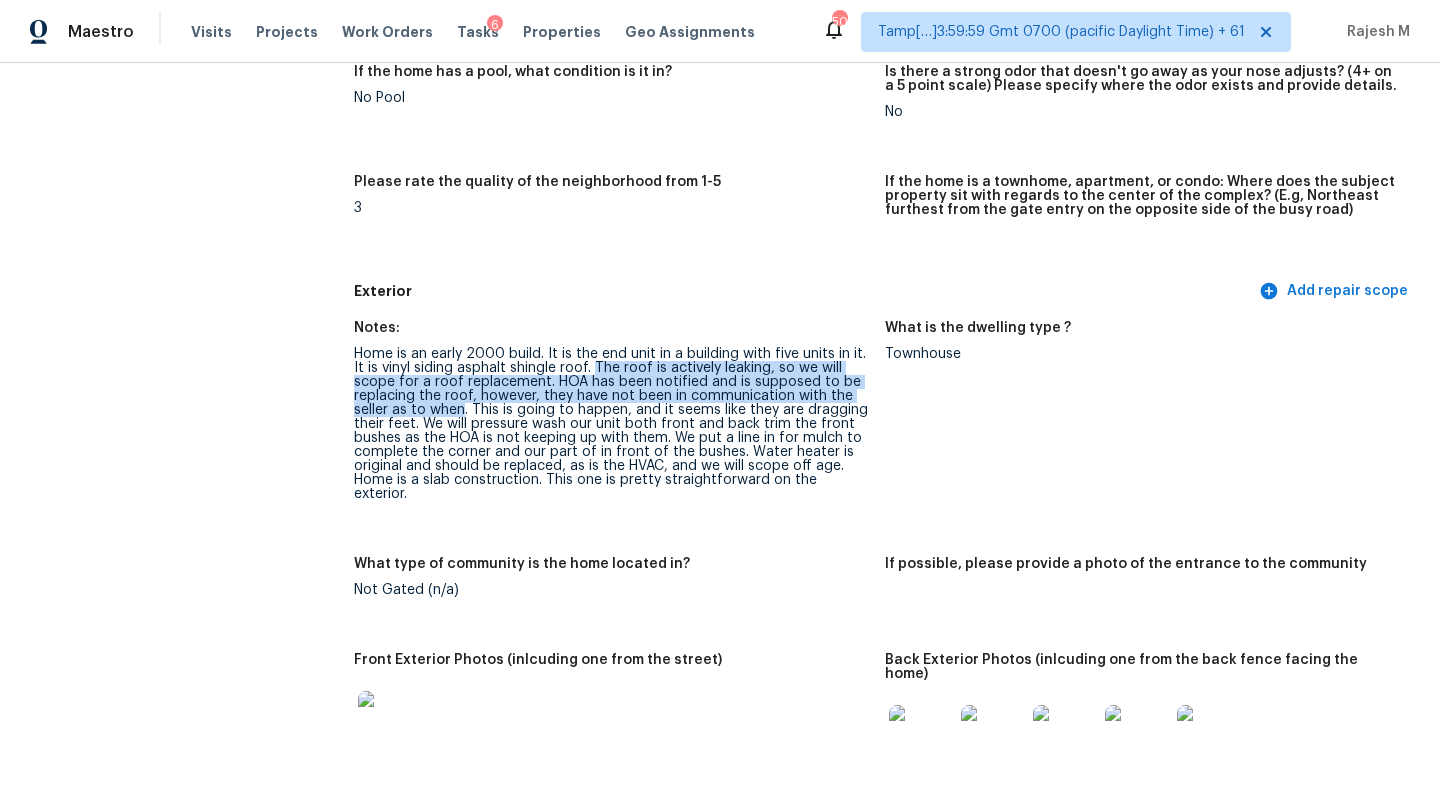 drag, startPoint x: 593, startPoint y: 364, endPoint x: 455, endPoint y: 406, distance: 144.24979 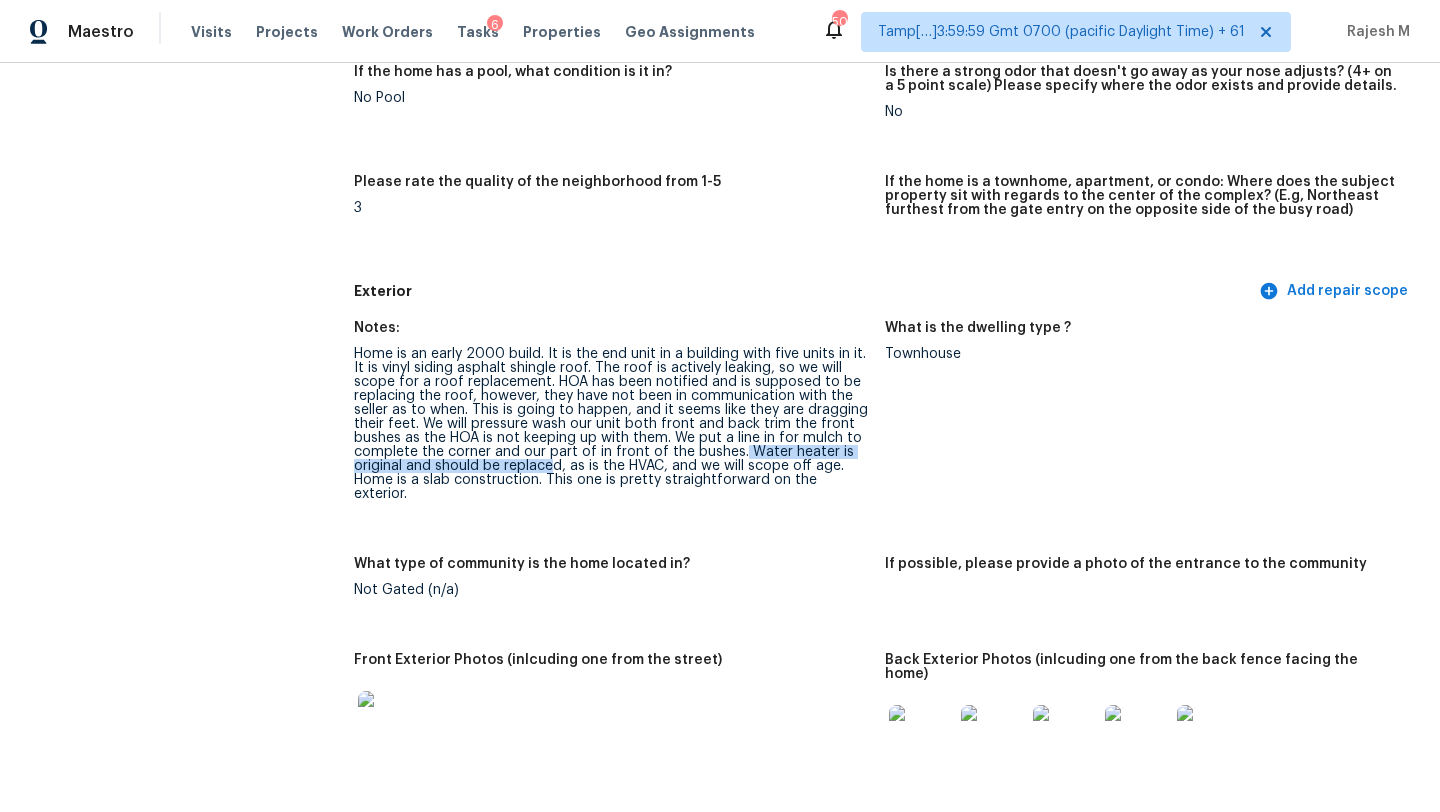 drag, startPoint x: 743, startPoint y: 449, endPoint x: 562, endPoint y: 461, distance: 181.39735 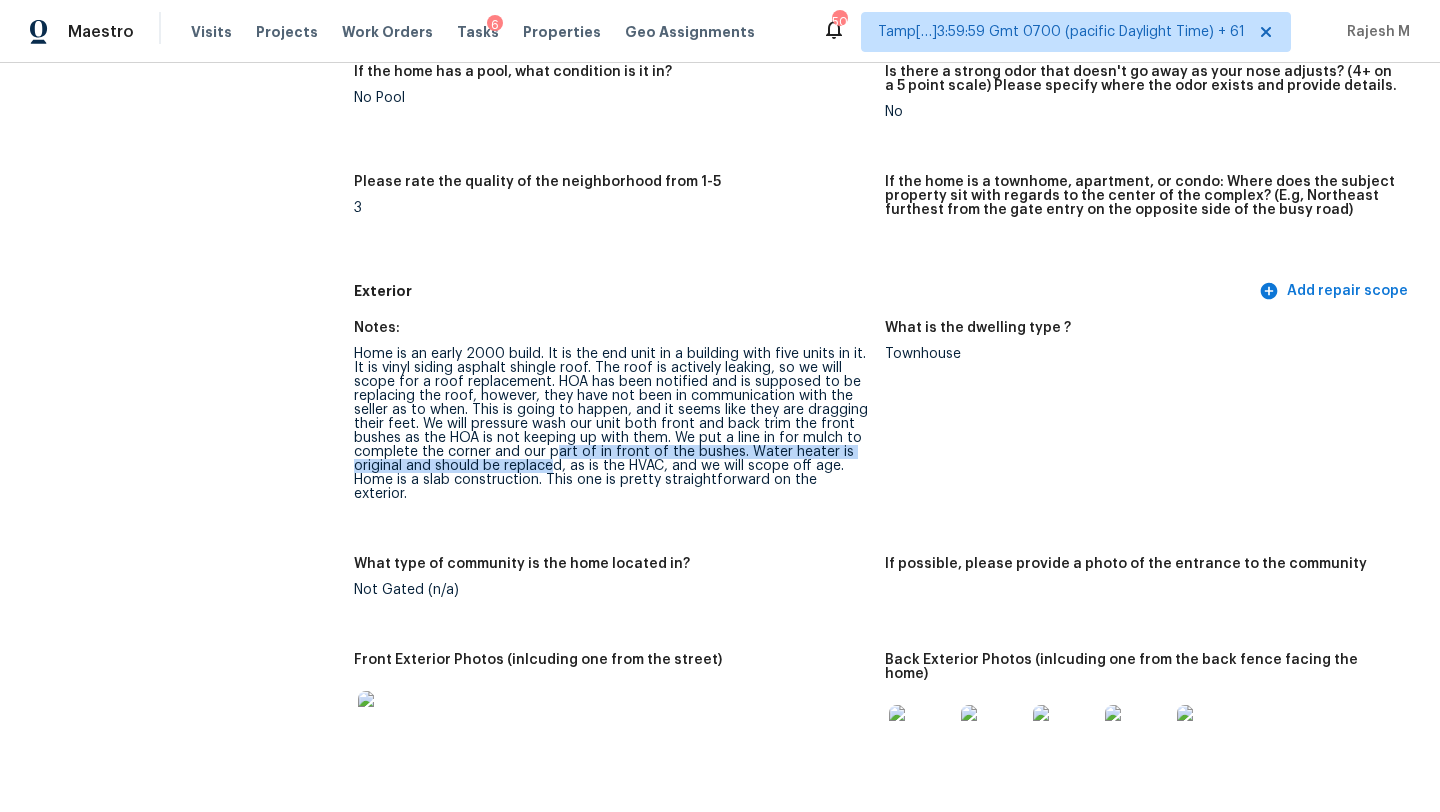 copy on "rt of in front of the bushes. Water heater is original and should be replaced" 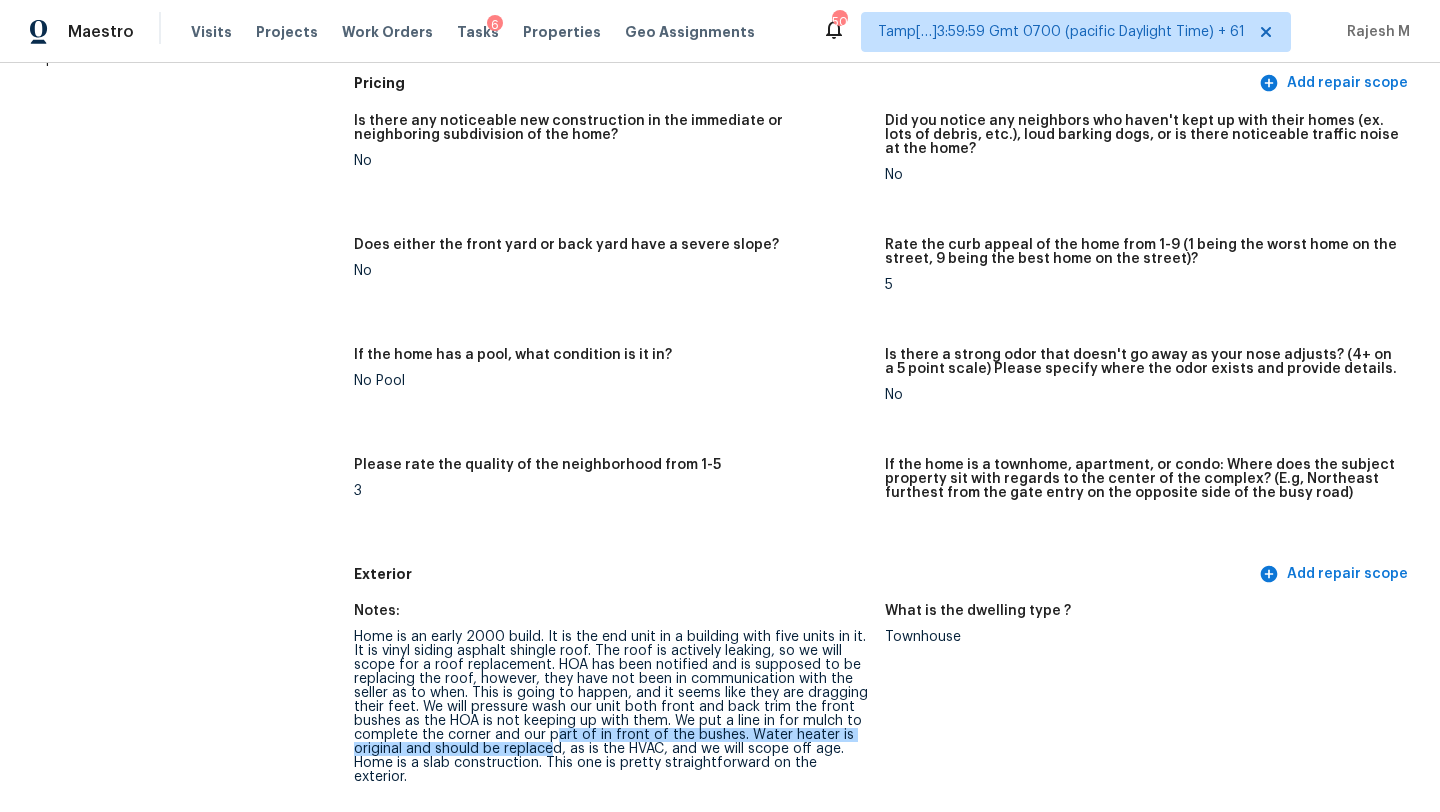 scroll, scrollTop: 0, scrollLeft: 0, axis: both 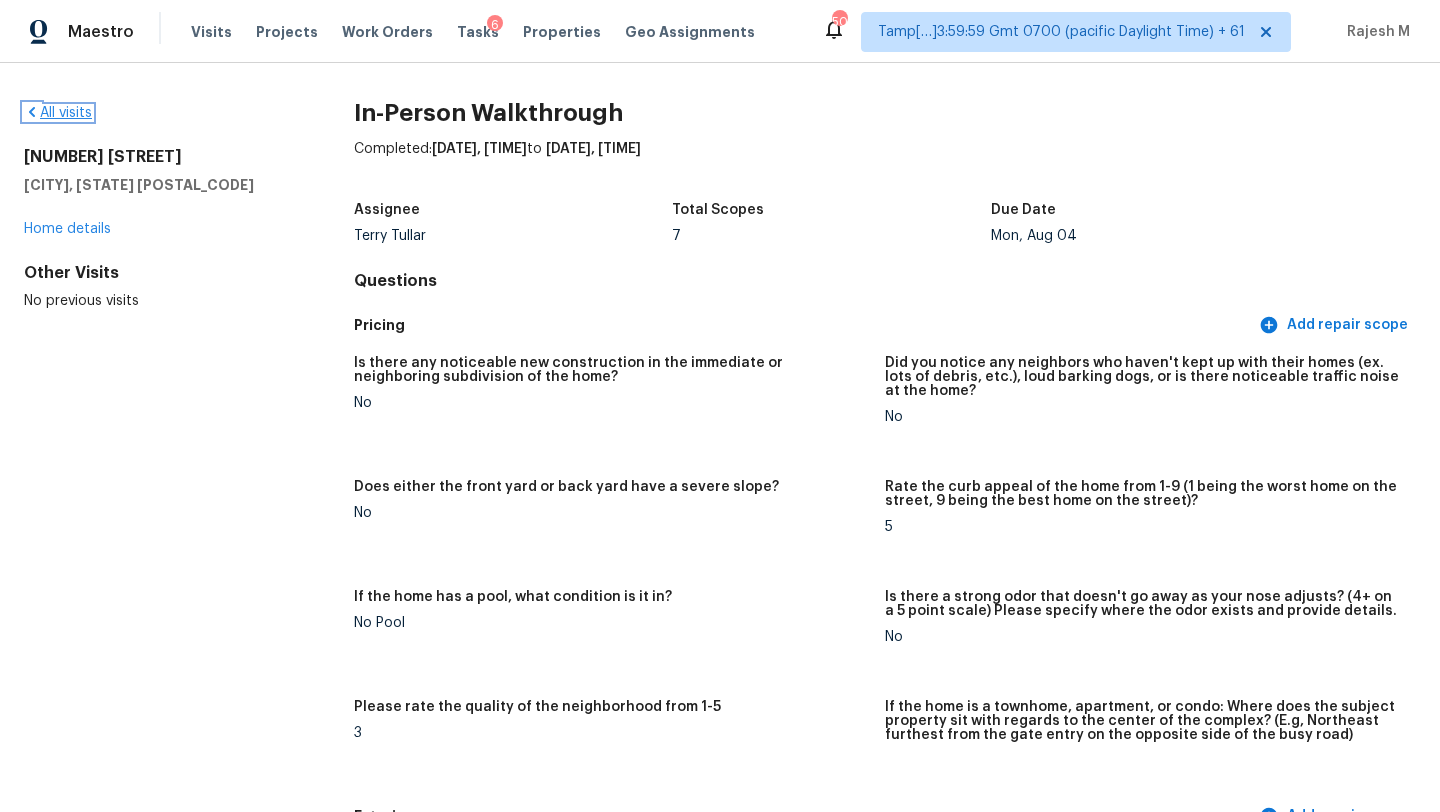 click on "All visits" at bounding box center (58, 113) 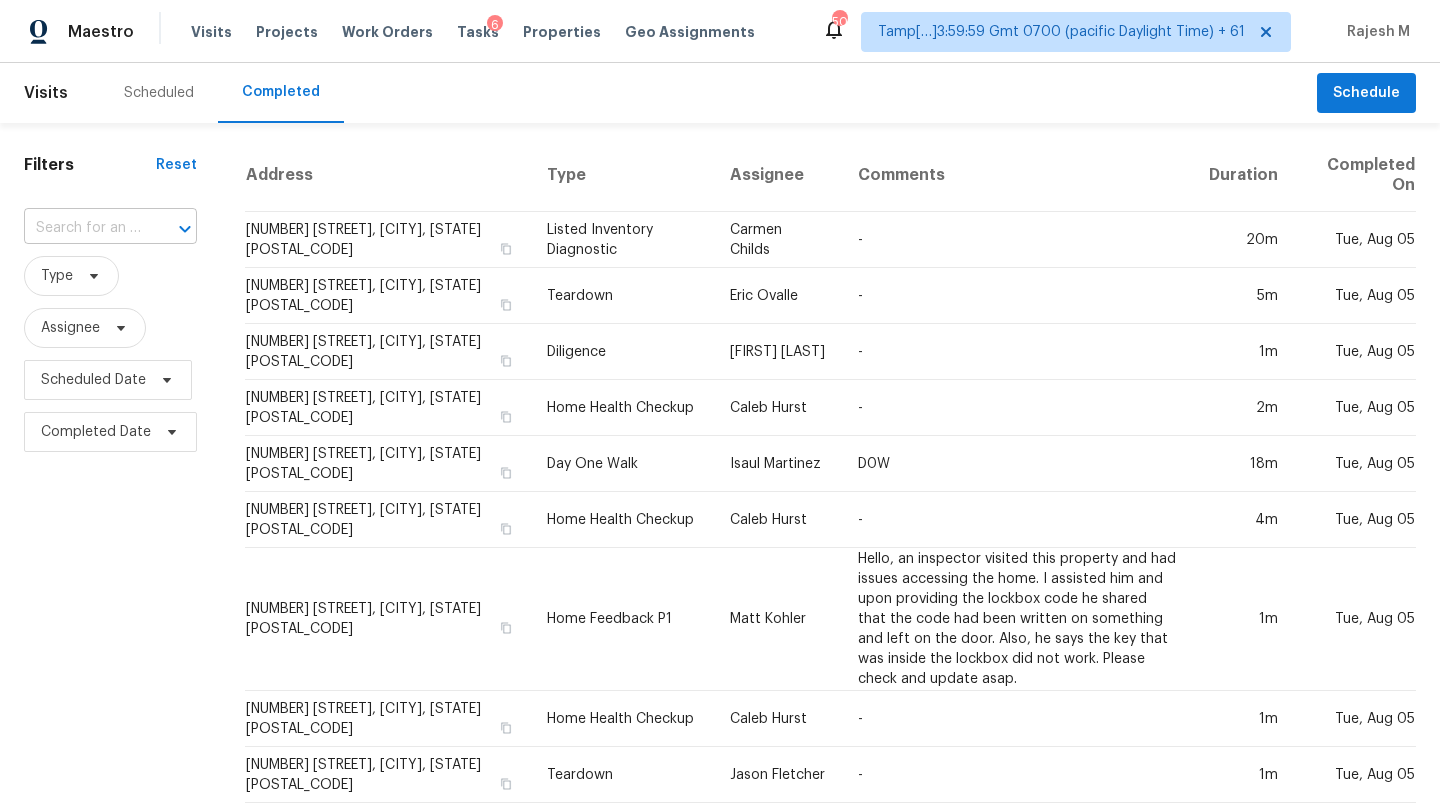 click 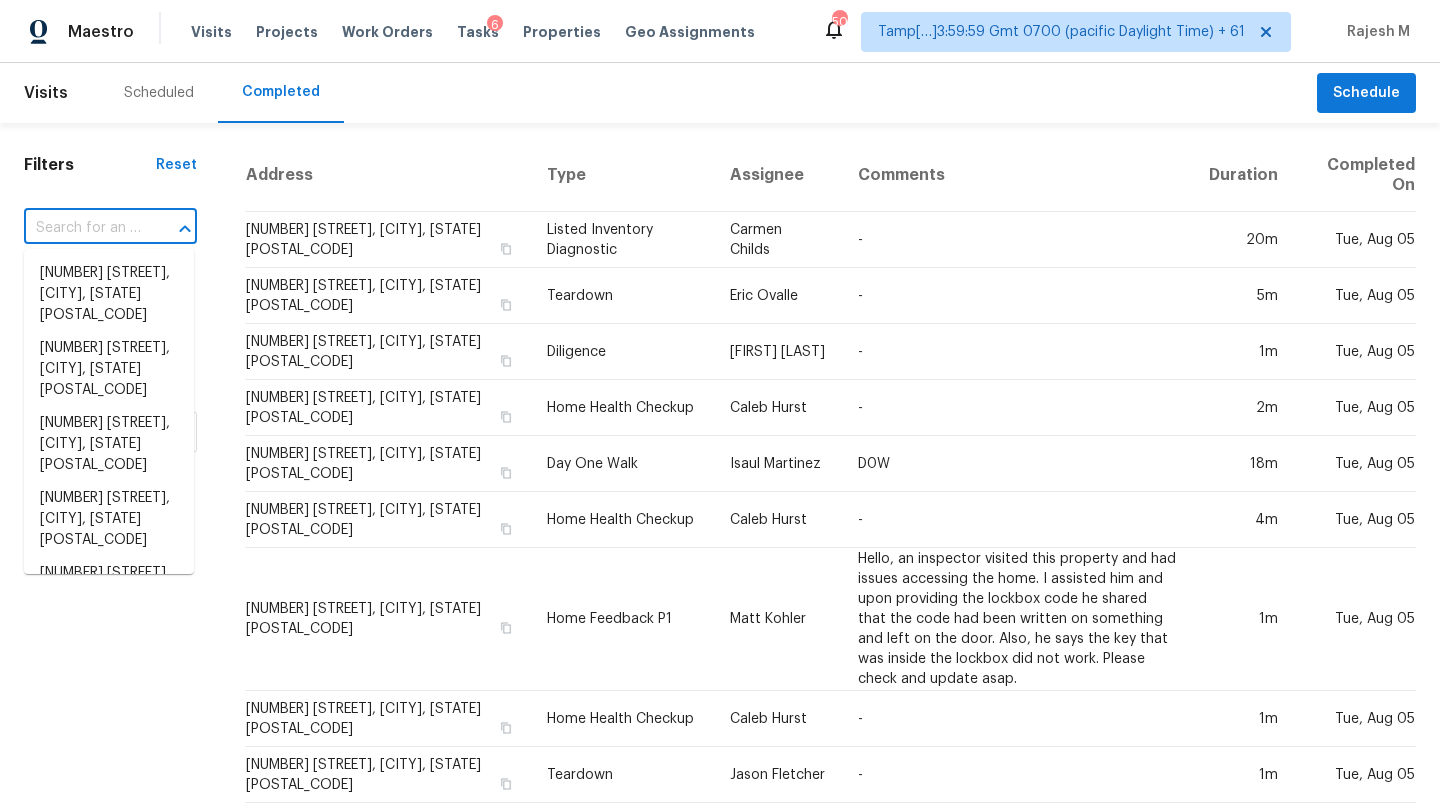 paste on "4610 Green Meadow St, Killeen, TX 76549" 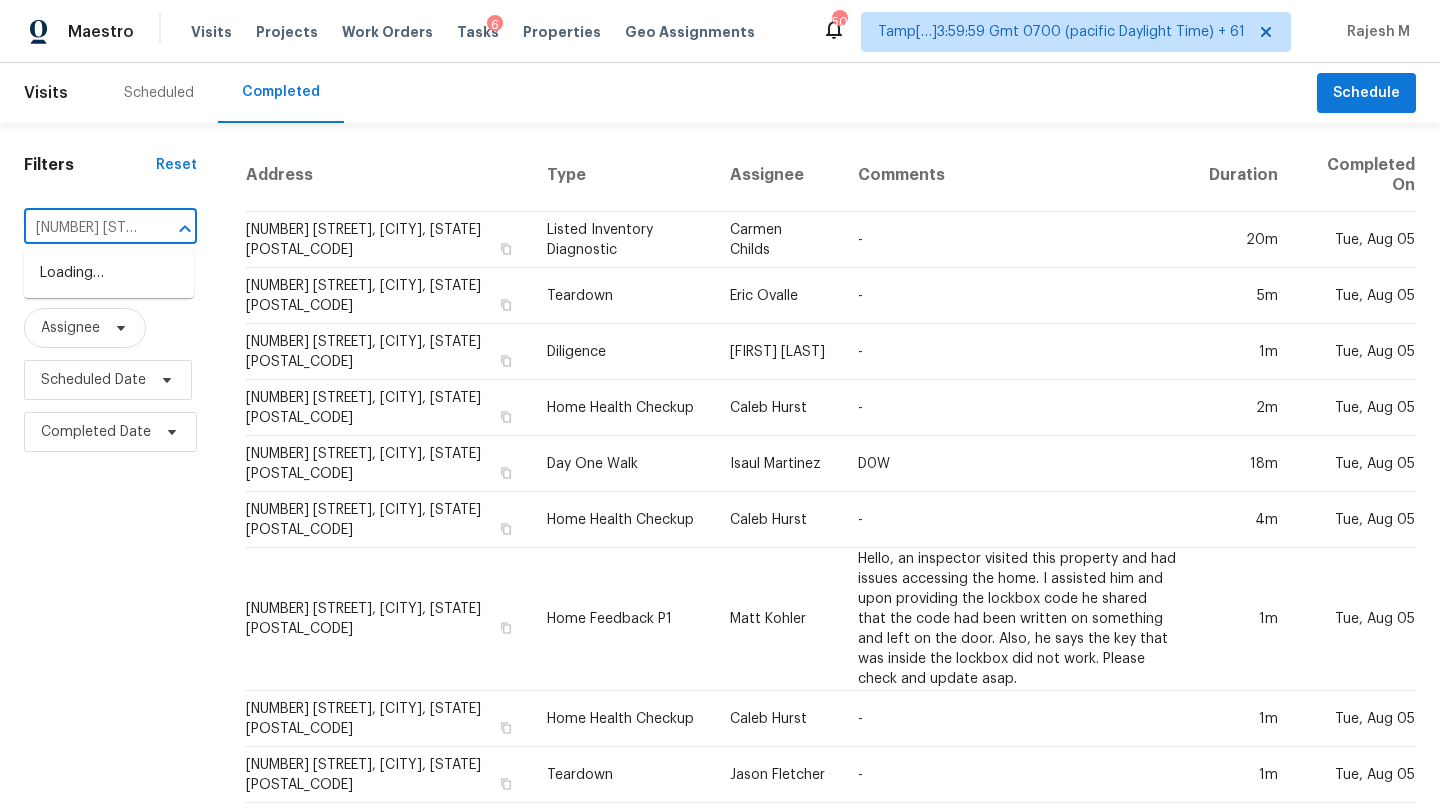 scroll, scrollTop: 0, scrollLeft: 171, axis: horizontal 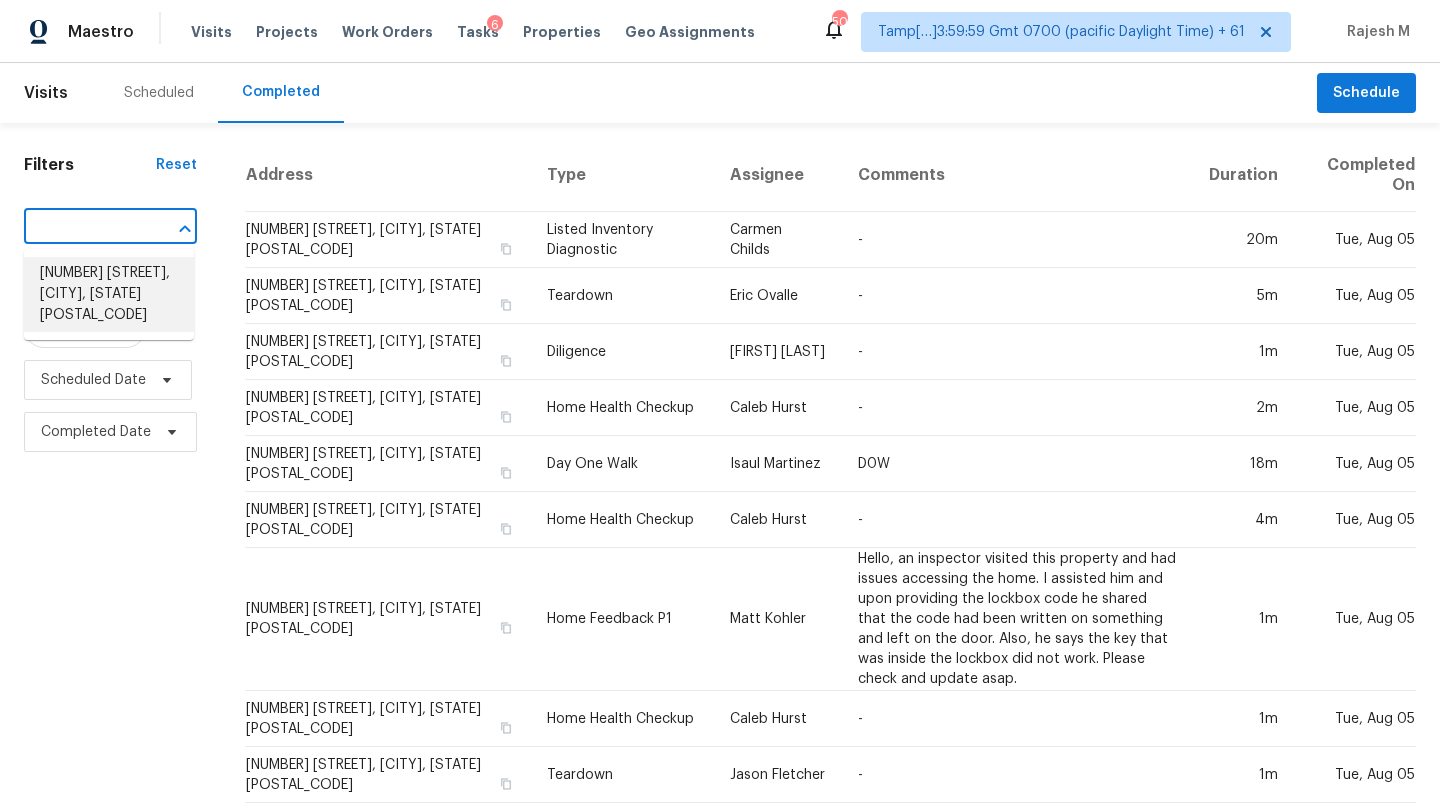 click on "4610 Green Meadow St, Killeen, TX 76549" at bounding box center [109, 294] 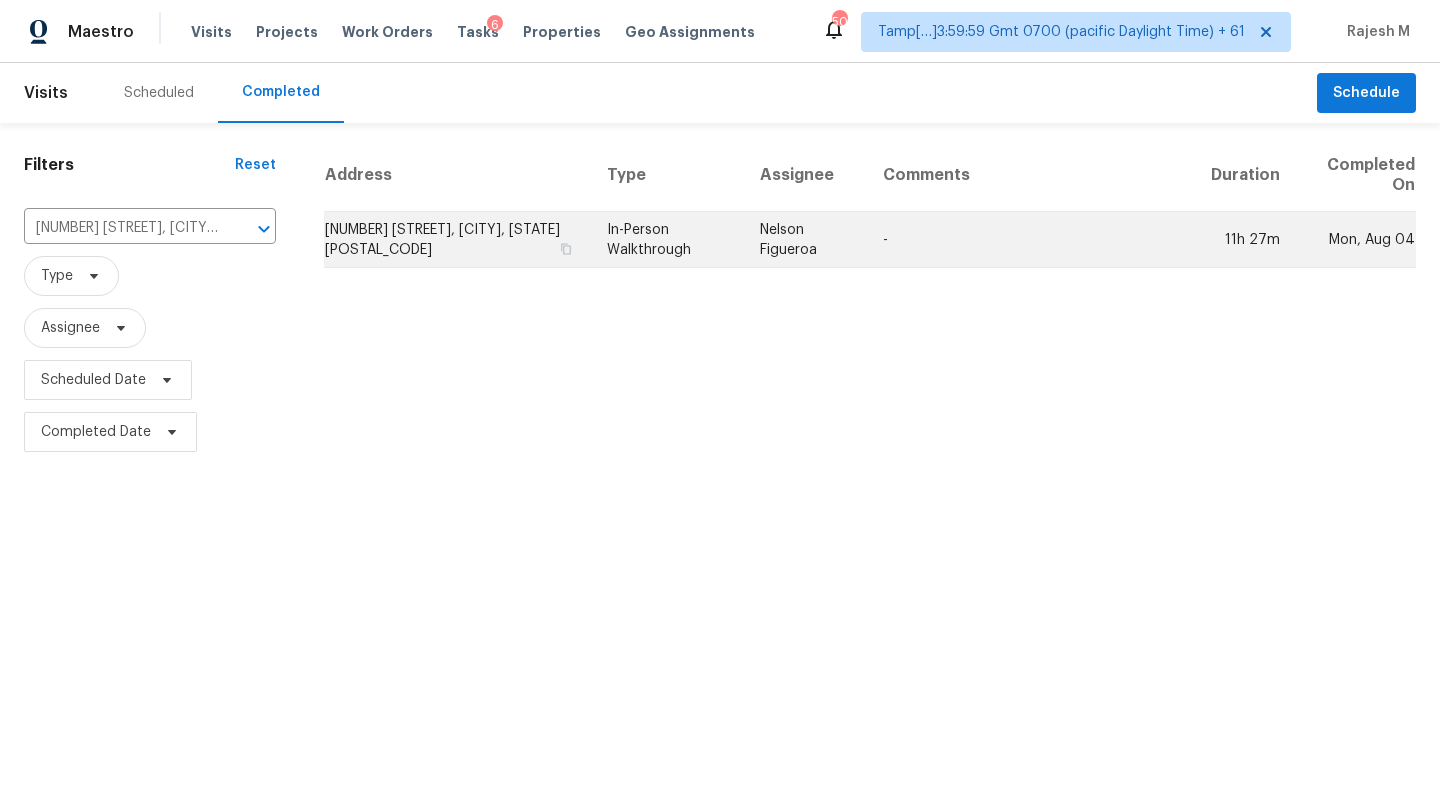 click on "-" at bounding box center [1031, 240] 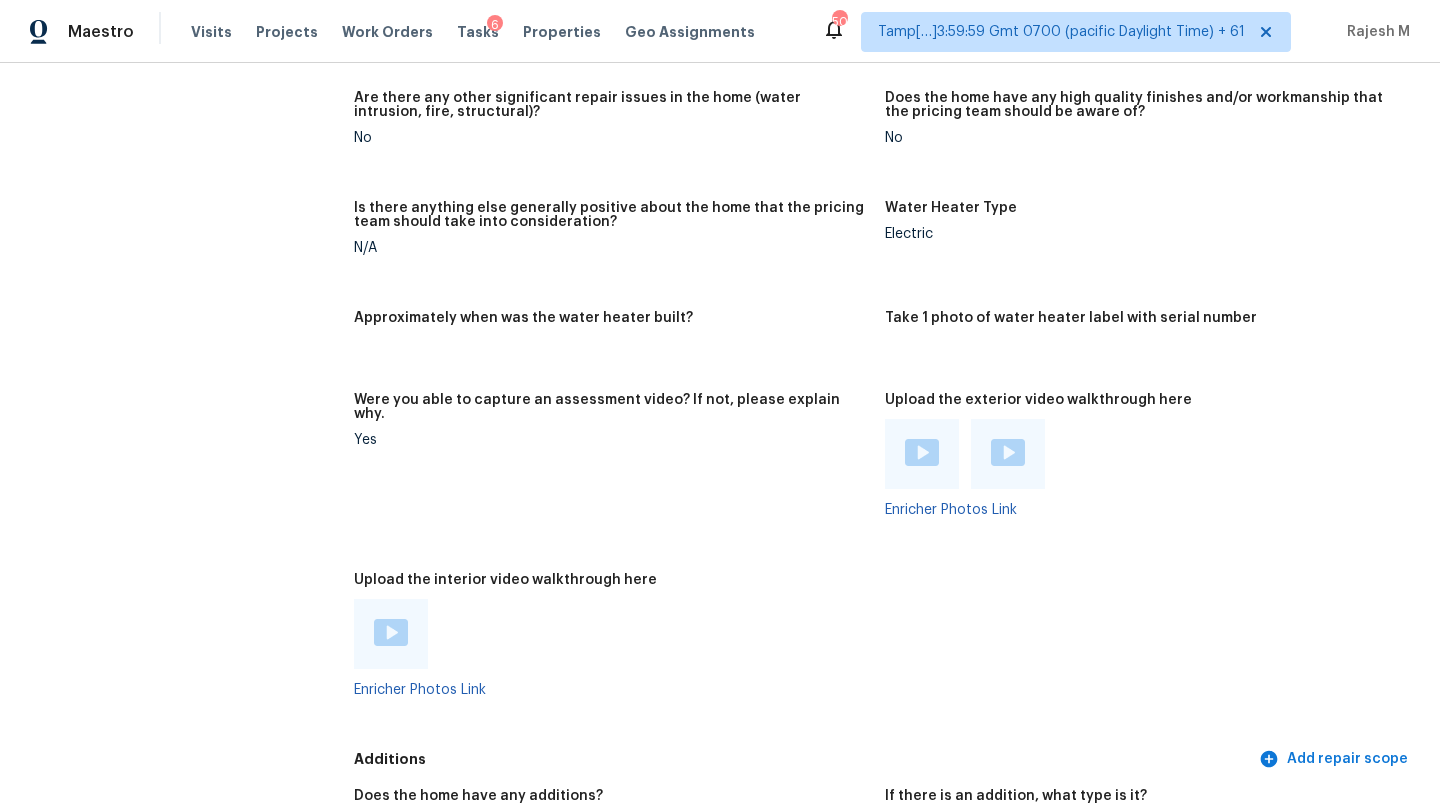 scroll, scrollTop: 3336, scrollLeft: 0, axis: vertical 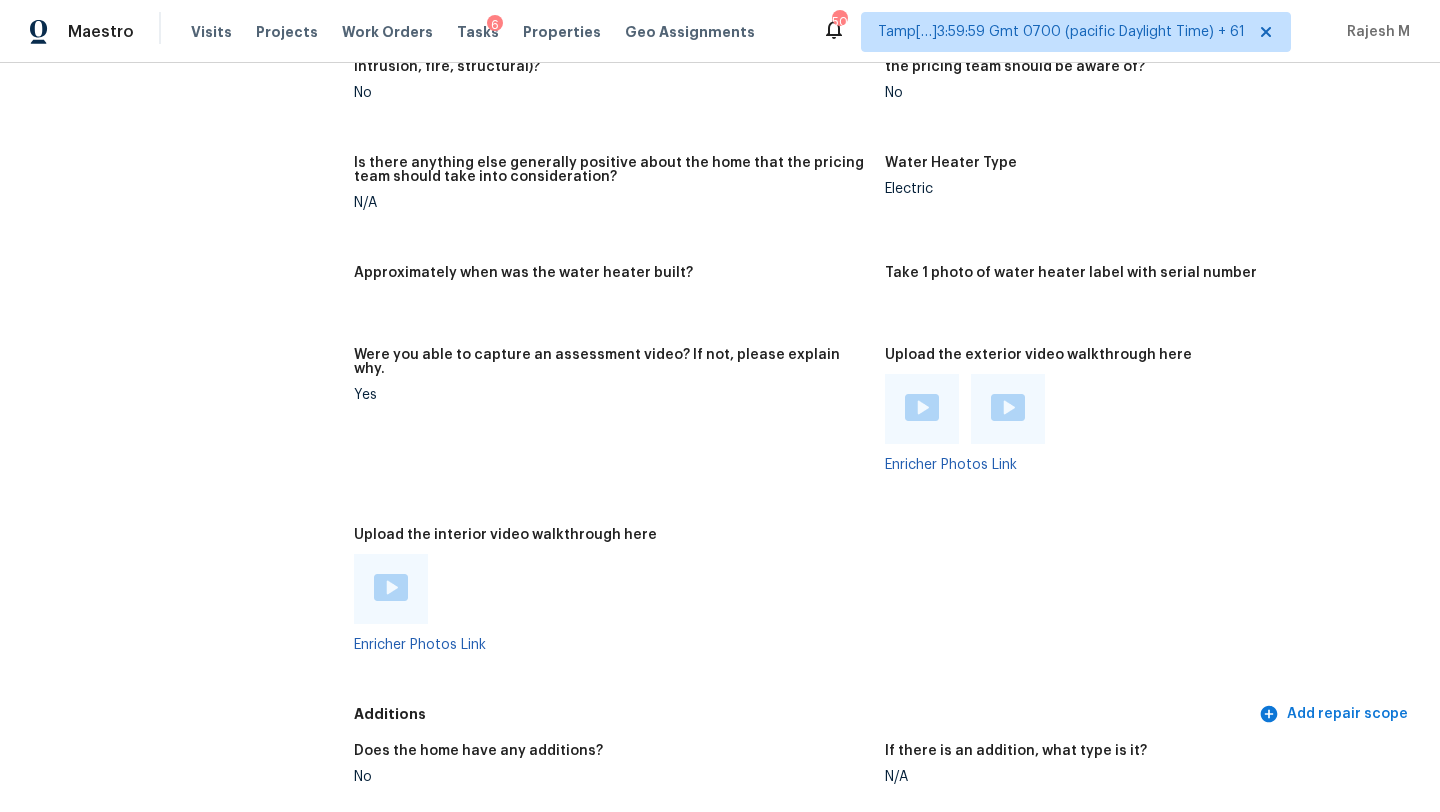 click at bounding box center (391, 587) 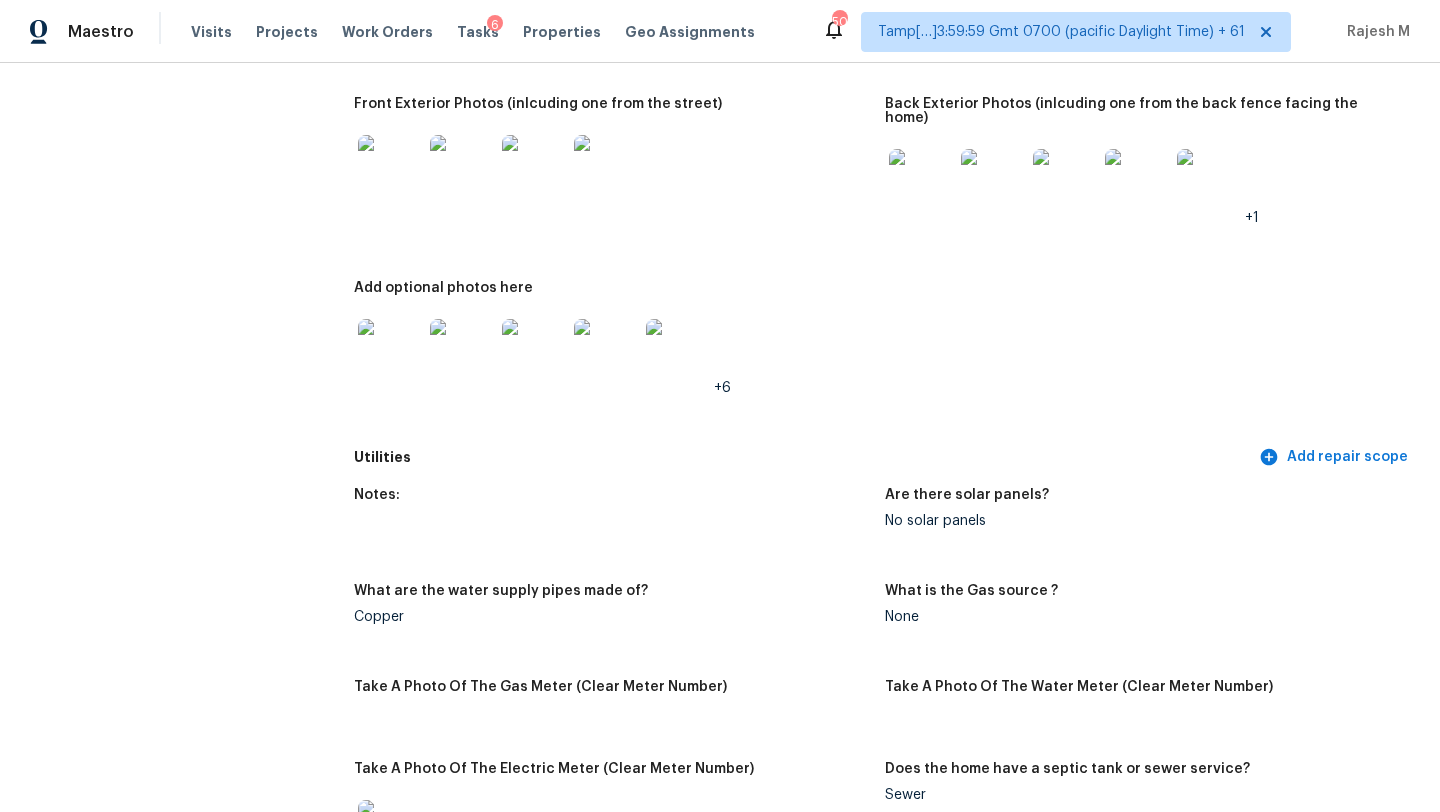 scroll, scrollTop: 986, scrollLeft: 0, axis: vertical 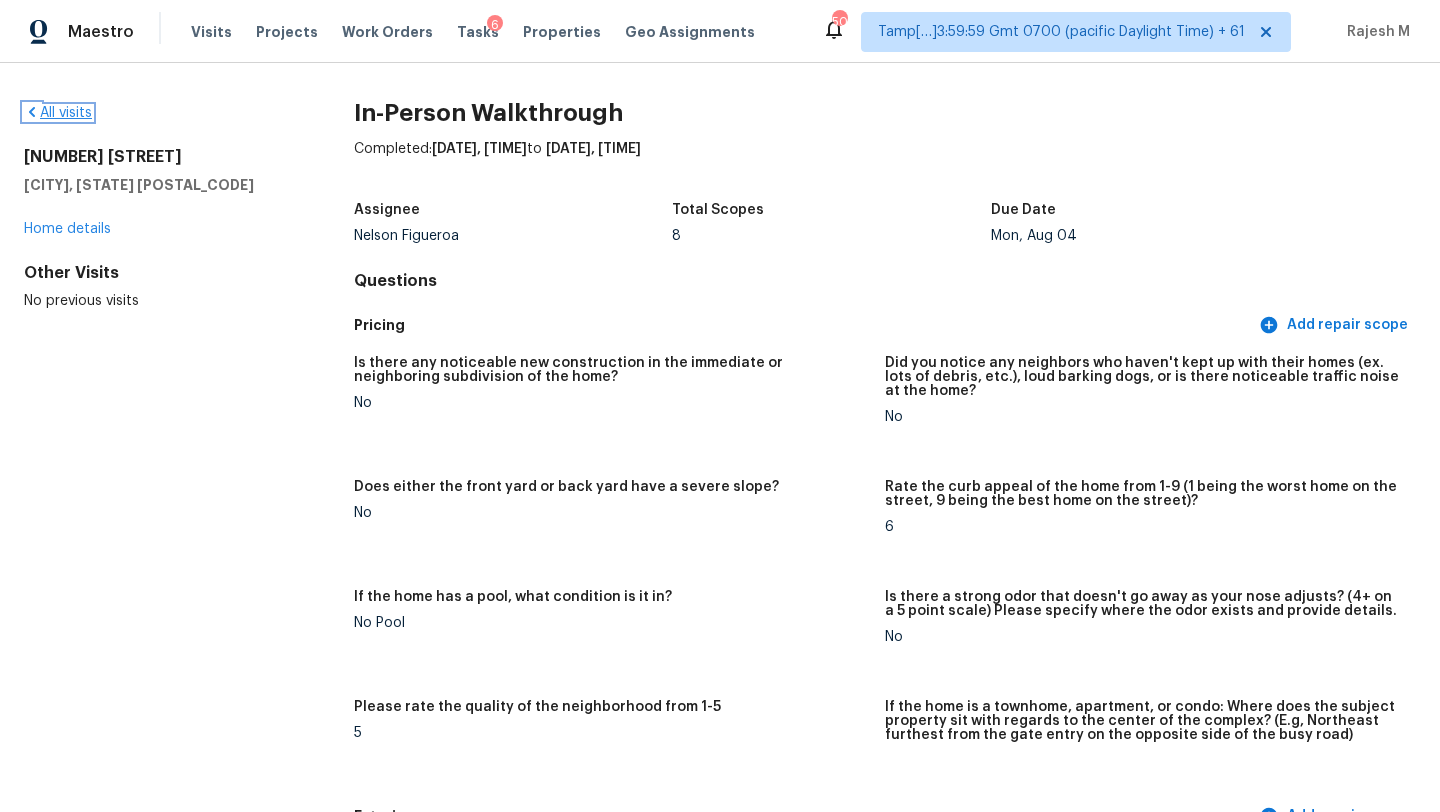 click on "All visits" at bounding box center (58, 113) 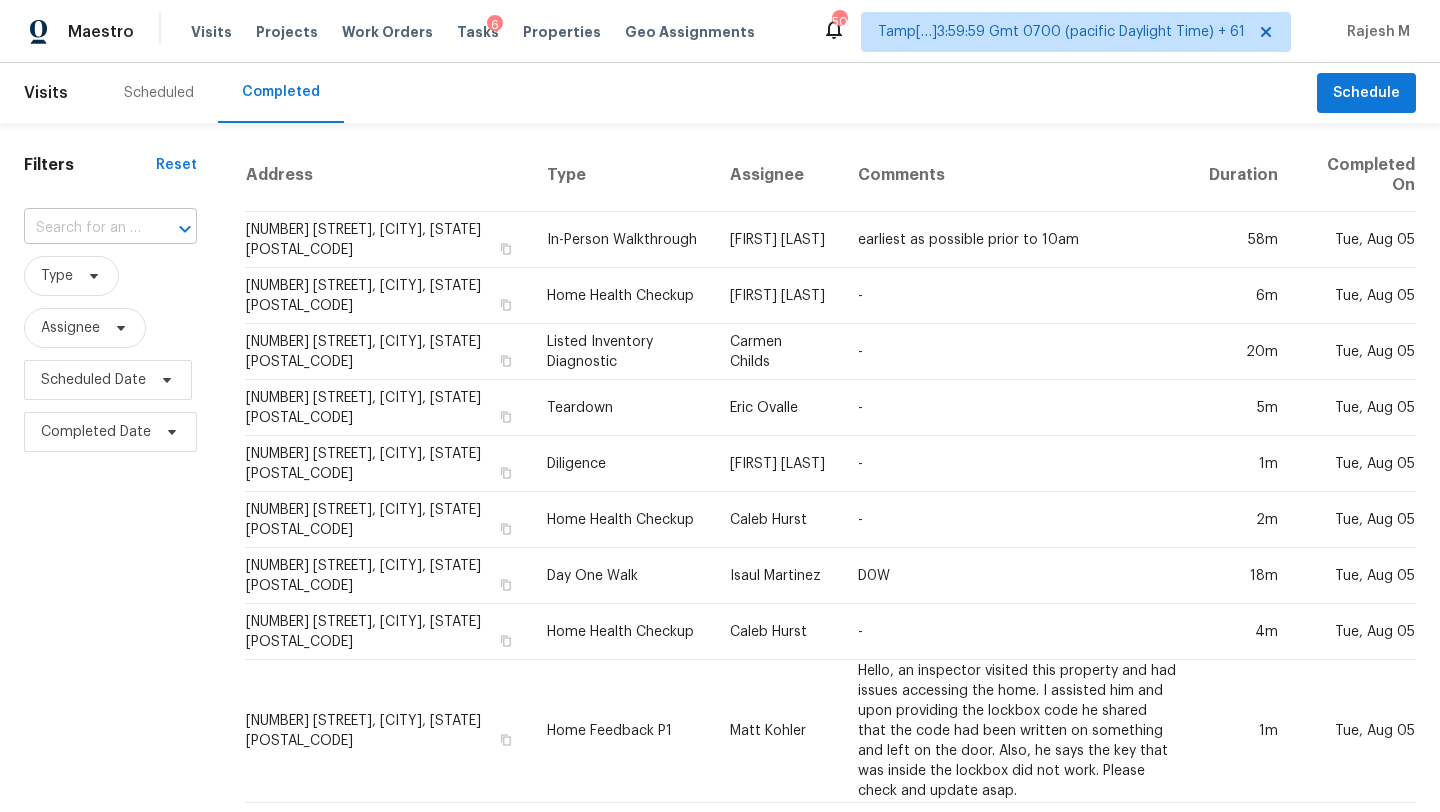 click at bounding box center (82, 228) 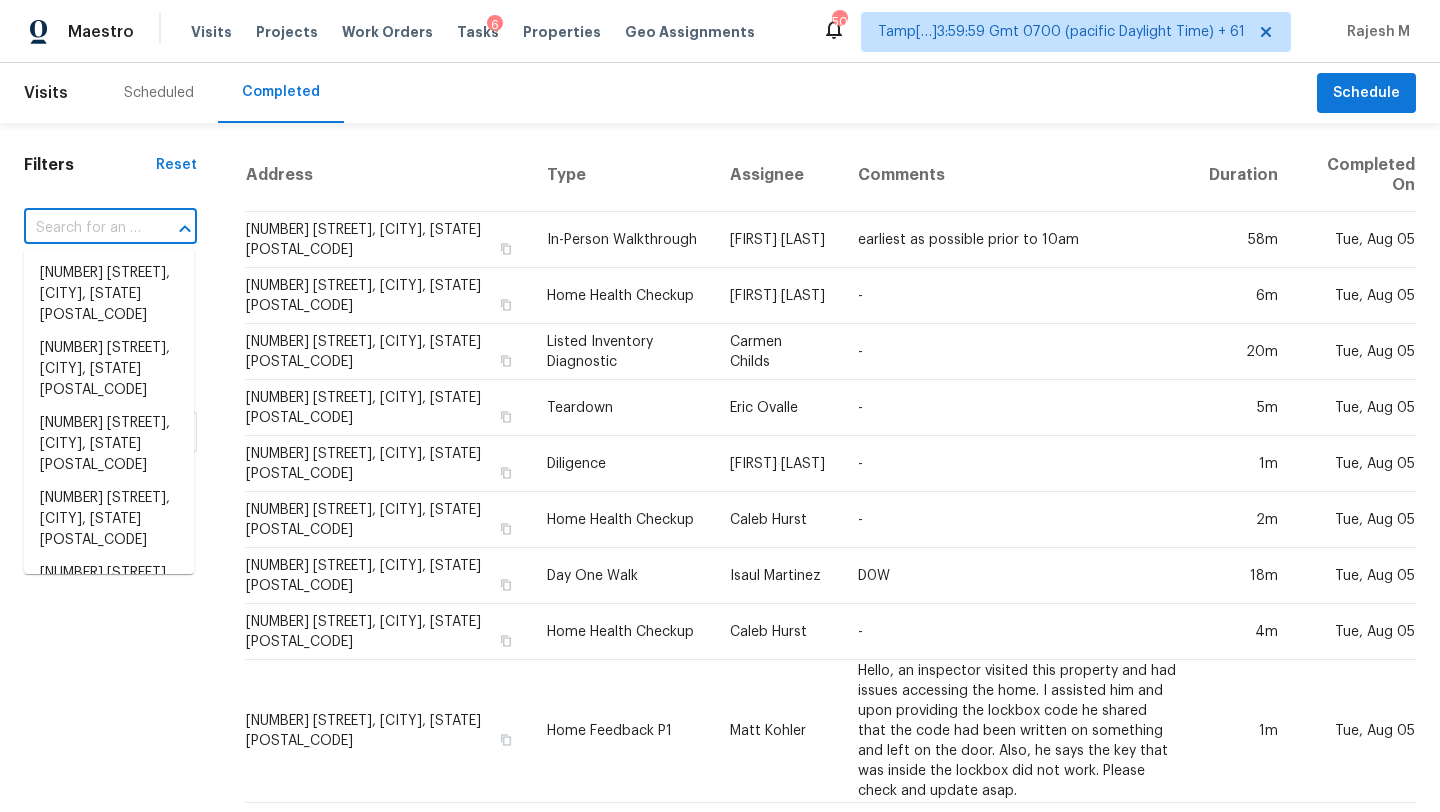 paste on "113 Foley Ln, Lexington, SC 29072" 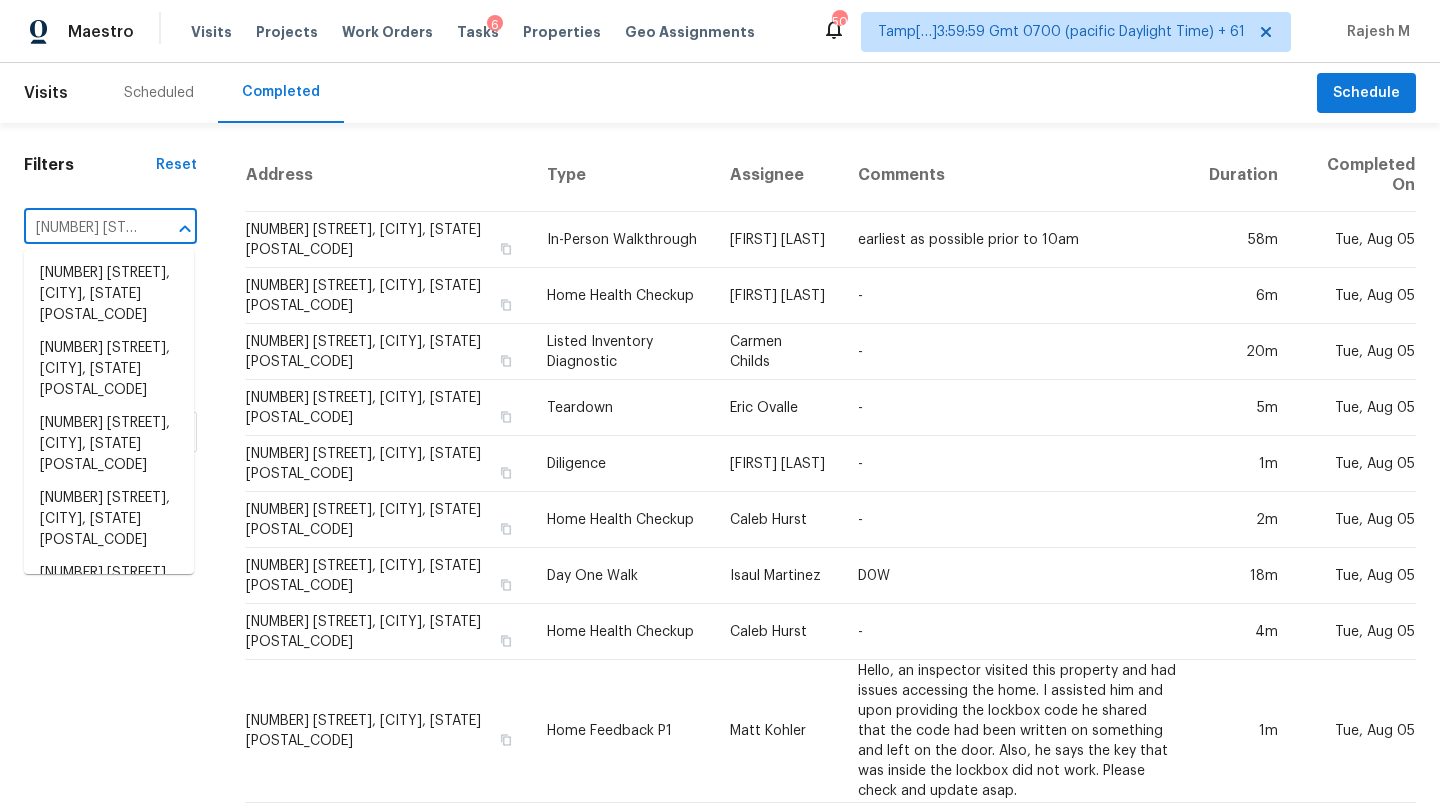 scroll, scrollTop: 0, scrollLeft: 118, axis: horizontal 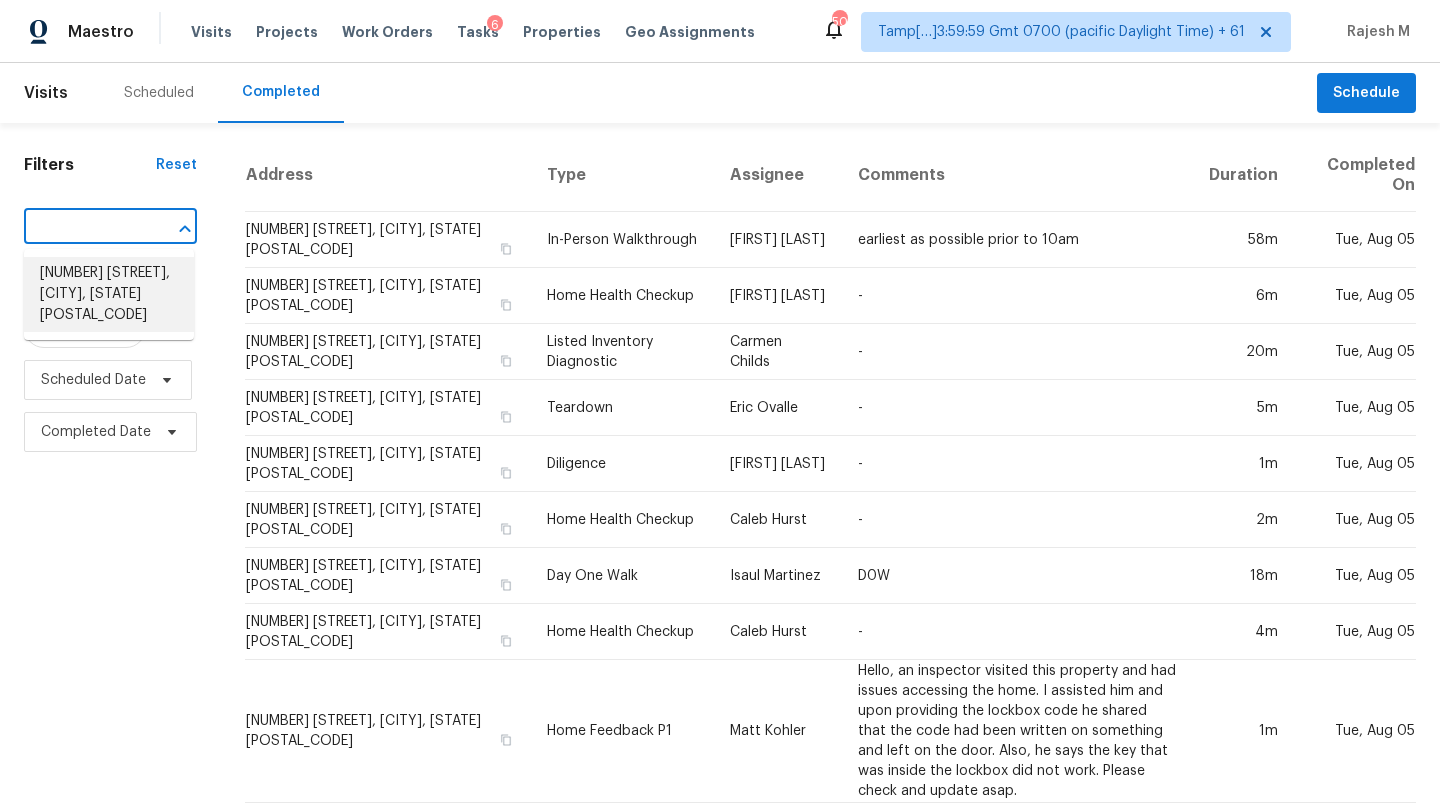 click on "113 Foley Ln, Lexington, SC 29072" at bounding box center [109, 294] 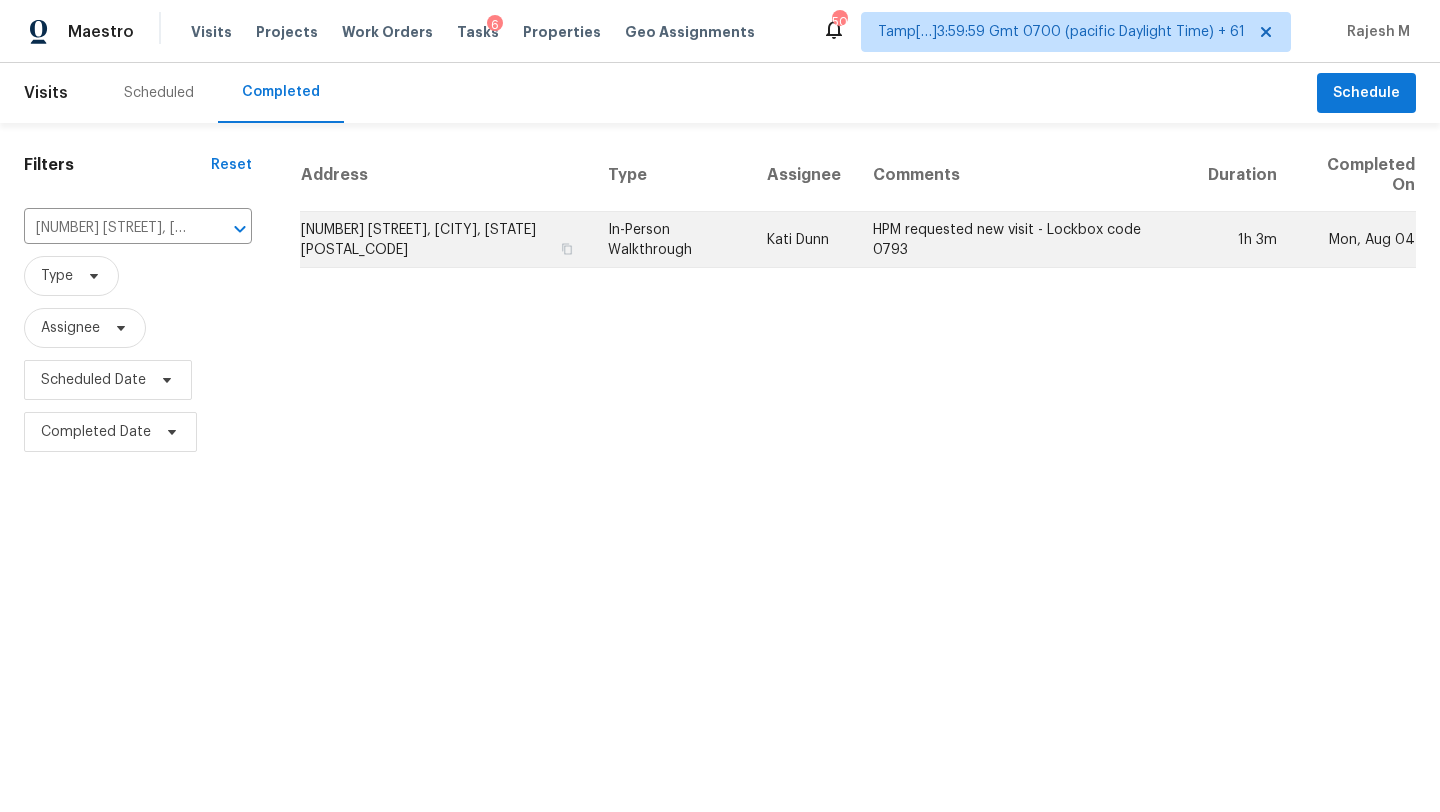 click on "HPM requested new visit - Lockbox code 0793" at bounding box center (1024, 240) 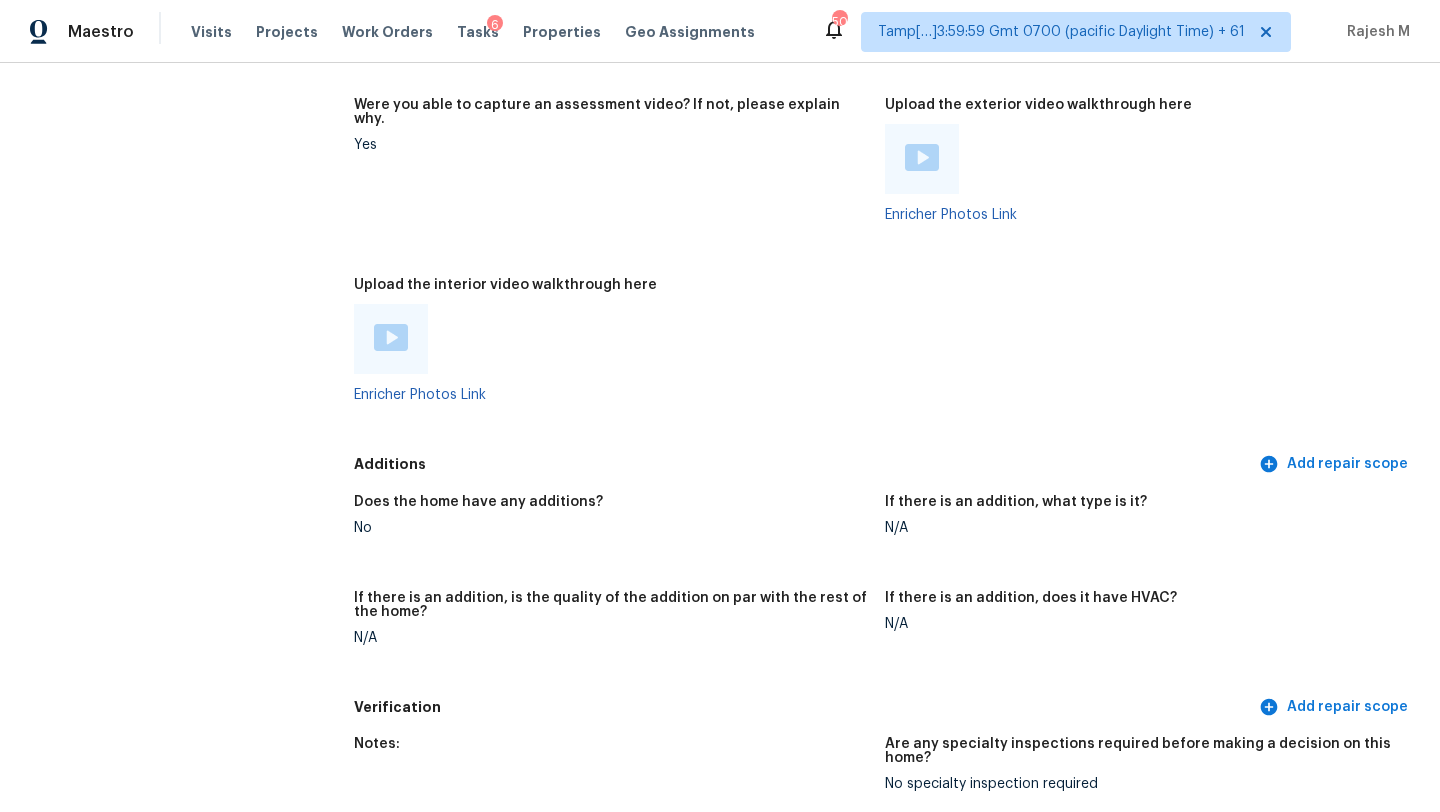 scroll, scrollTop: 3808, scrollLeft: 0, axis: vertical 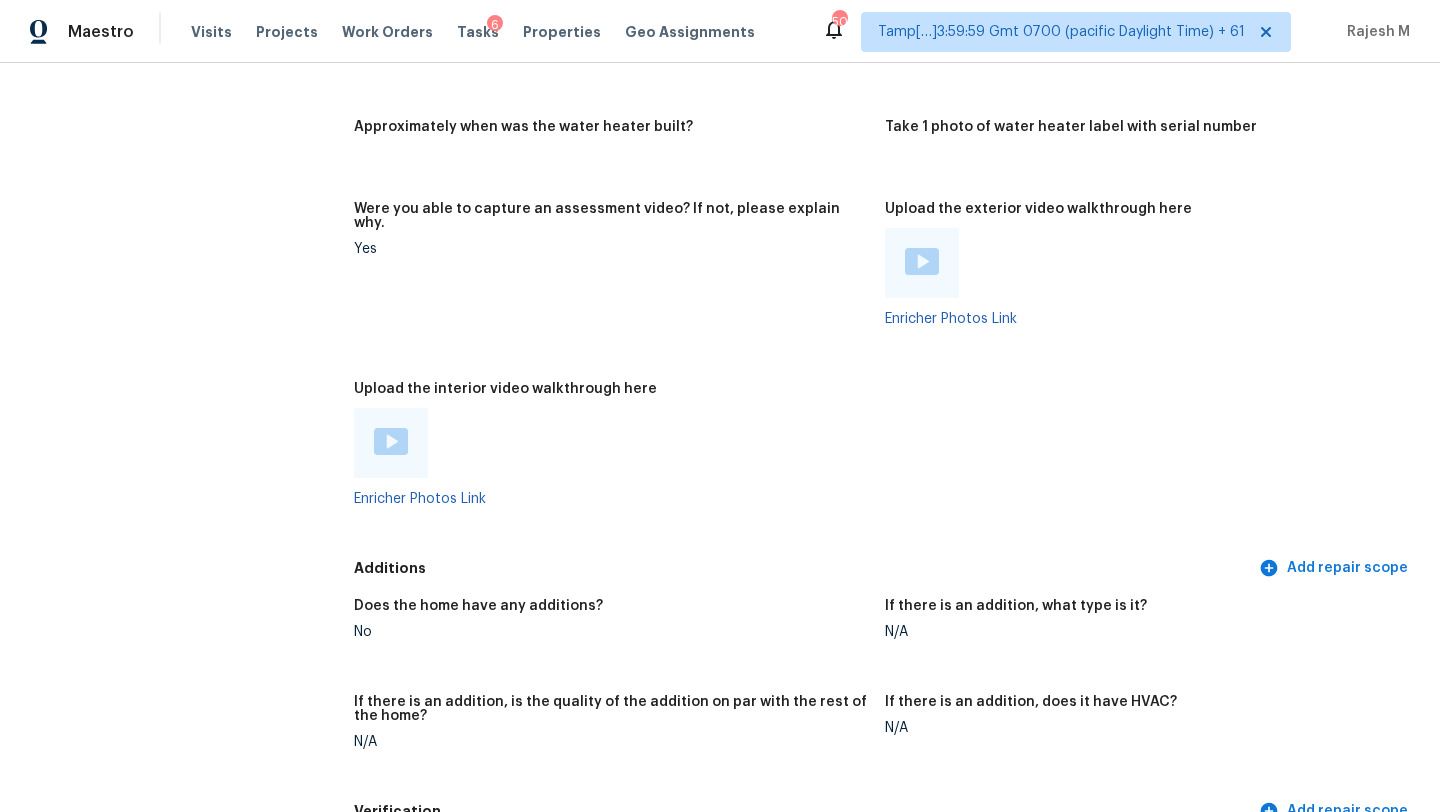 click at bounding box center (391, 441) 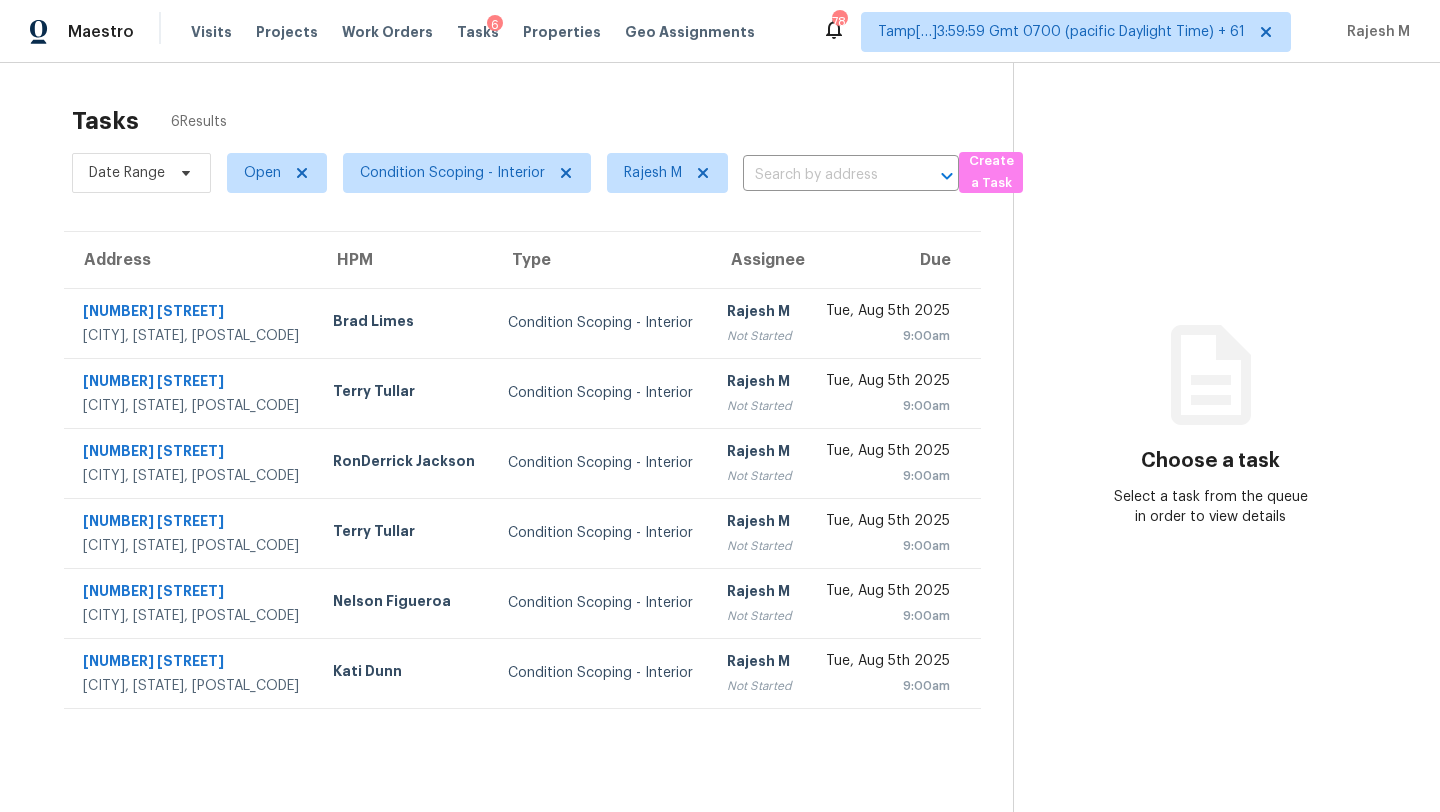 scroll, scrollTop: 0, scrollLeft: 0, axis: both 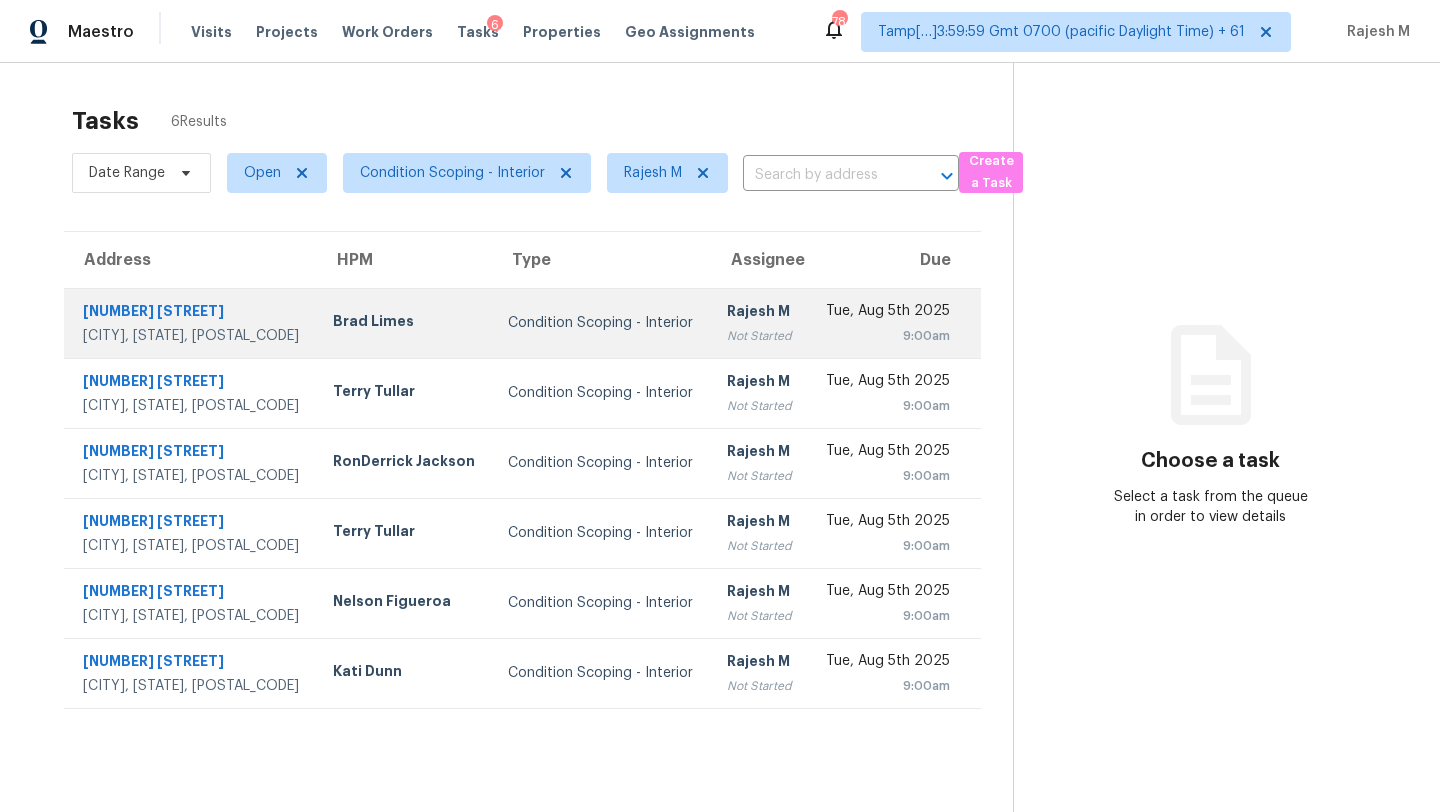 click on "Condition Scoping - Interior" at bounding box center [601, 323] 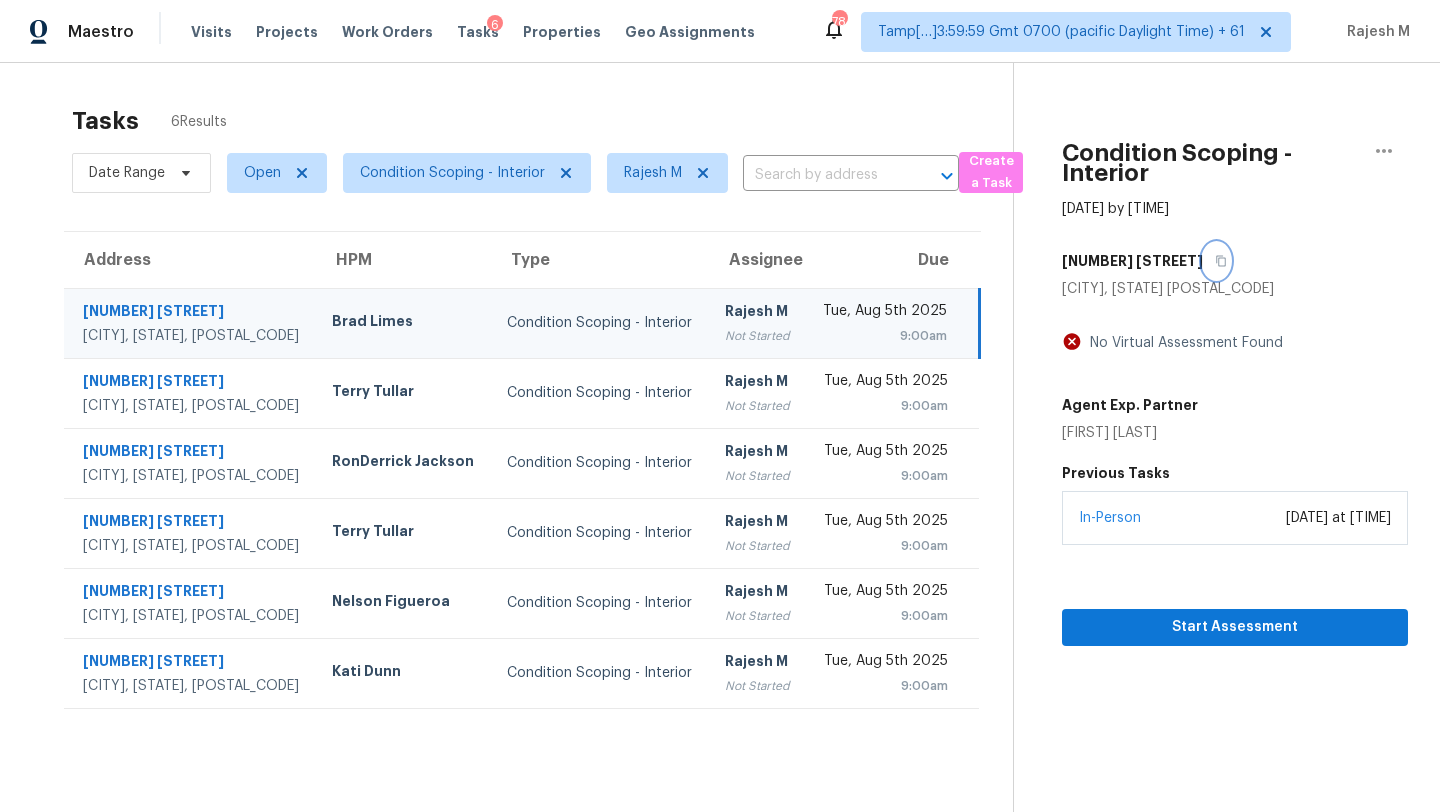 click 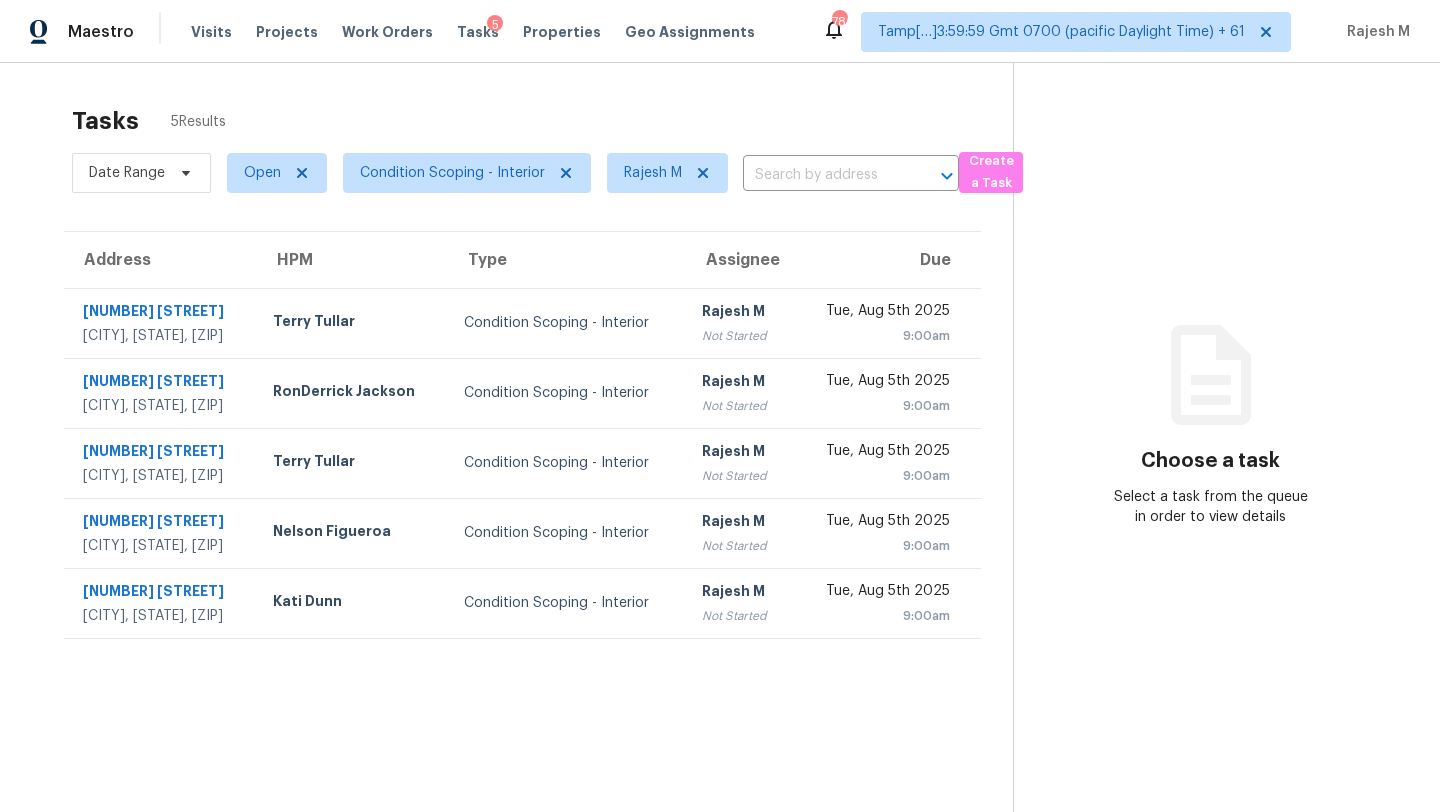 scroll, scrollTop: 0, scrollLeft: 0, axis: both 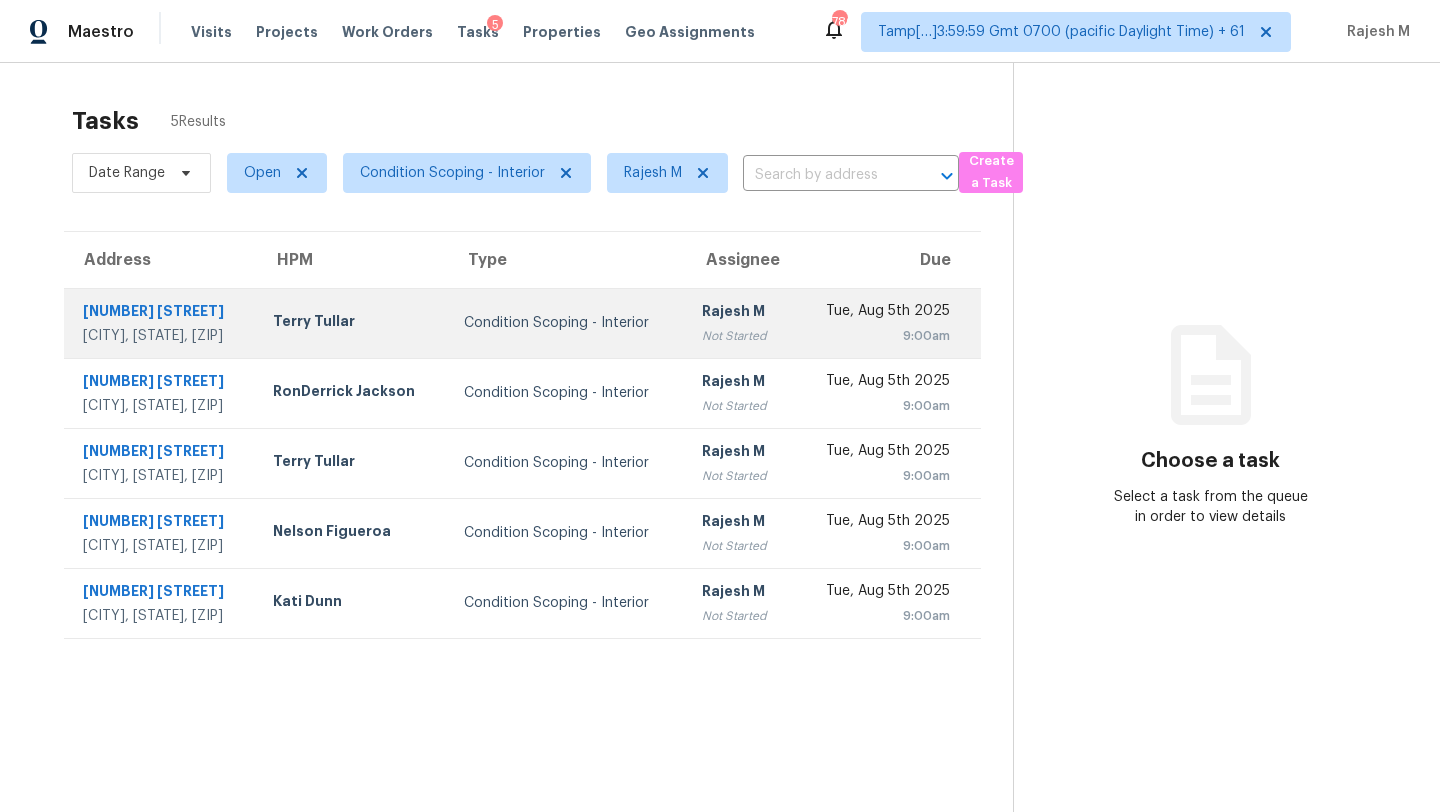 click on "Rajesh M" at bounding box center (739, 313) 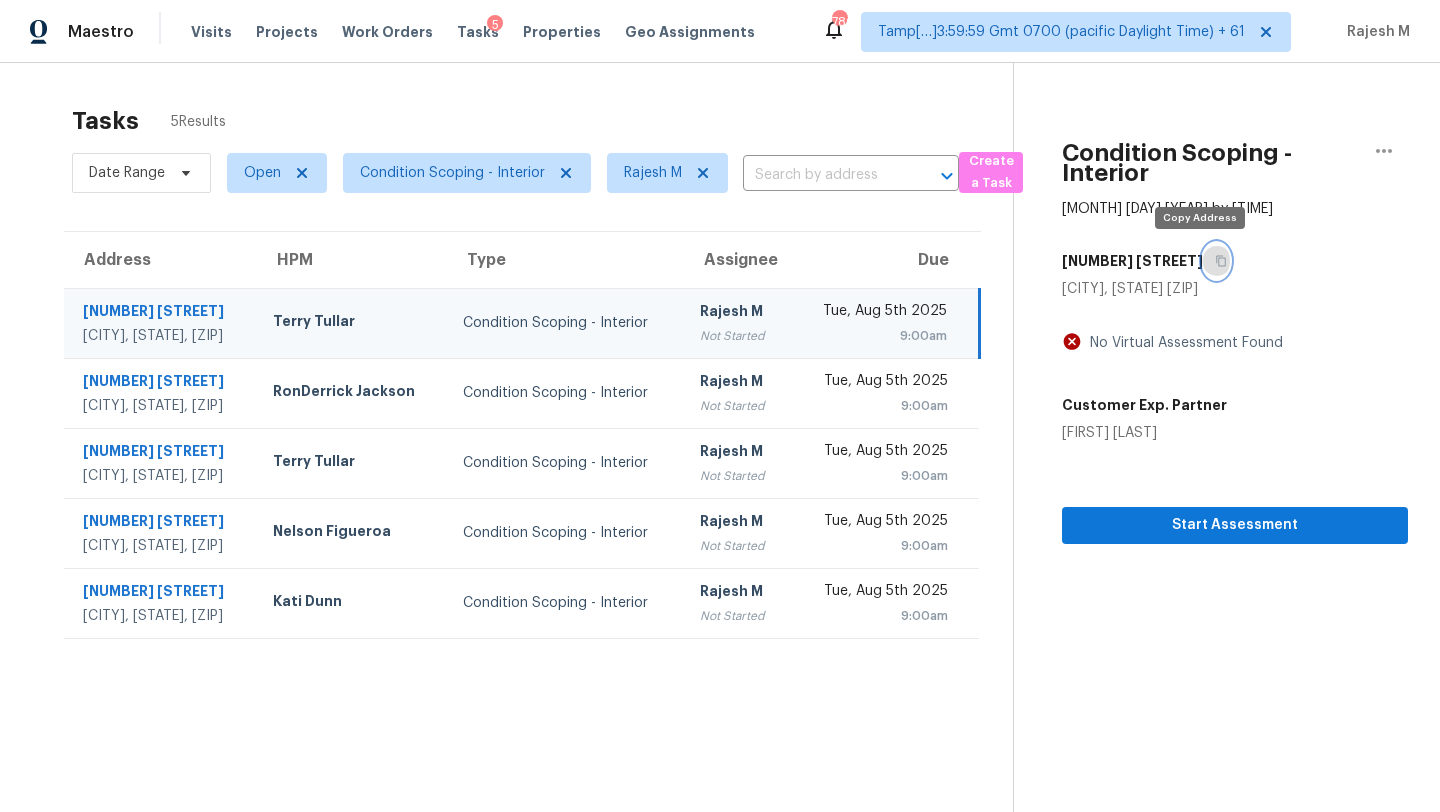 click at bounding box center (1216, 261) 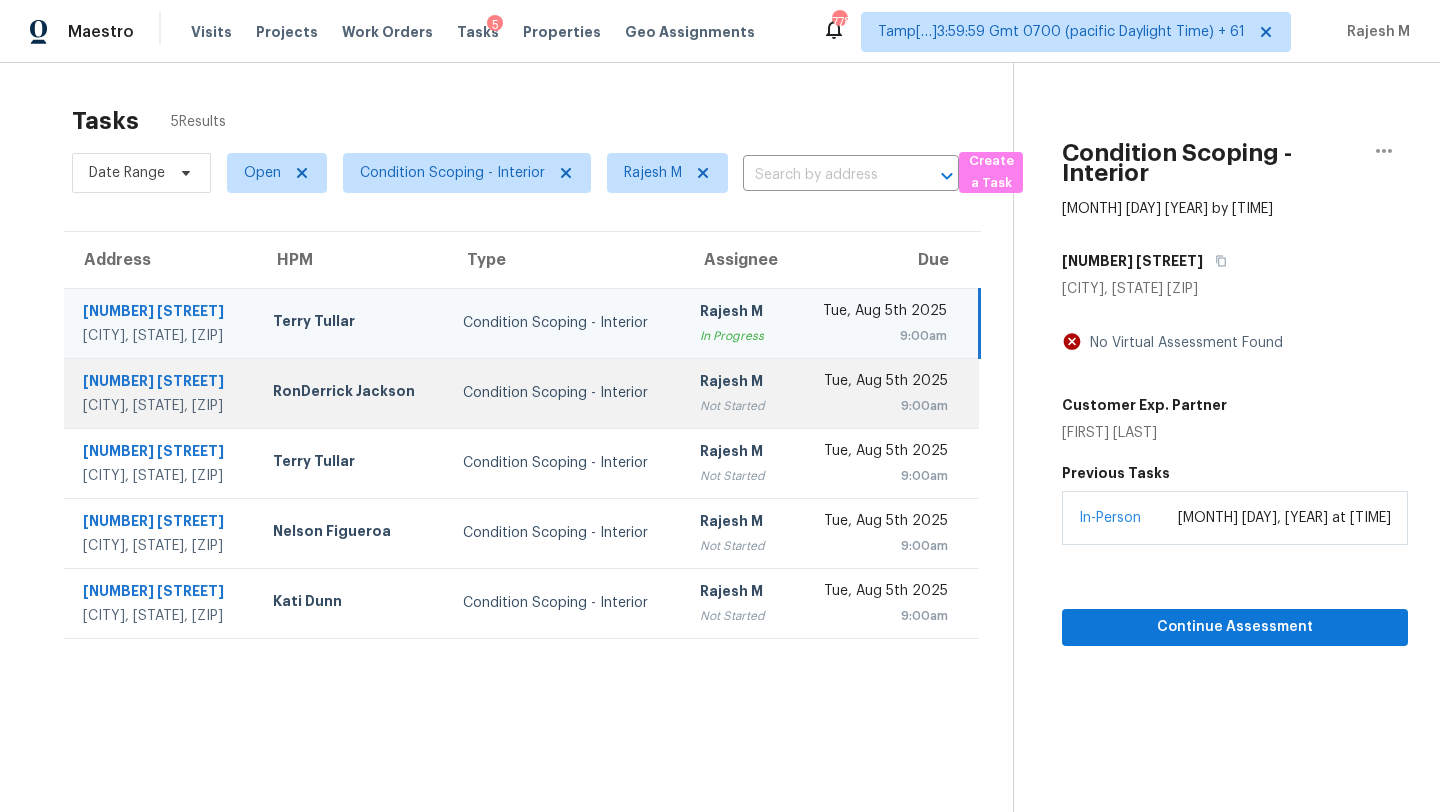 click on "RonDerrick Jackson" at bounding box center [352, 393] 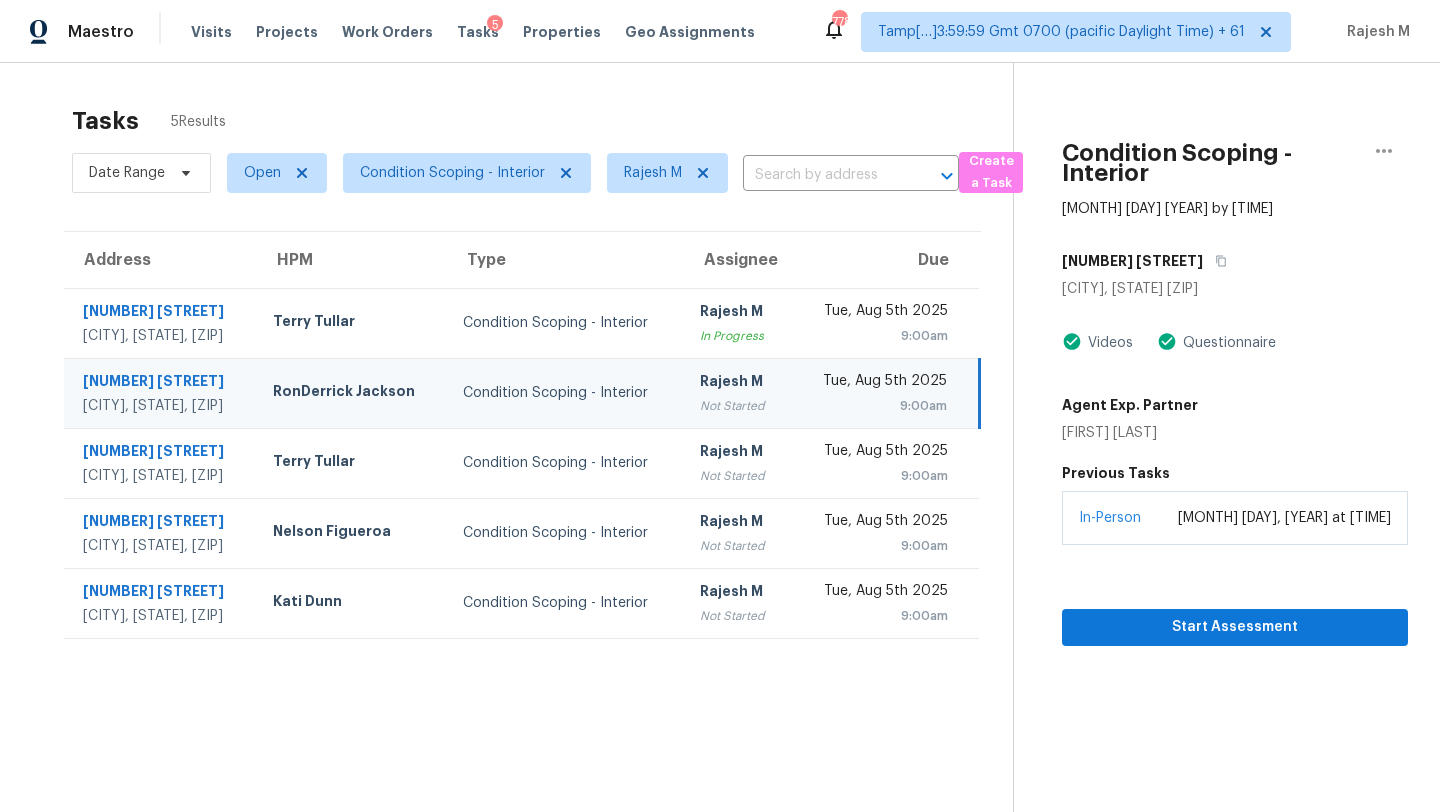 click on "[LAST] [FIRST] Not Started" at bounding box center (737, 393) 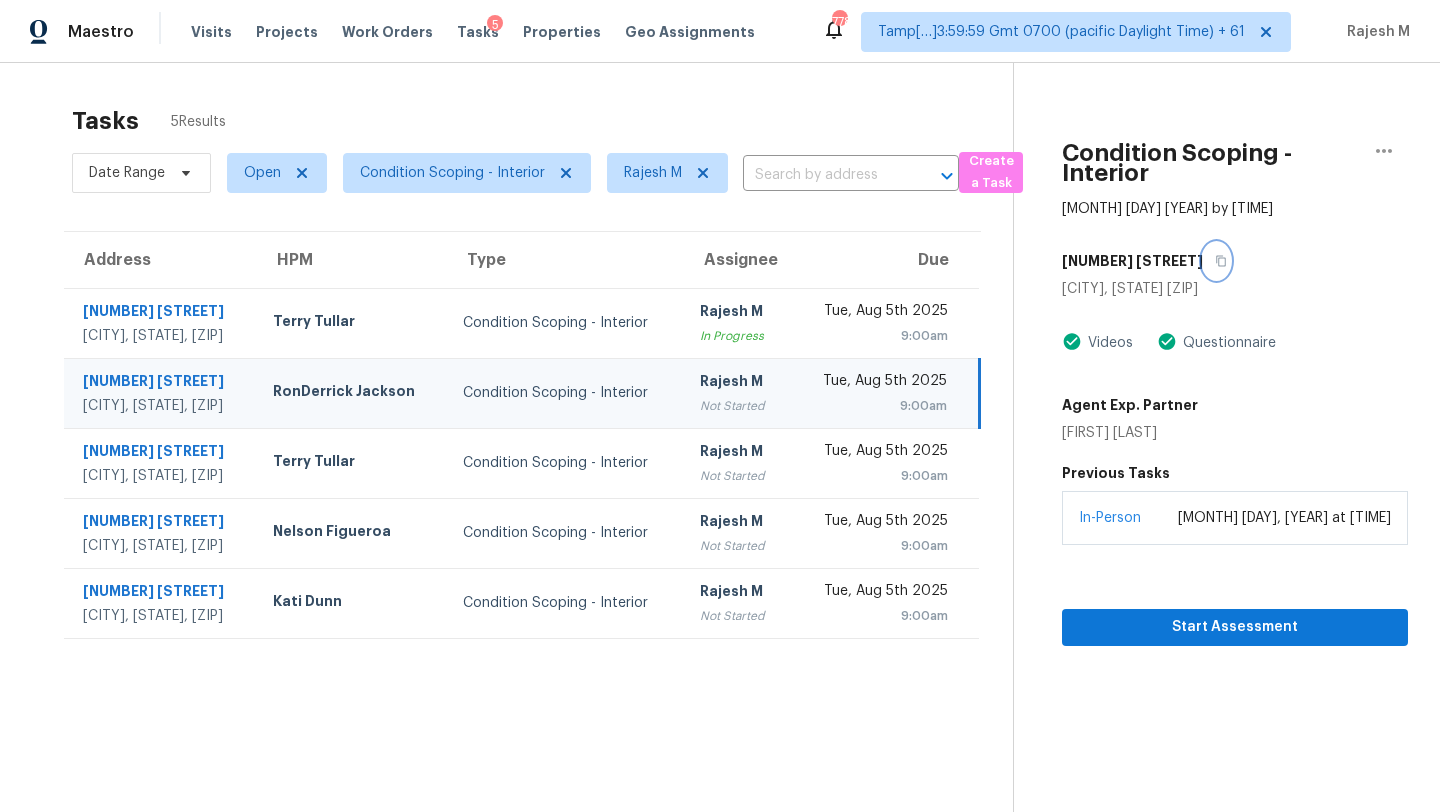 click 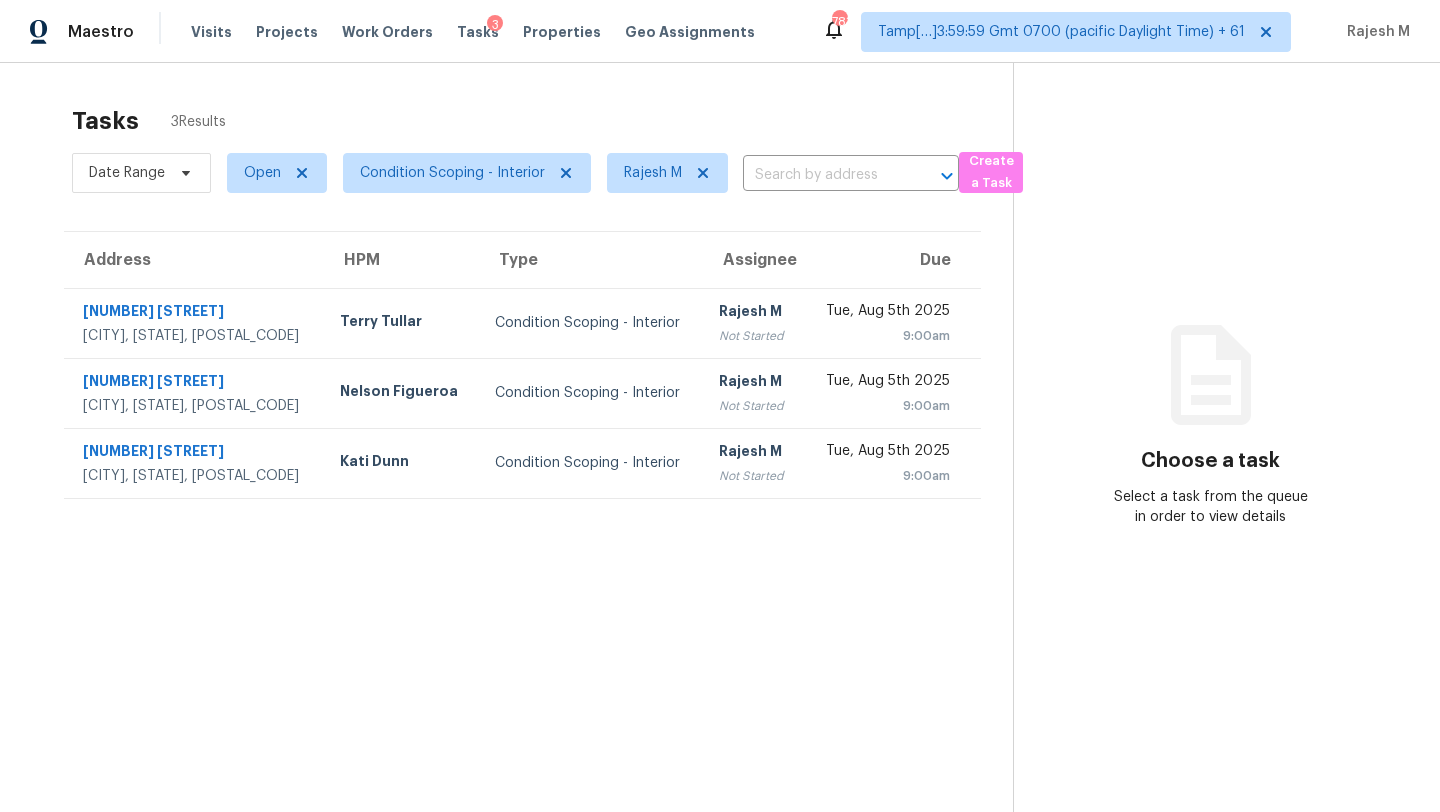 scroll, scrollTop: 0, scrollLeft: 0, axis: both 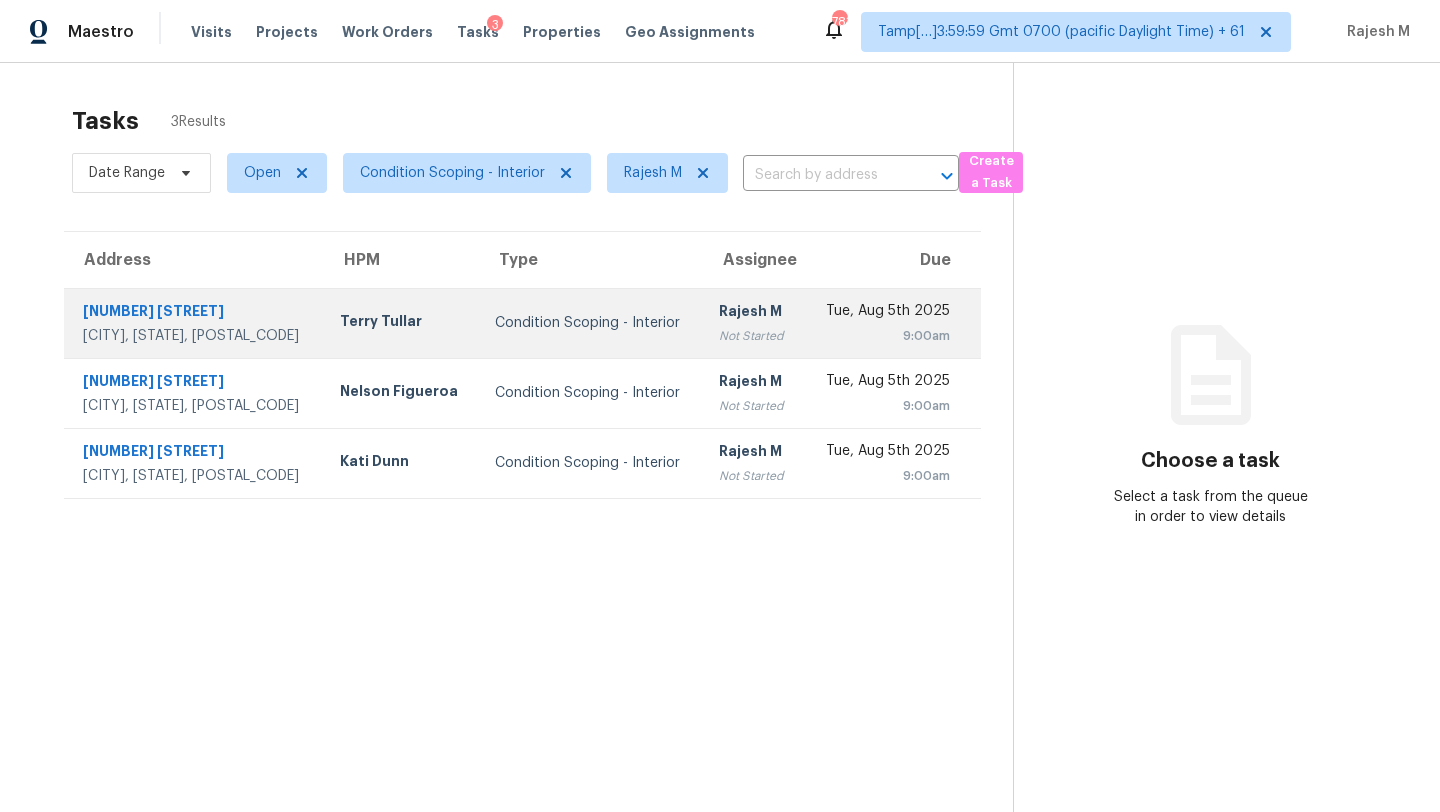 click on "Rajesh M" at bounding box center [753, 313] 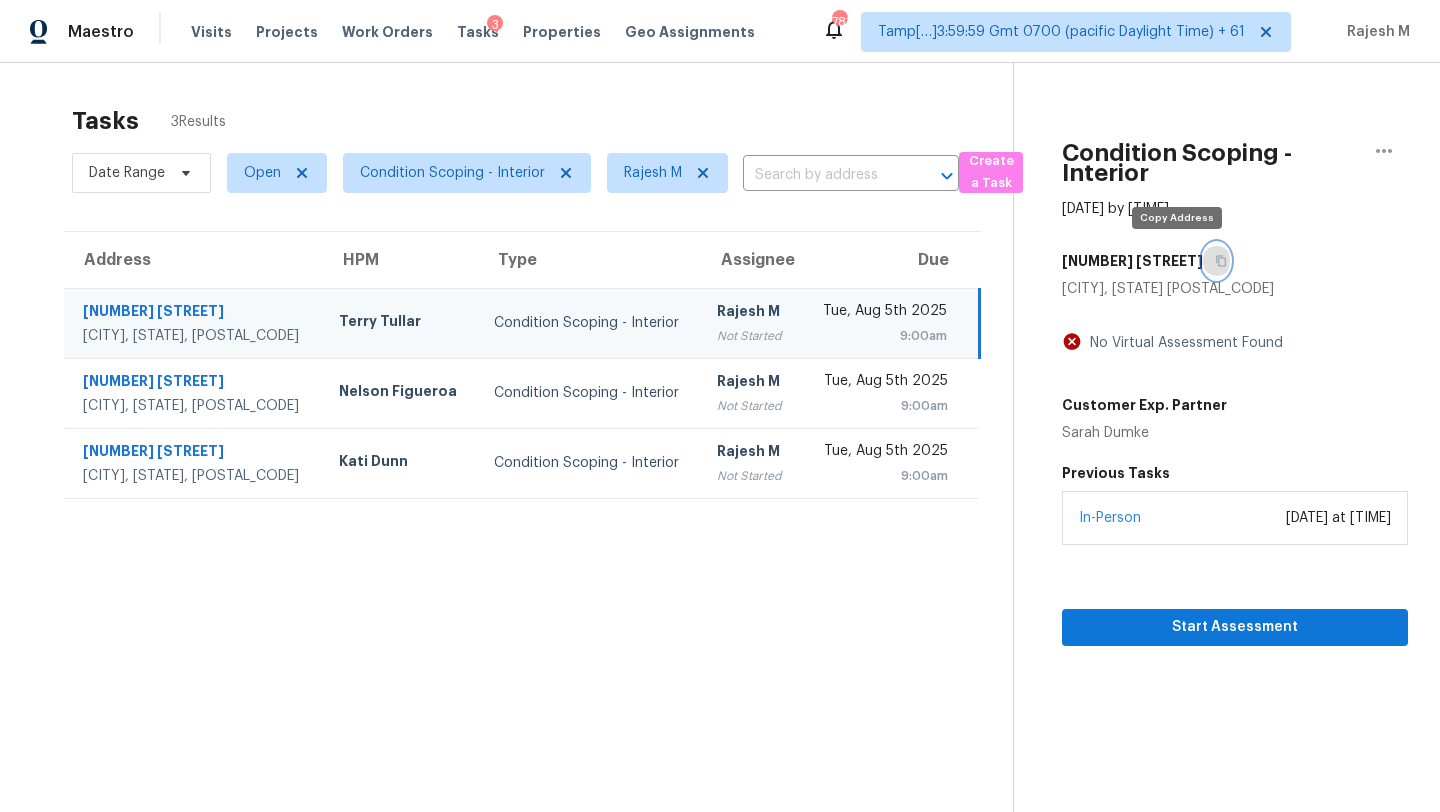 click 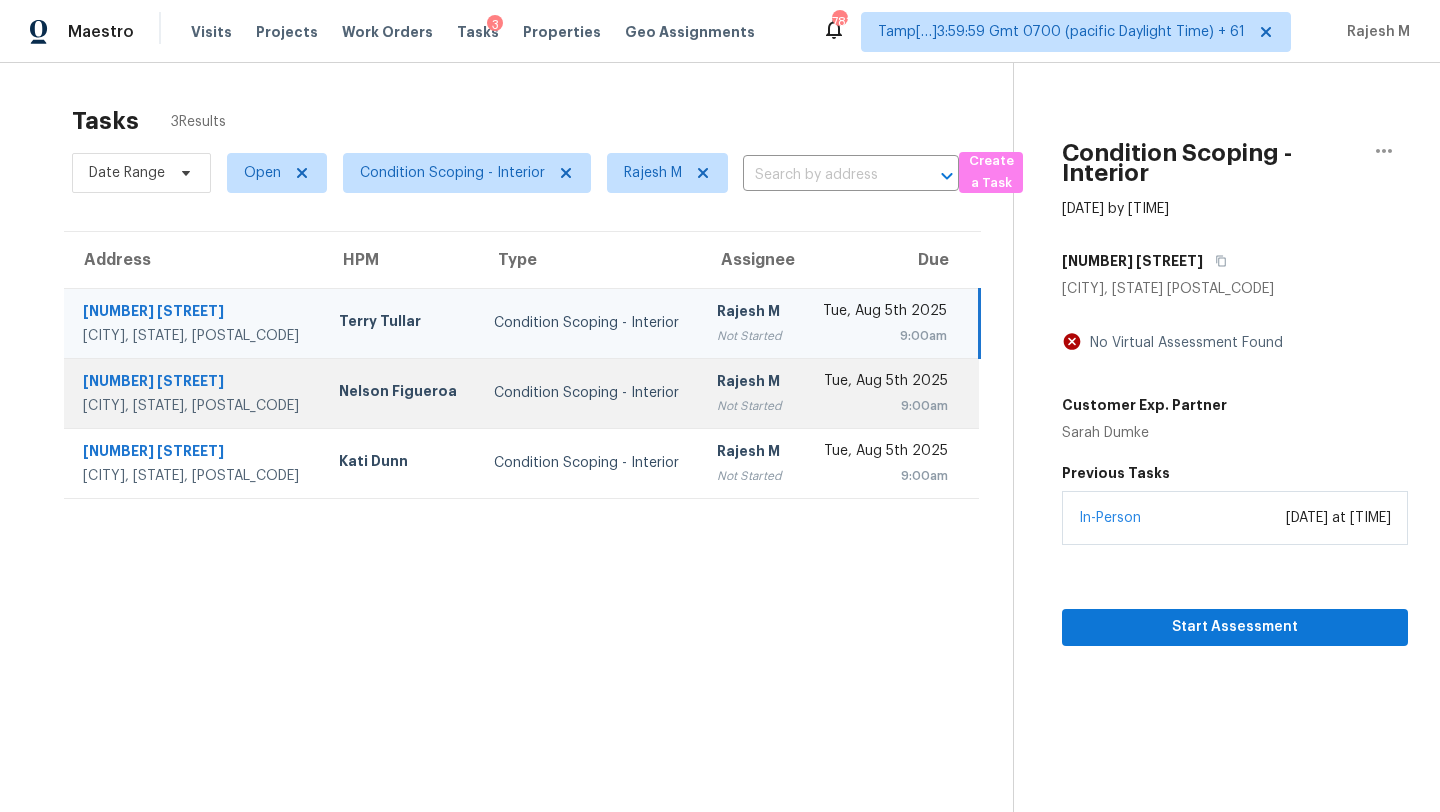 click on "Tue, Aug 5th 2025" at bounding box center [882, 383] 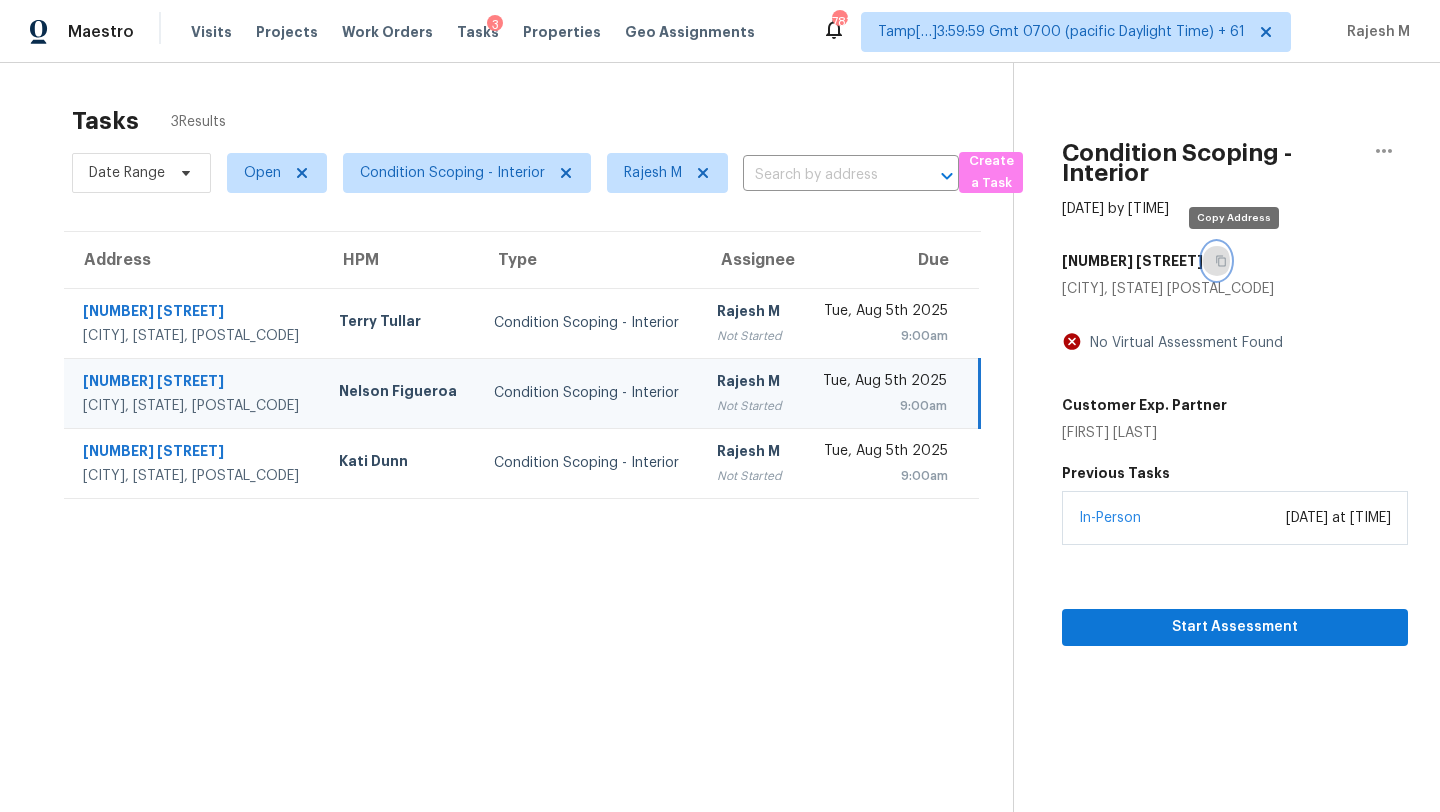 click 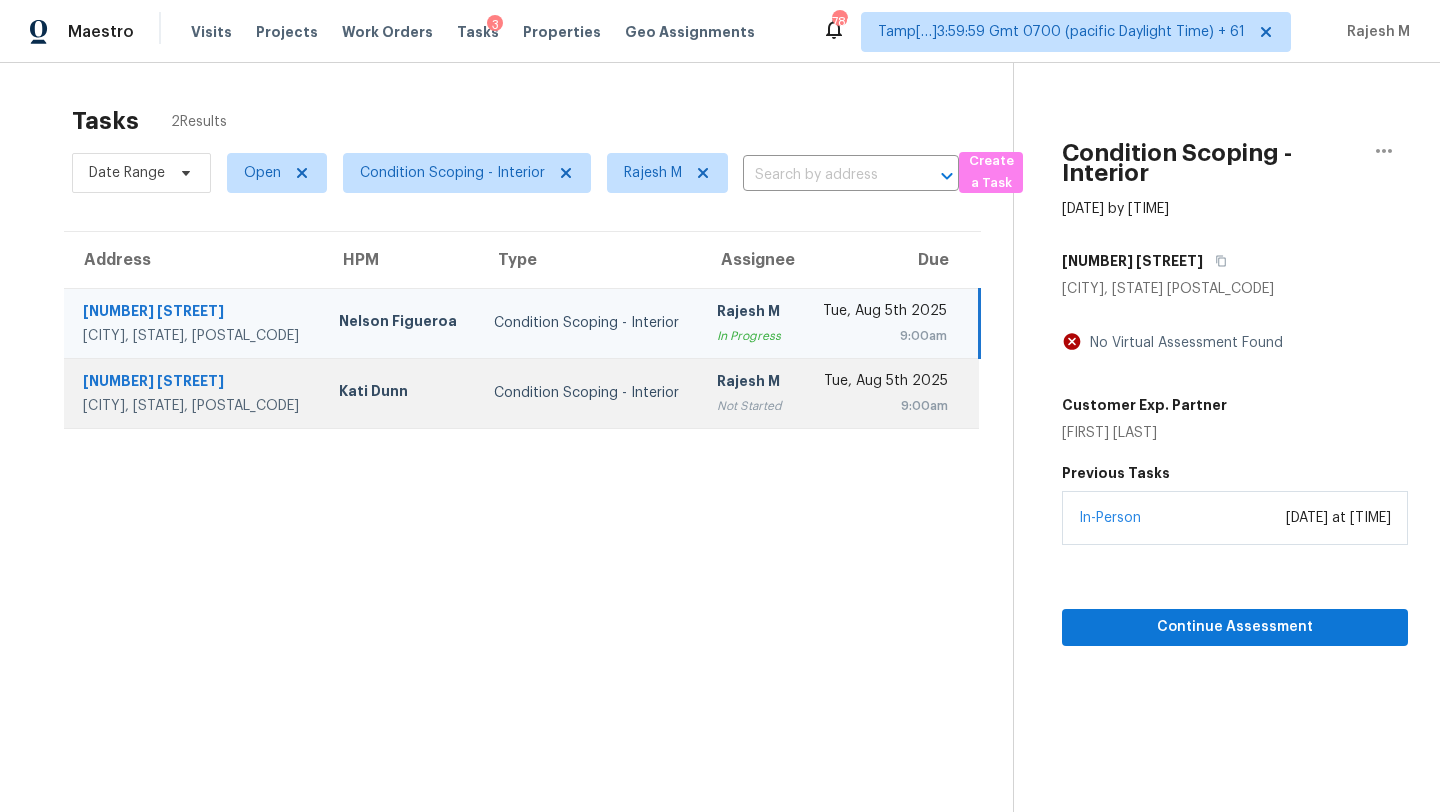 click on "Rajesh M" at bounding box center (751, 383) 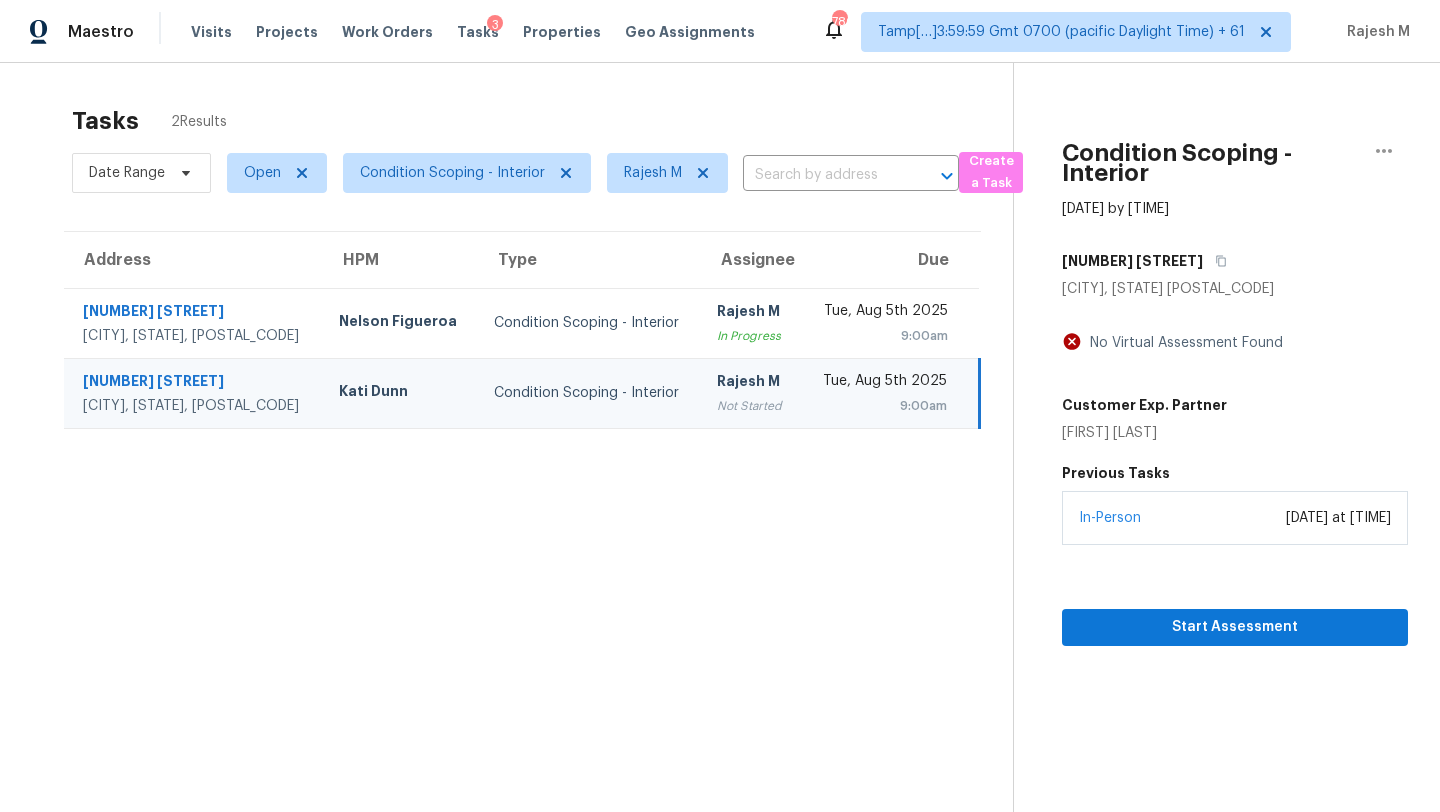 click on "Rajesh M" at bounding box center (751, 383) 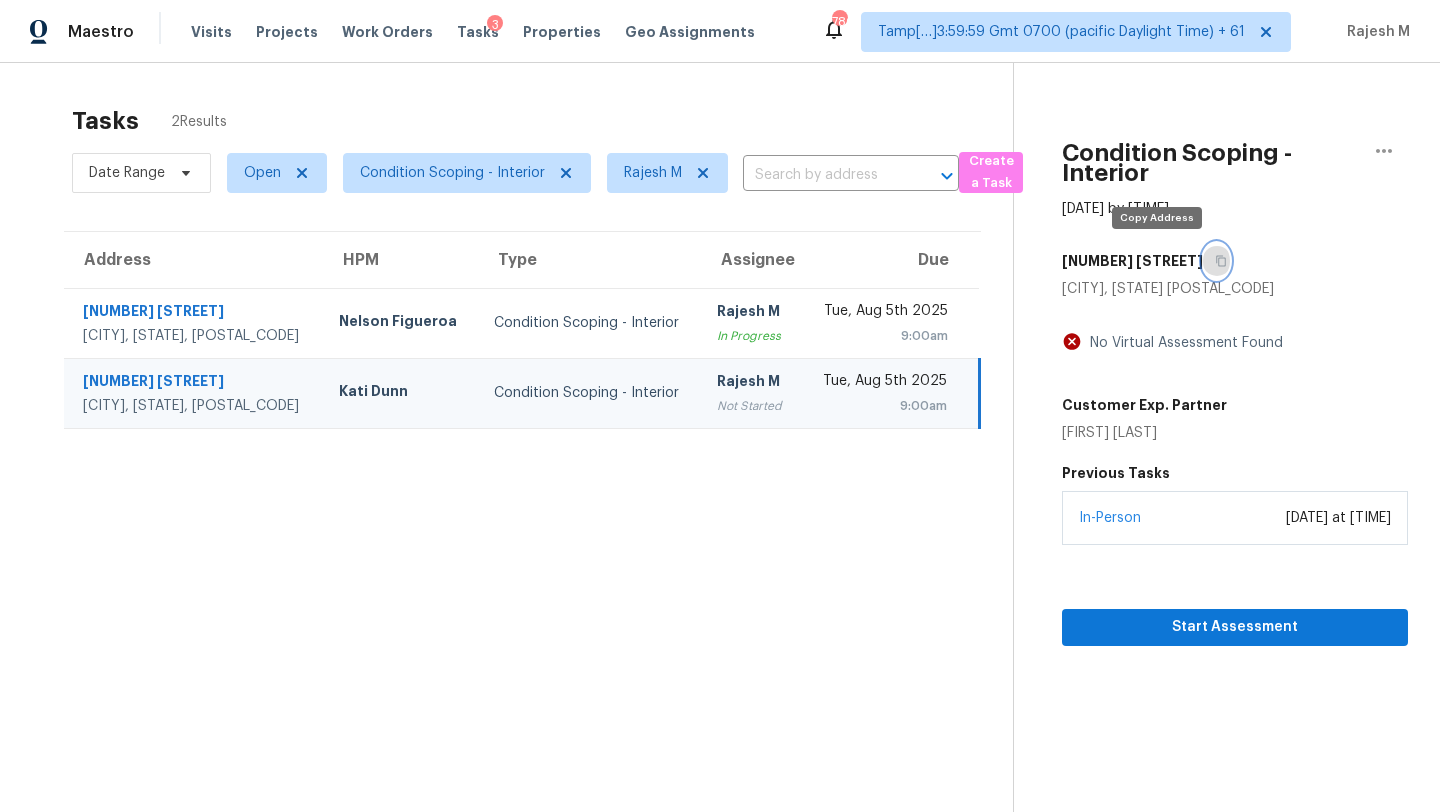 click at bounding box center (1216, 261) 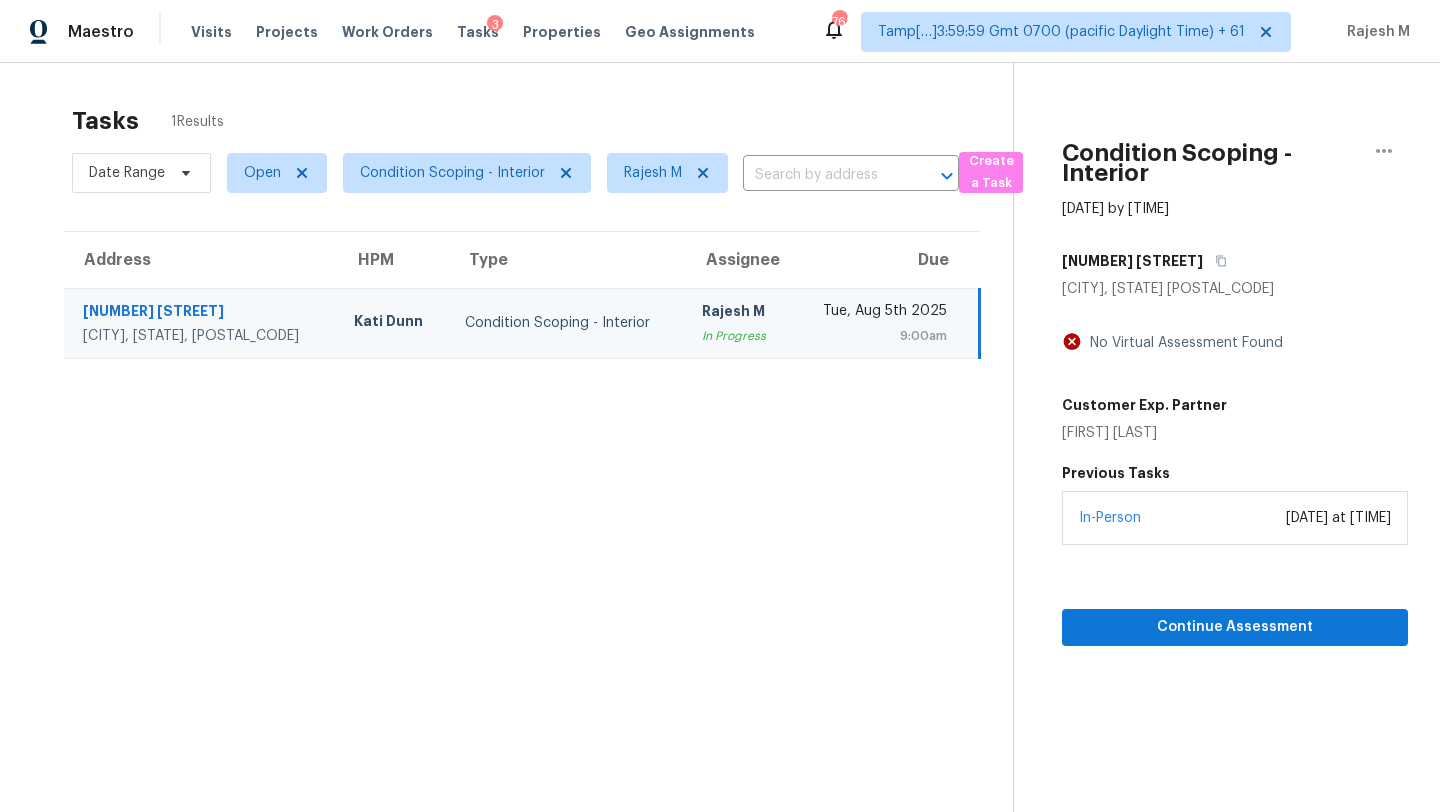 click on "Tasks 1  Results Date Range Open Condition Scoping - Interior [PERSON] ​ Create a Task Address HPM Type Assignee Due [NUMBER] [STREET]   [CITY], [STATE], [POSTAL_CODE] [PERSON] Condition Scoping - Interior [PERSON] In Progress [DAY], [DATE] [TIME]" at bounding box center (522, 485) 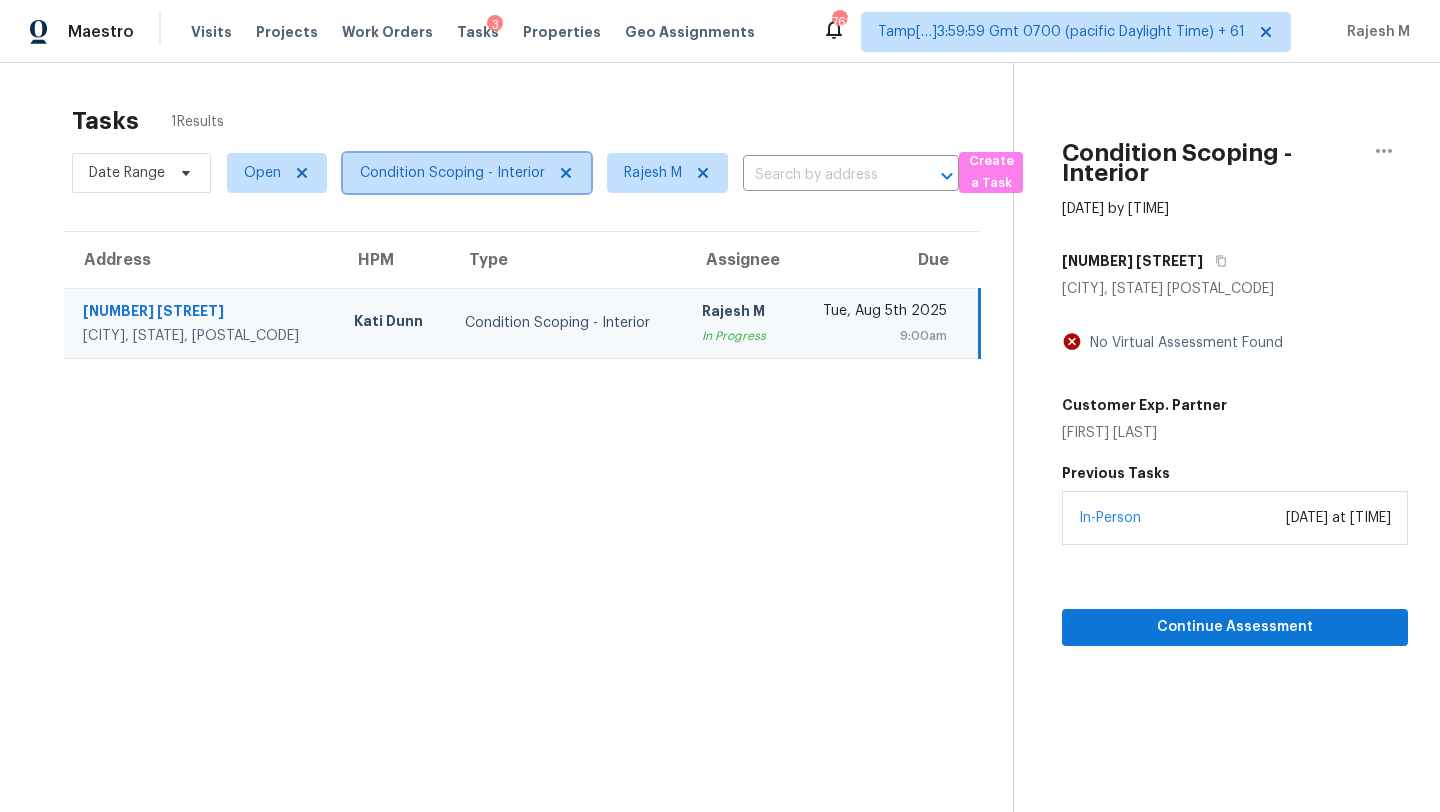 click on "Condition Scoping - Interior" at bounding box center (467, 173) 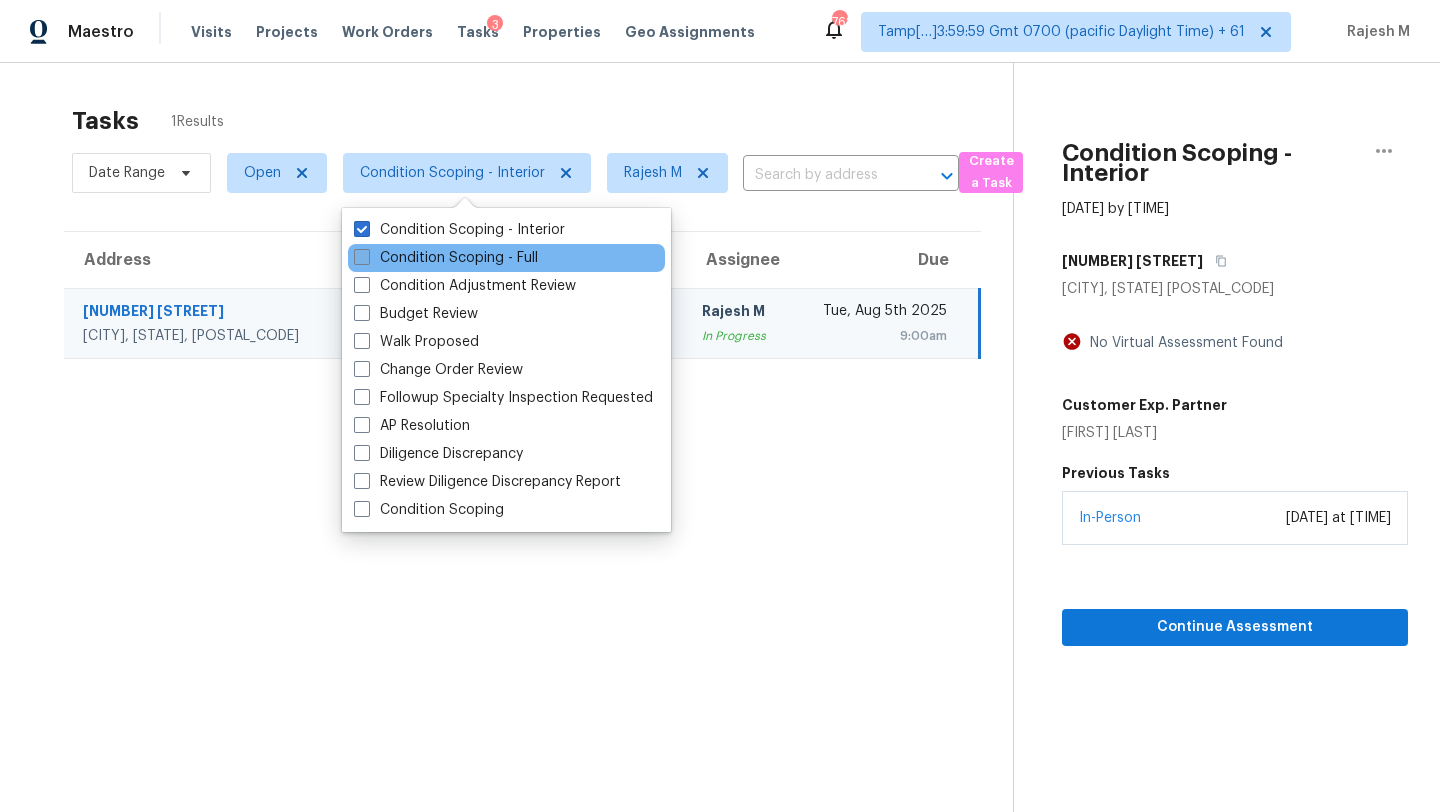 click on "Condition Scoping - Full" at bounding box center [446, 258] 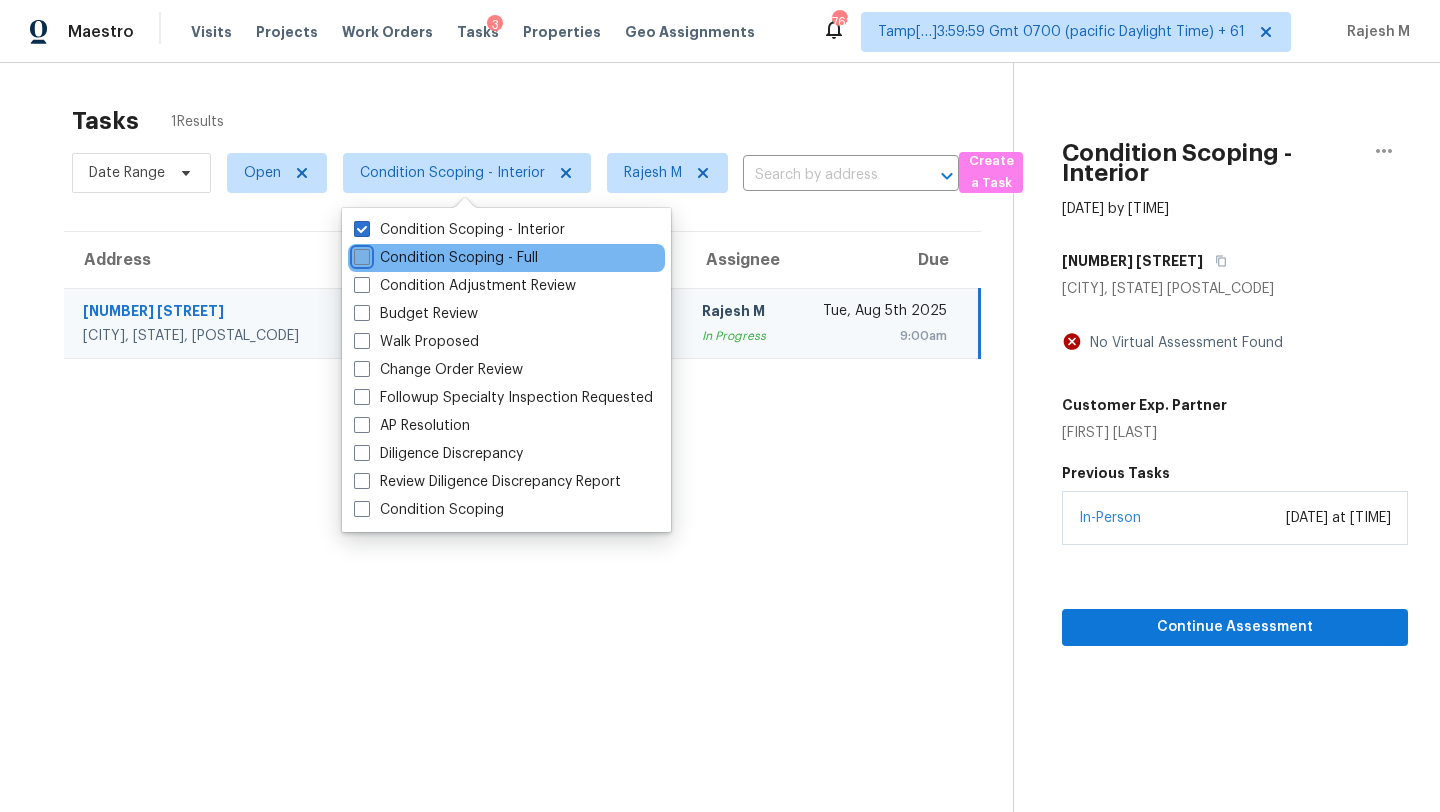 click on "Condition Scoping - Full" at bounding box center [360, 254] 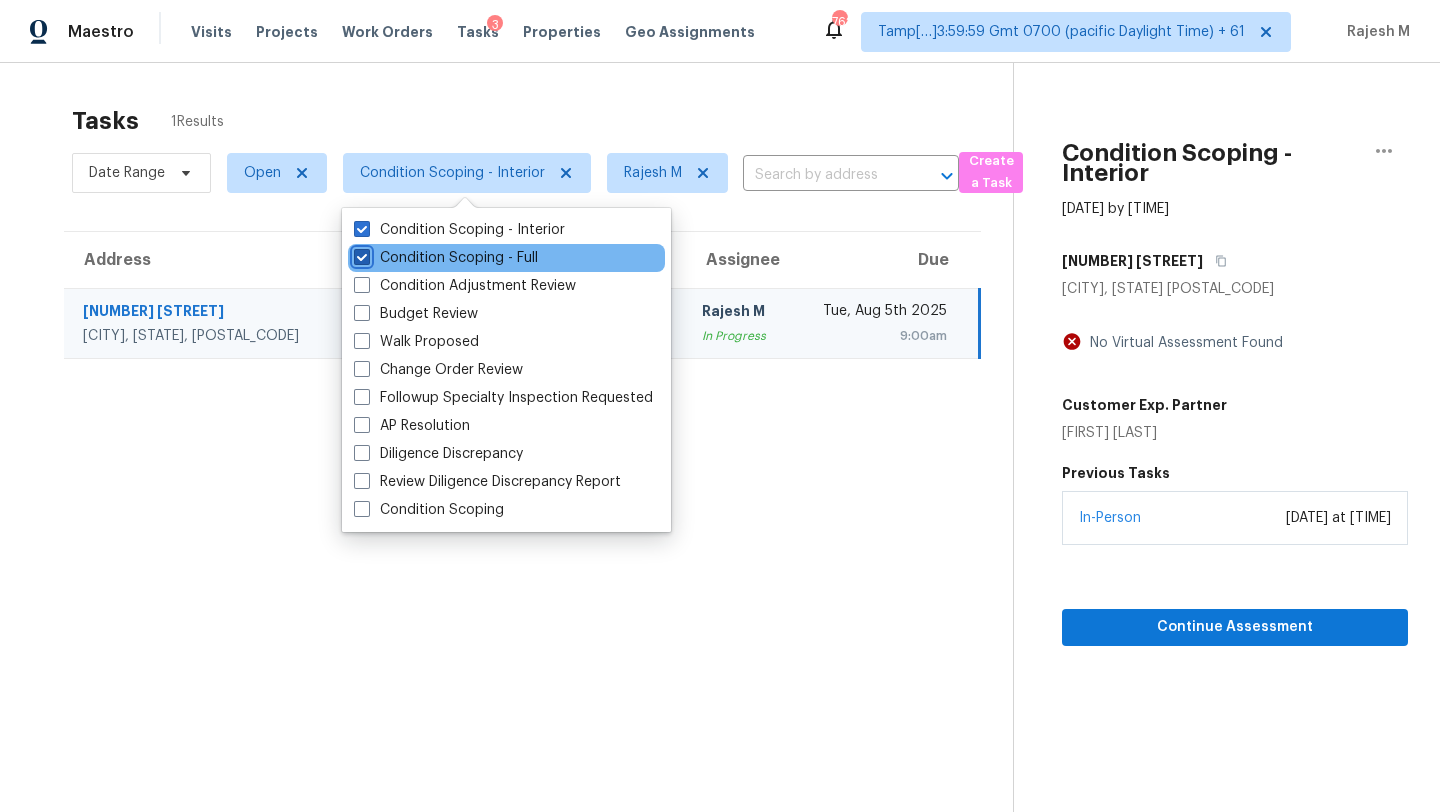 checkbox on "true" 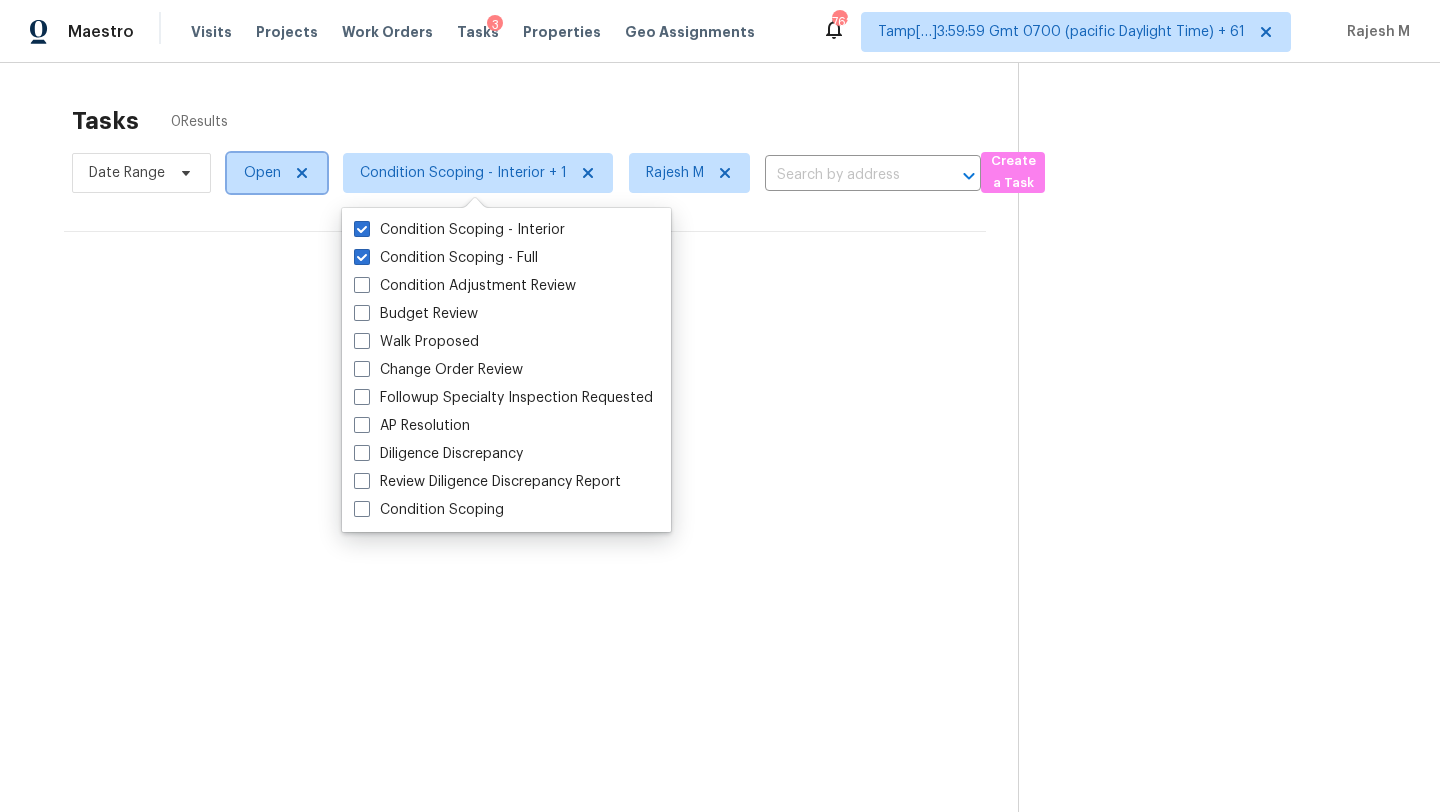click on "Open" at bounding box center [262, 173] 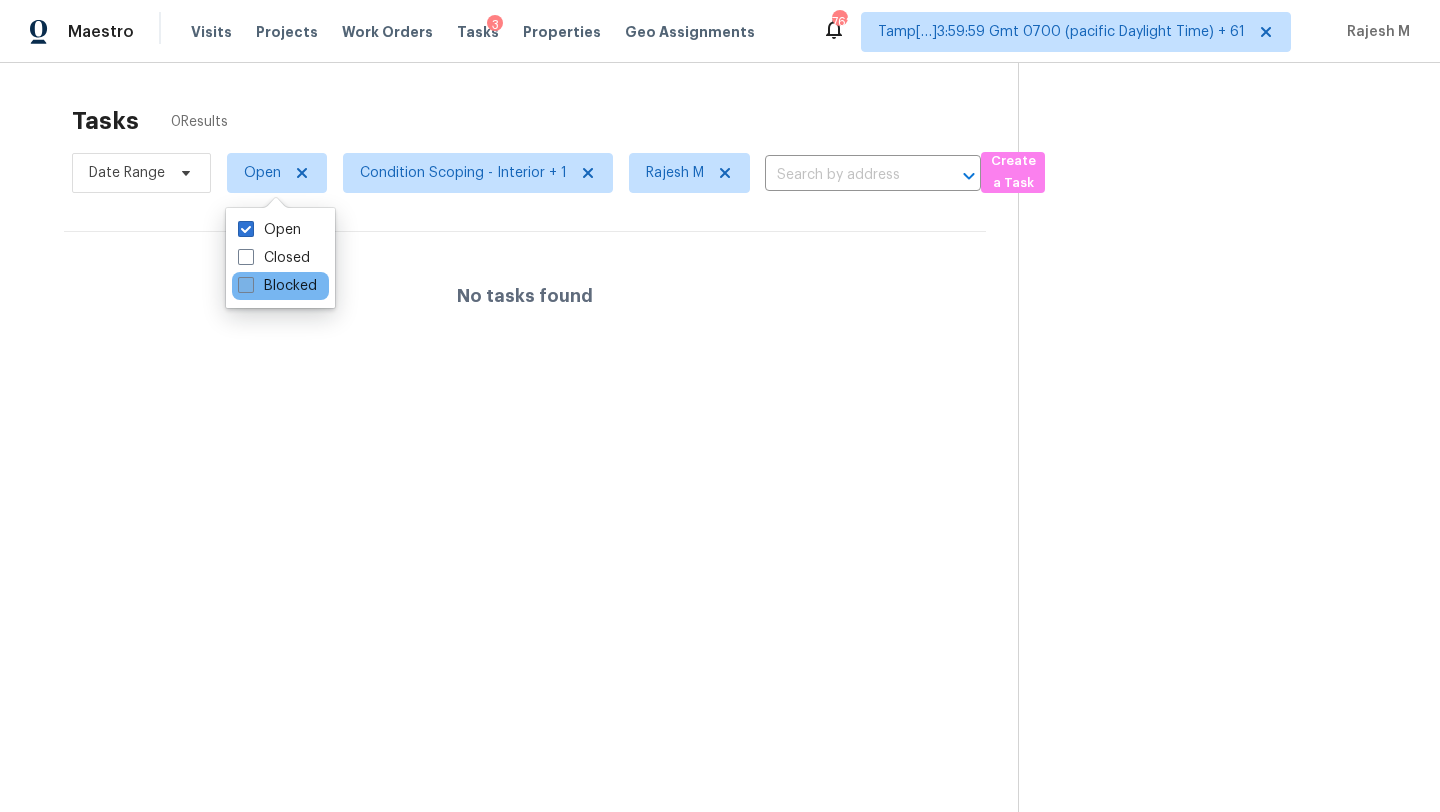 click on "Blocked" at bounding box center [277, 286] 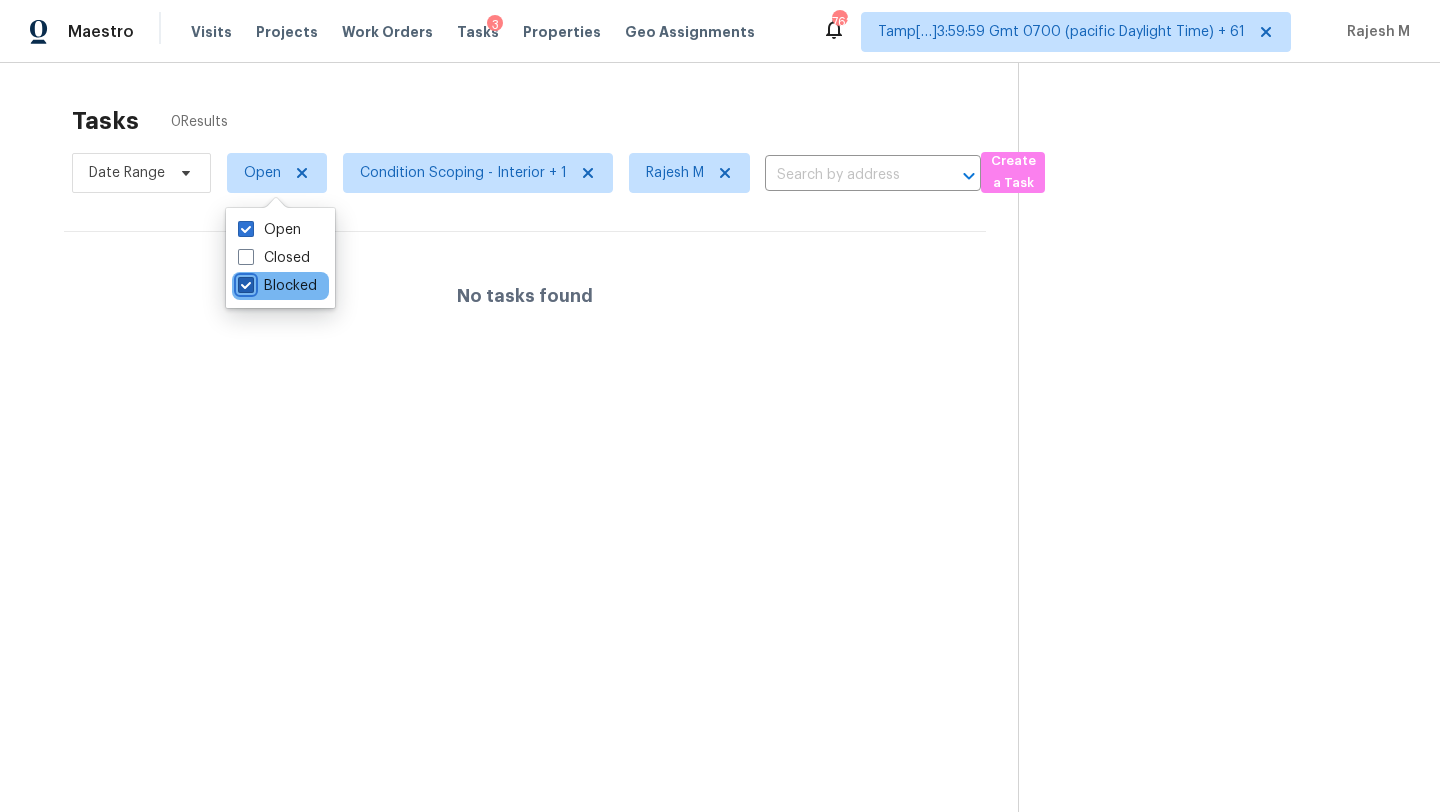checkbox on "true" 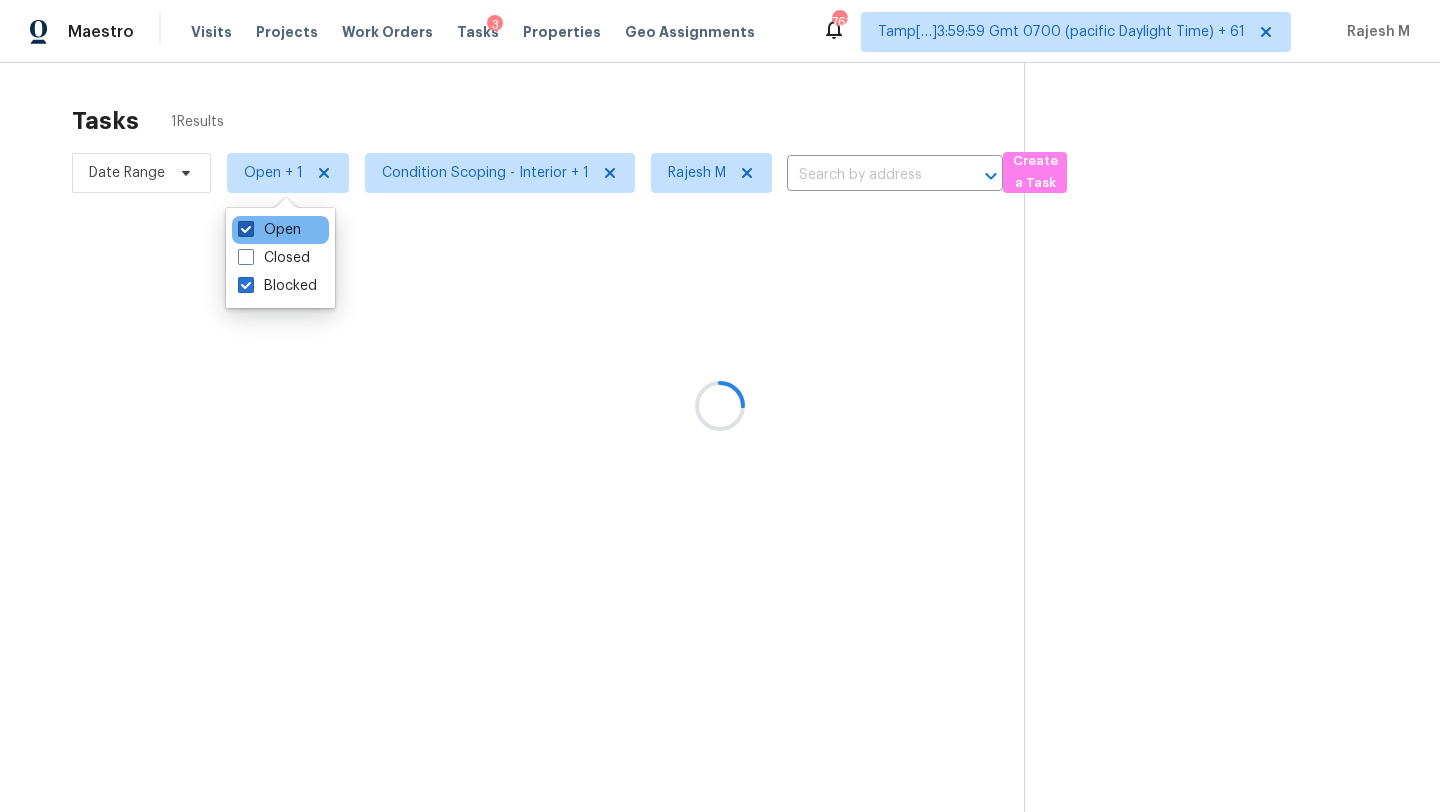 click on "Open" at bounding box center [269, 230] 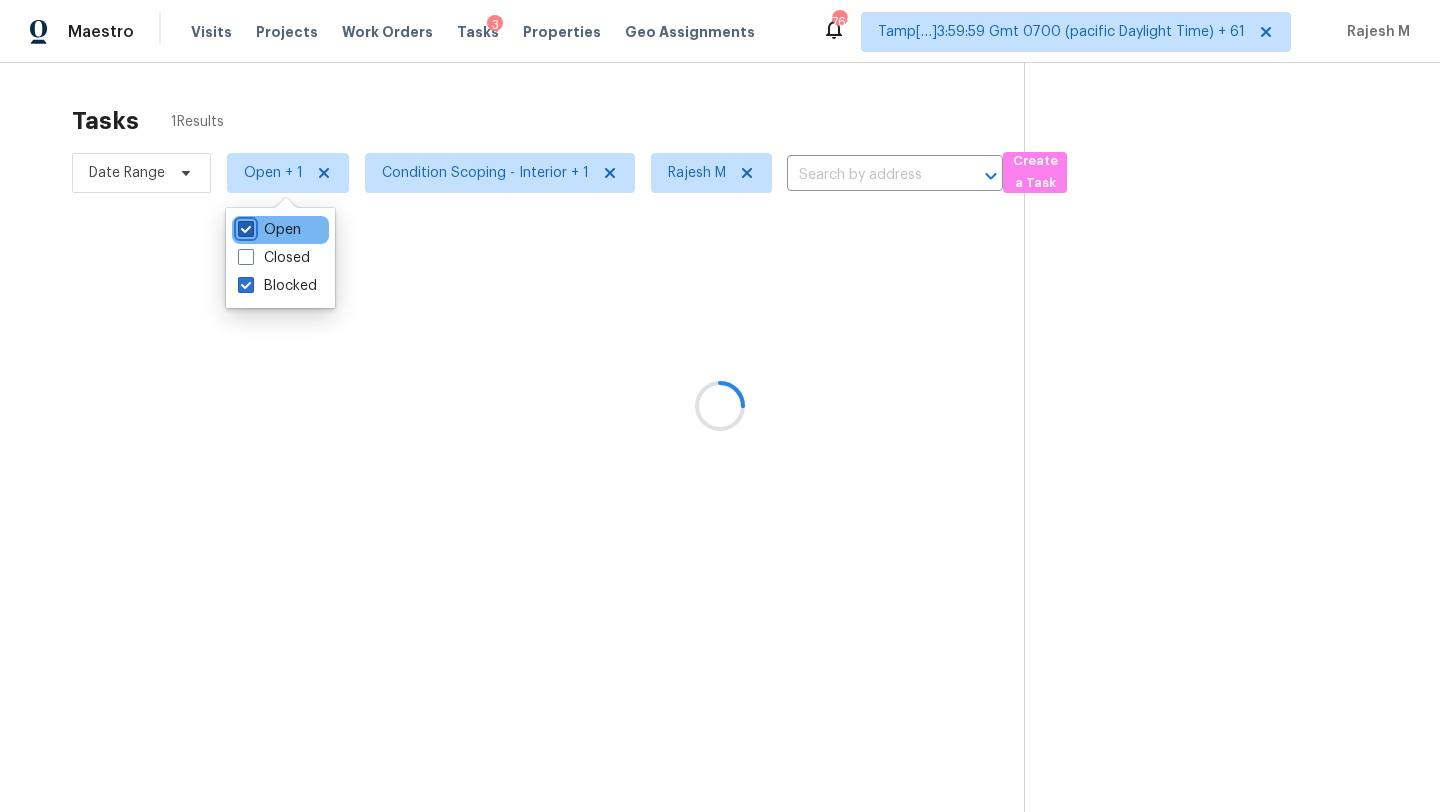 click on "Open" at bounding box center [244, 226] 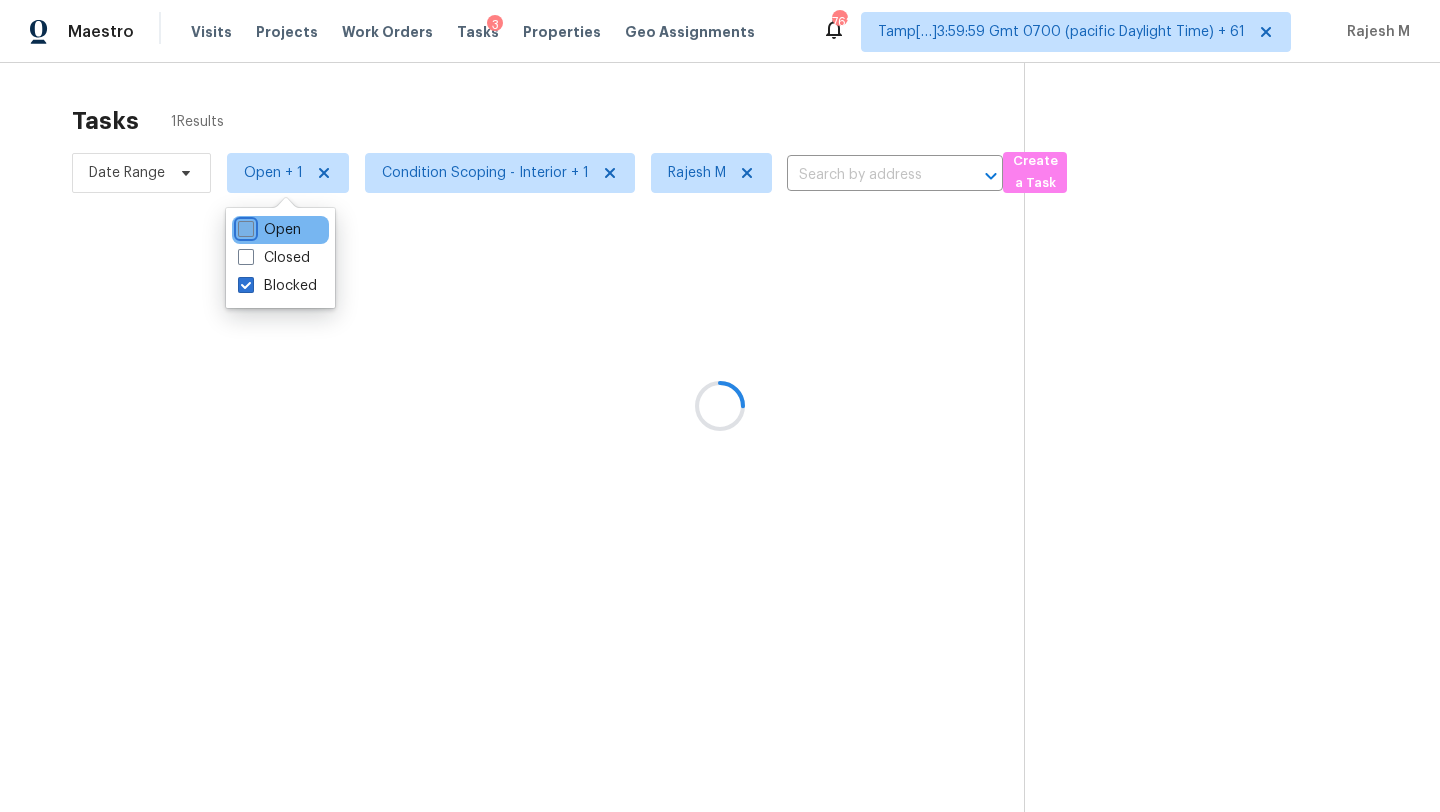 checkbox on "false" 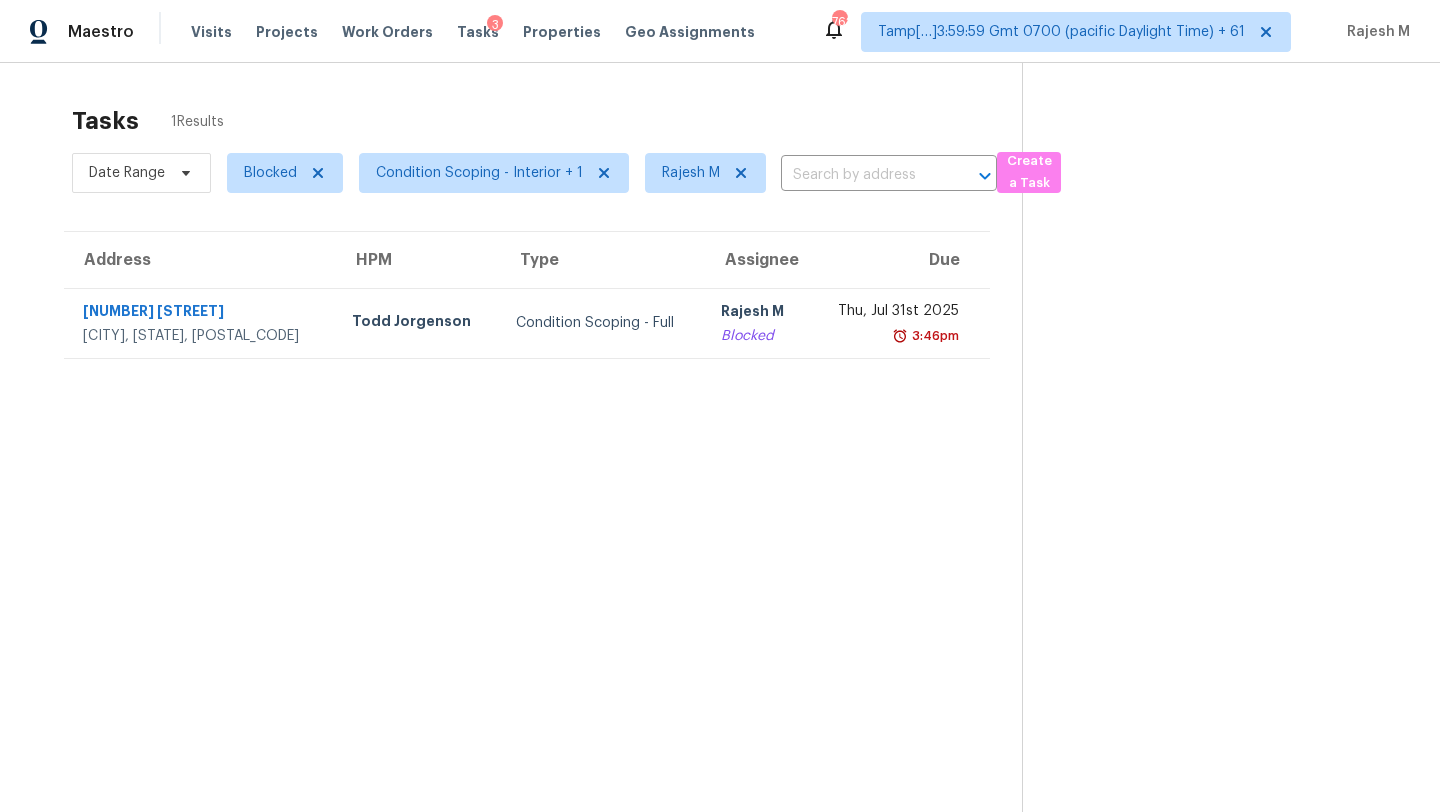 click on "Tasks 1  Results" at bounding box center [547, 121] 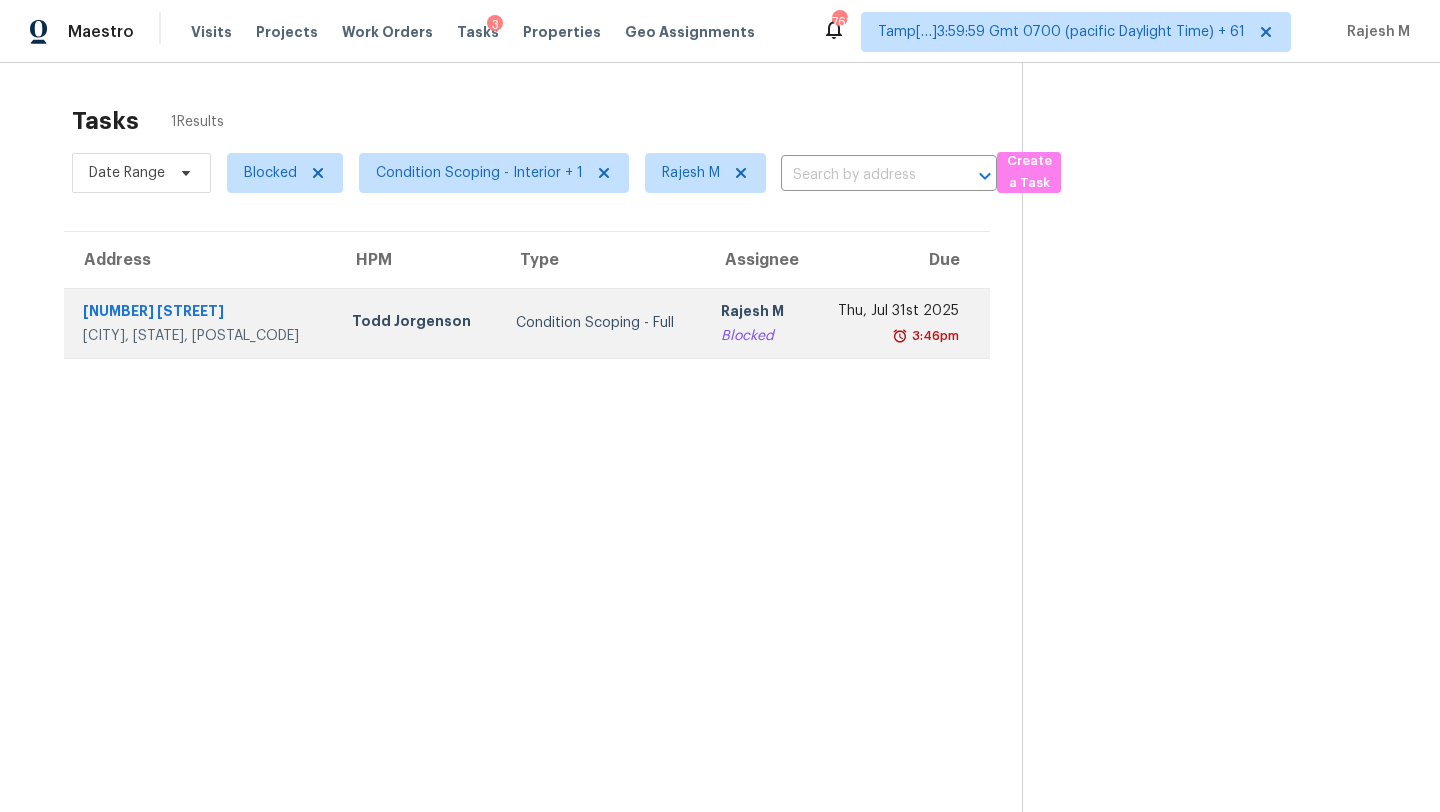 click on "Condition Scoping - Full" at bounding box center (603, 323) 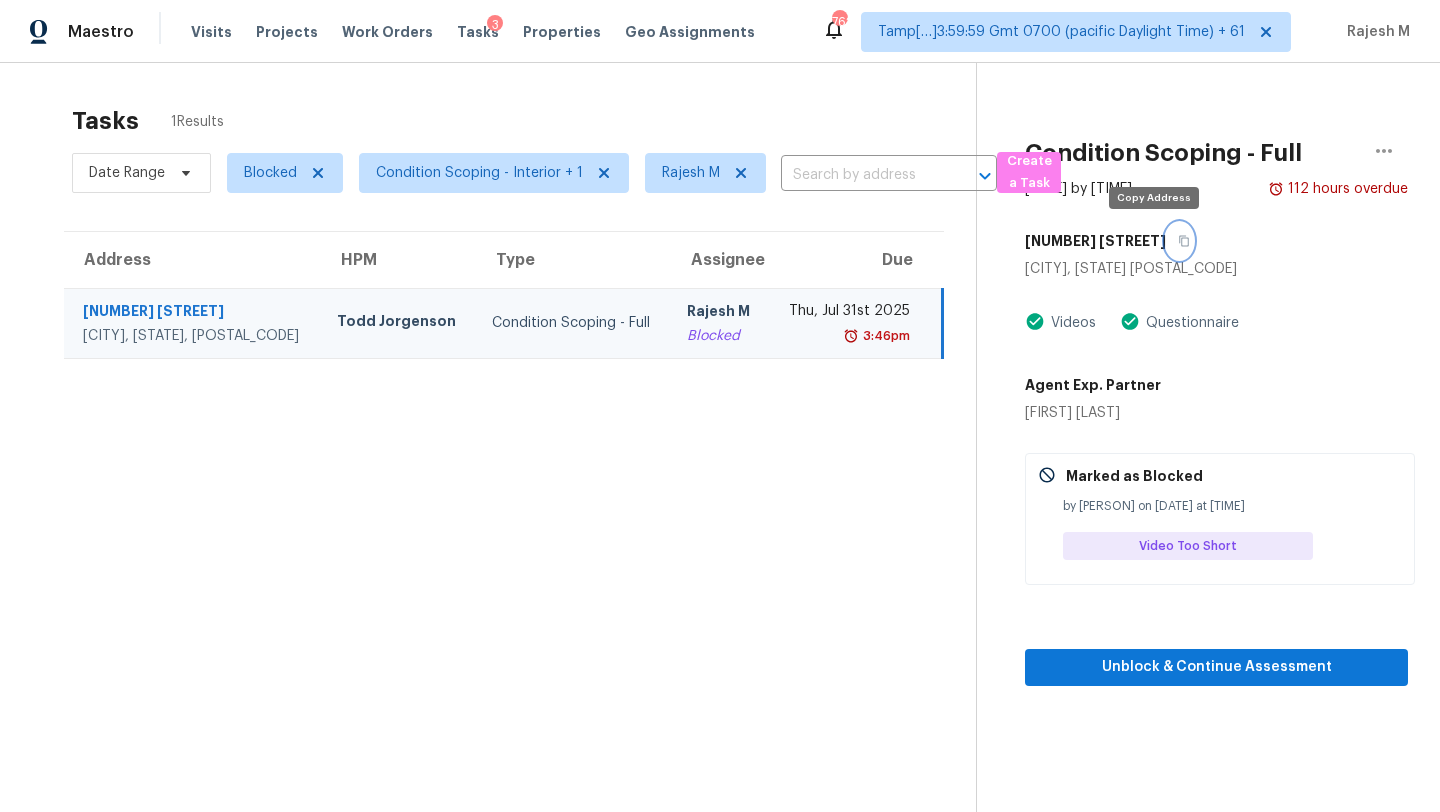 click 